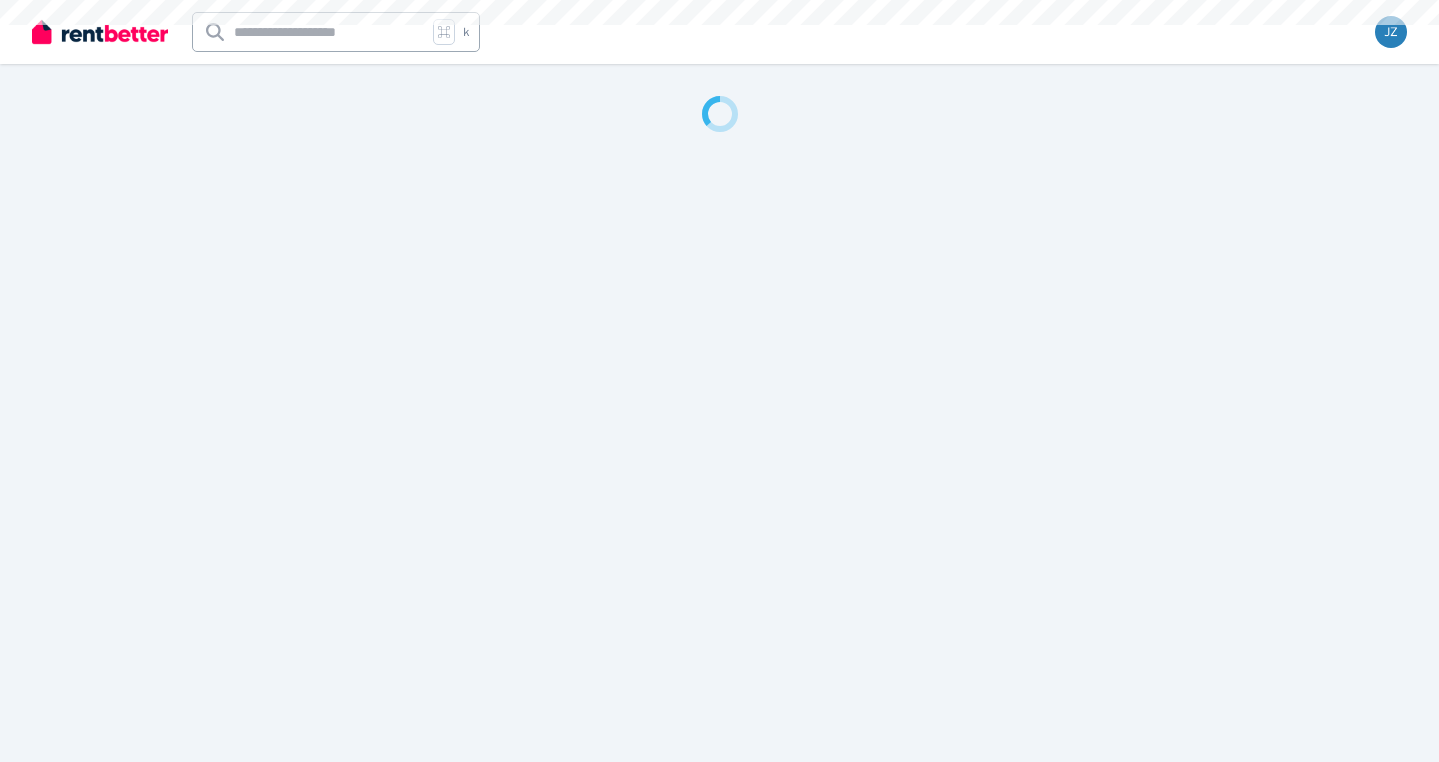 scroll, scrollTop: 0, scrollLeft: 0, axis: both 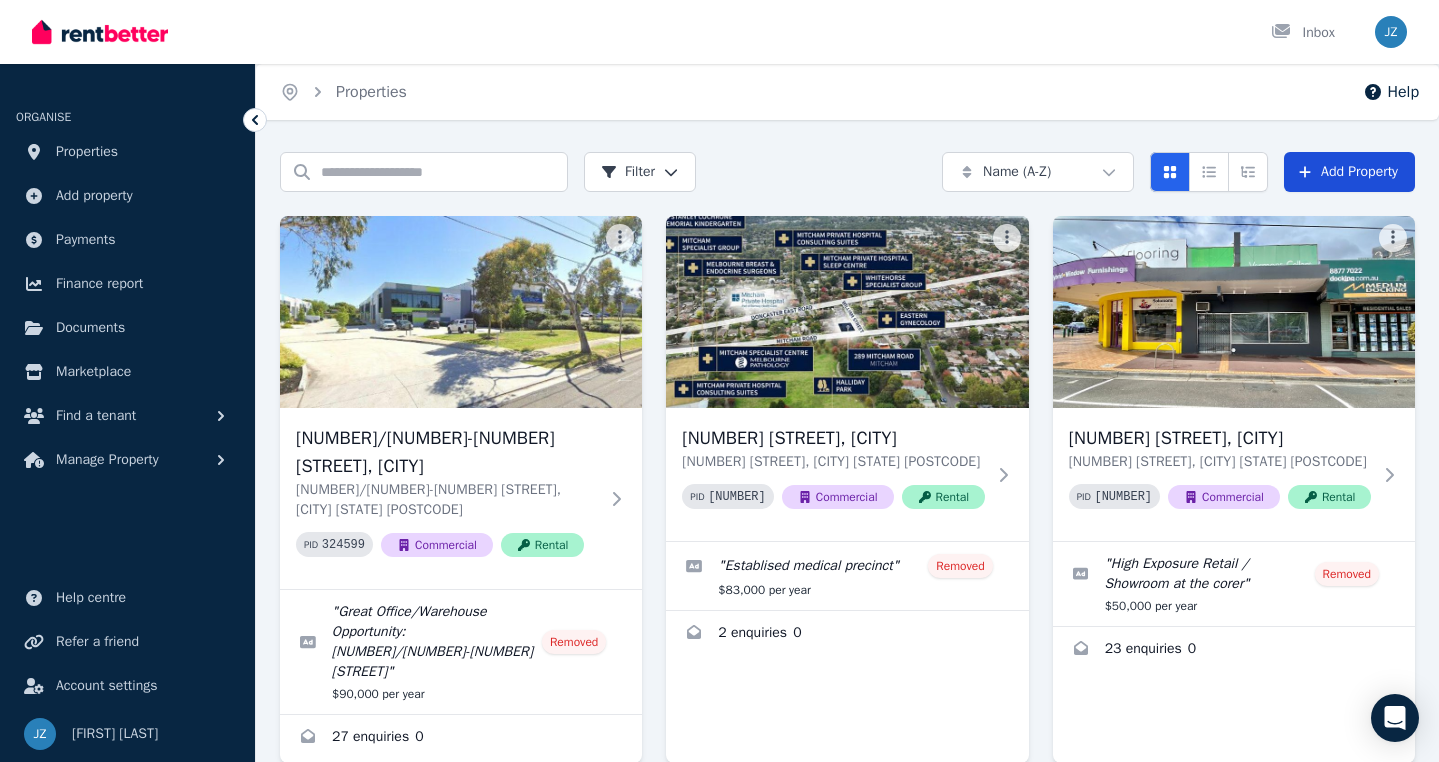 click on "Add Property" at bounding box center (1349, 172) 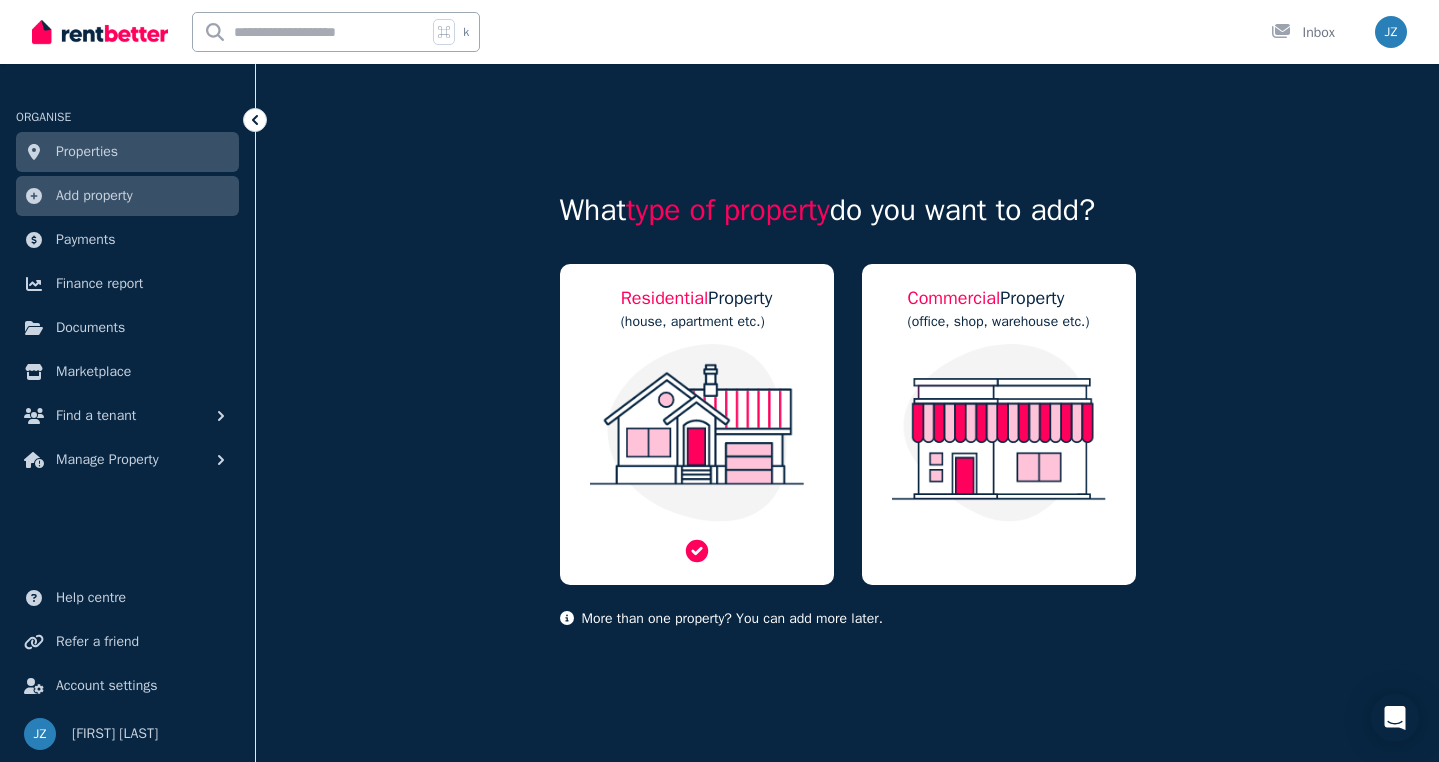 click at bounding box center (697, 433) 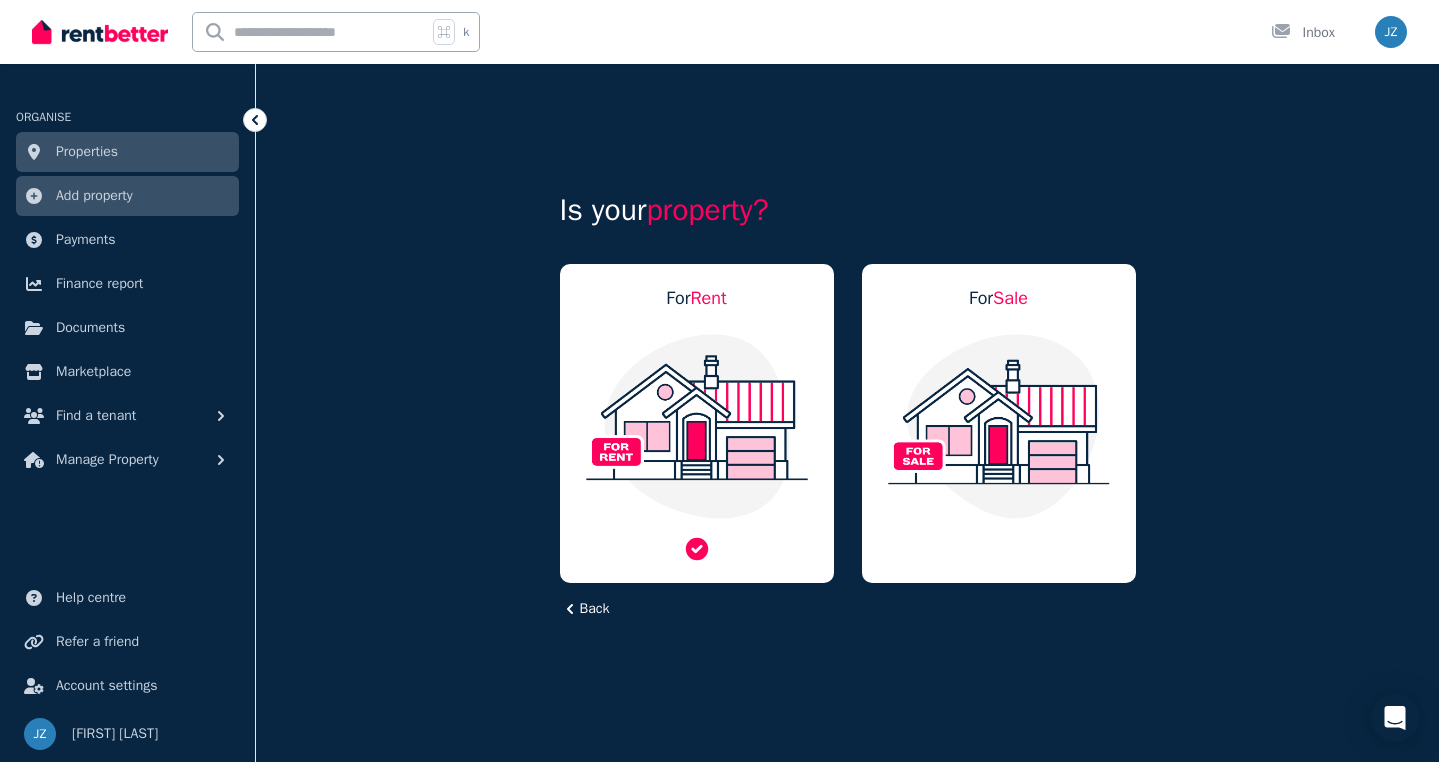 click at bounding box center [697, 426] 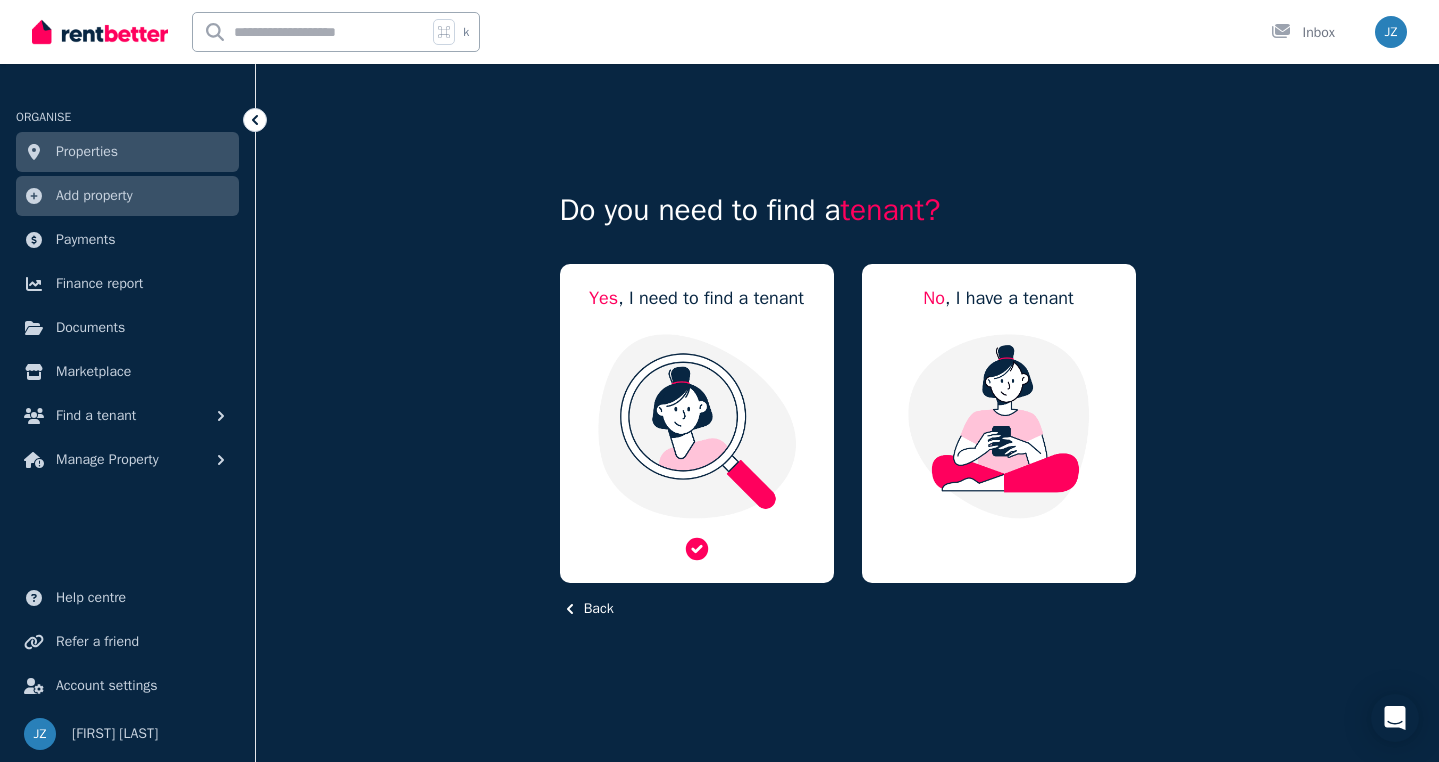 click at bounding box center (697, 426) 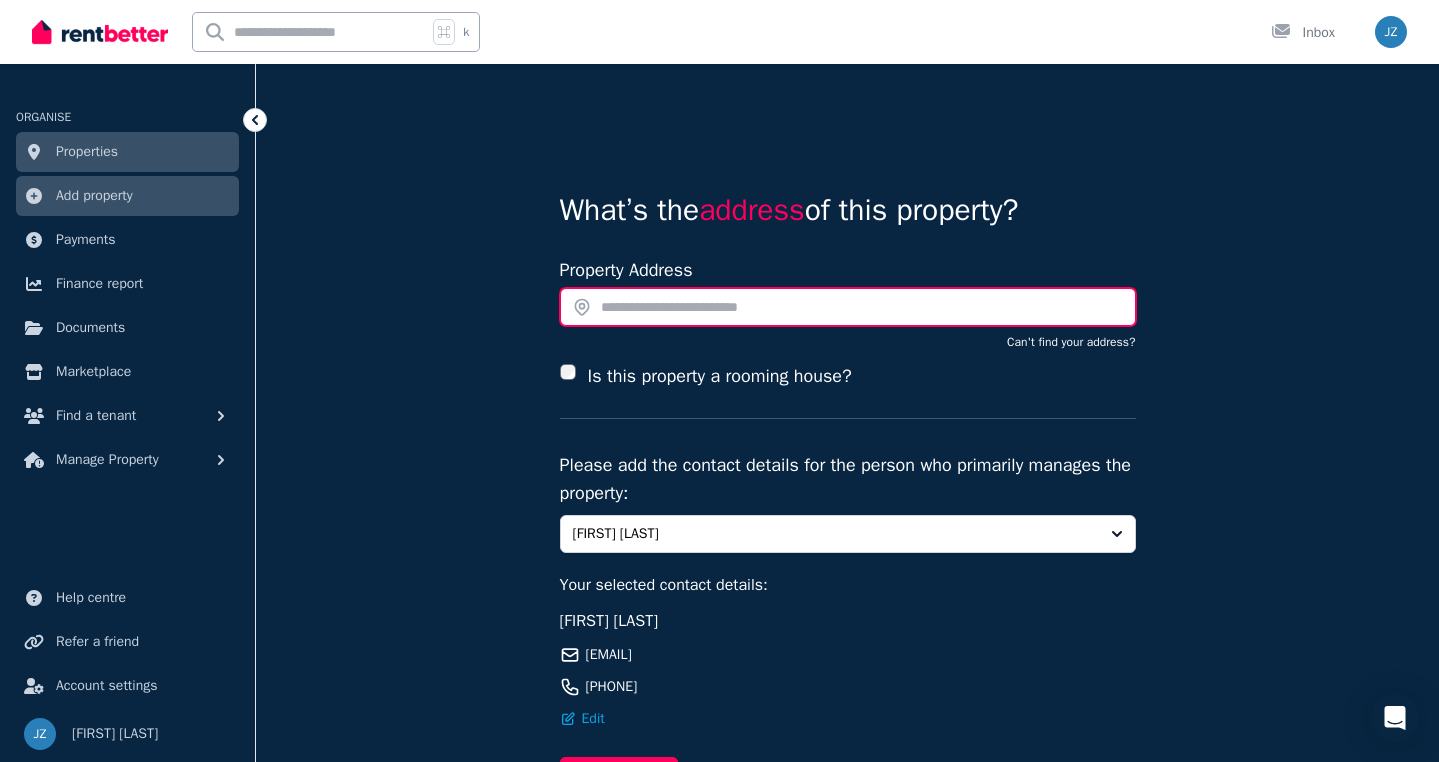 click at bounding box center [848, 307] 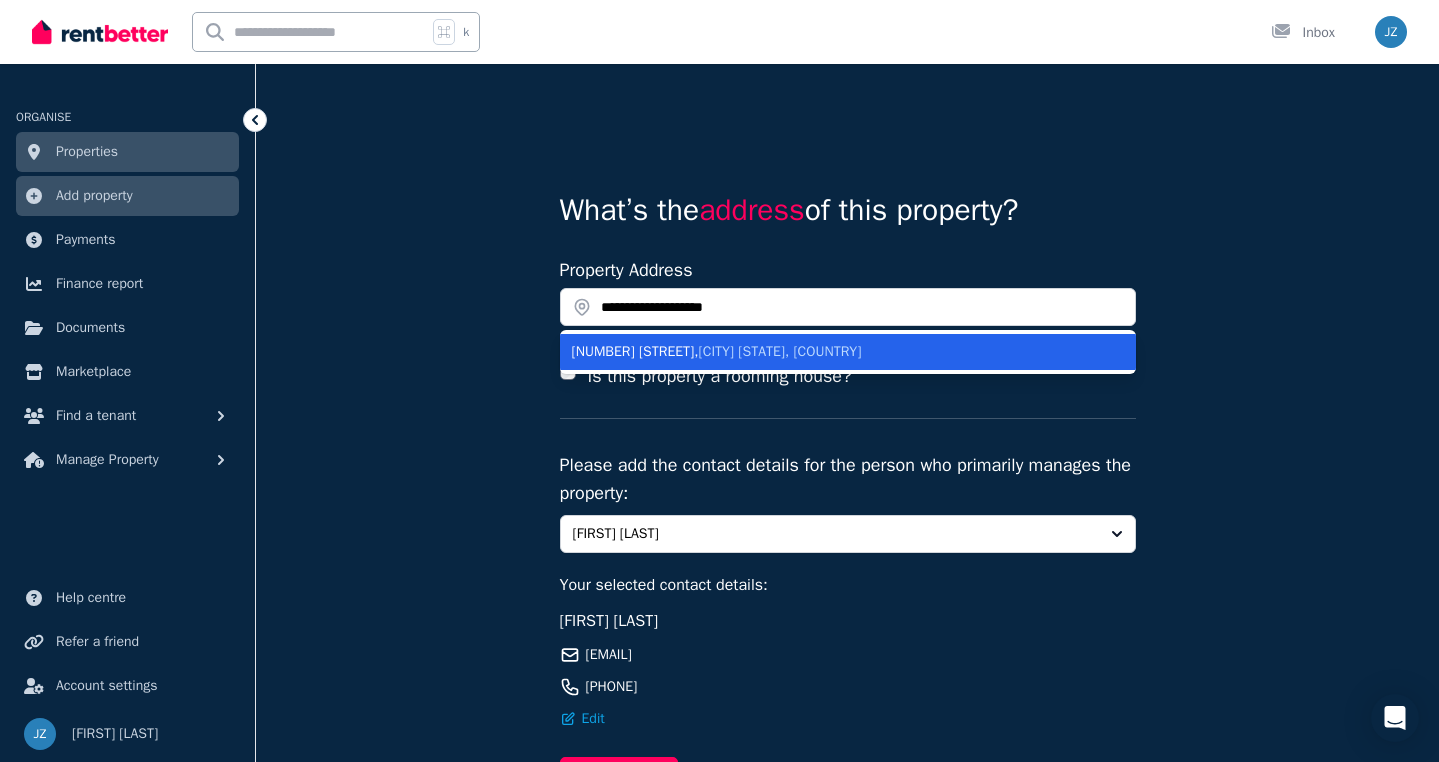 click on "[NUMBER] [STREET], [CITY] [STATE], [COUNTRY]" at bounding box center (836, 352) 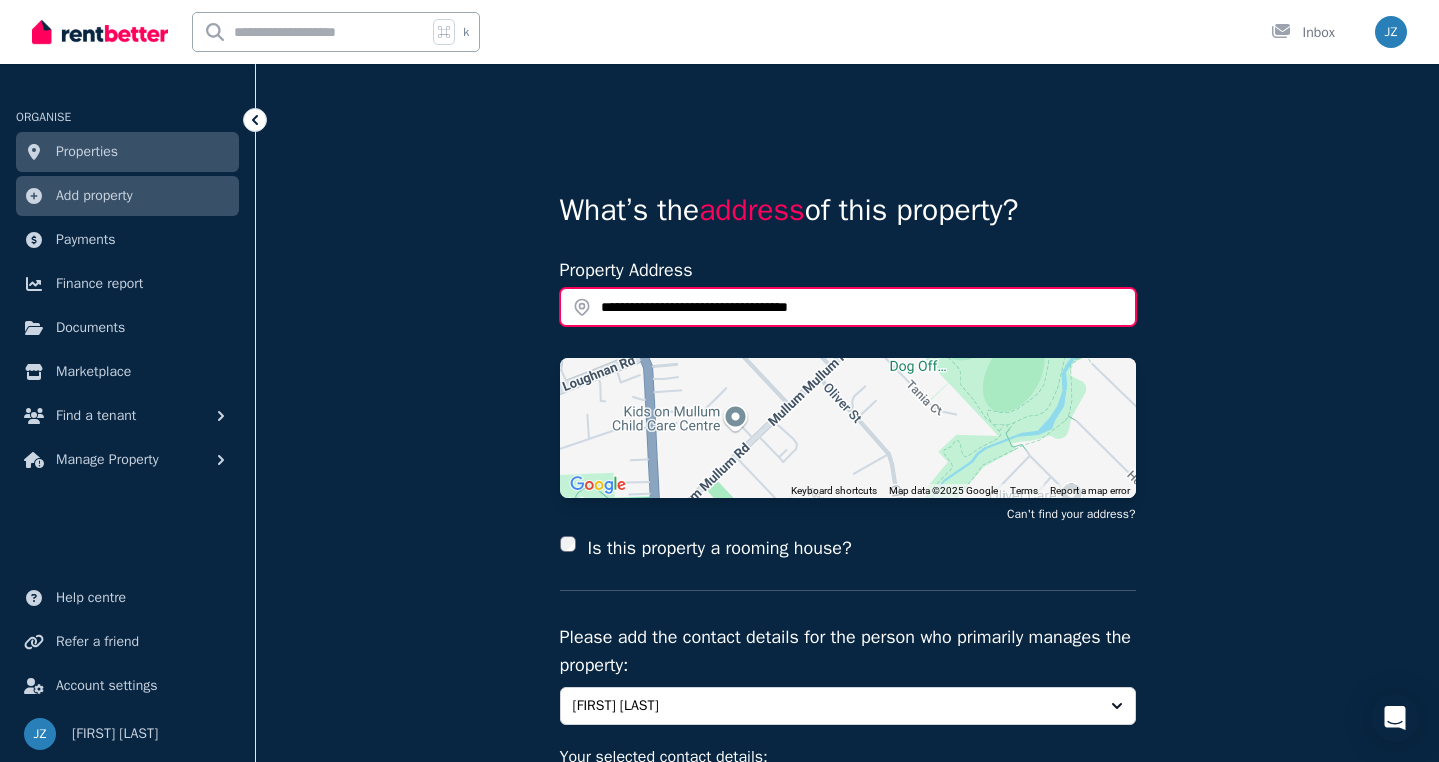 click on "**********" at bounding box center [848, 307] 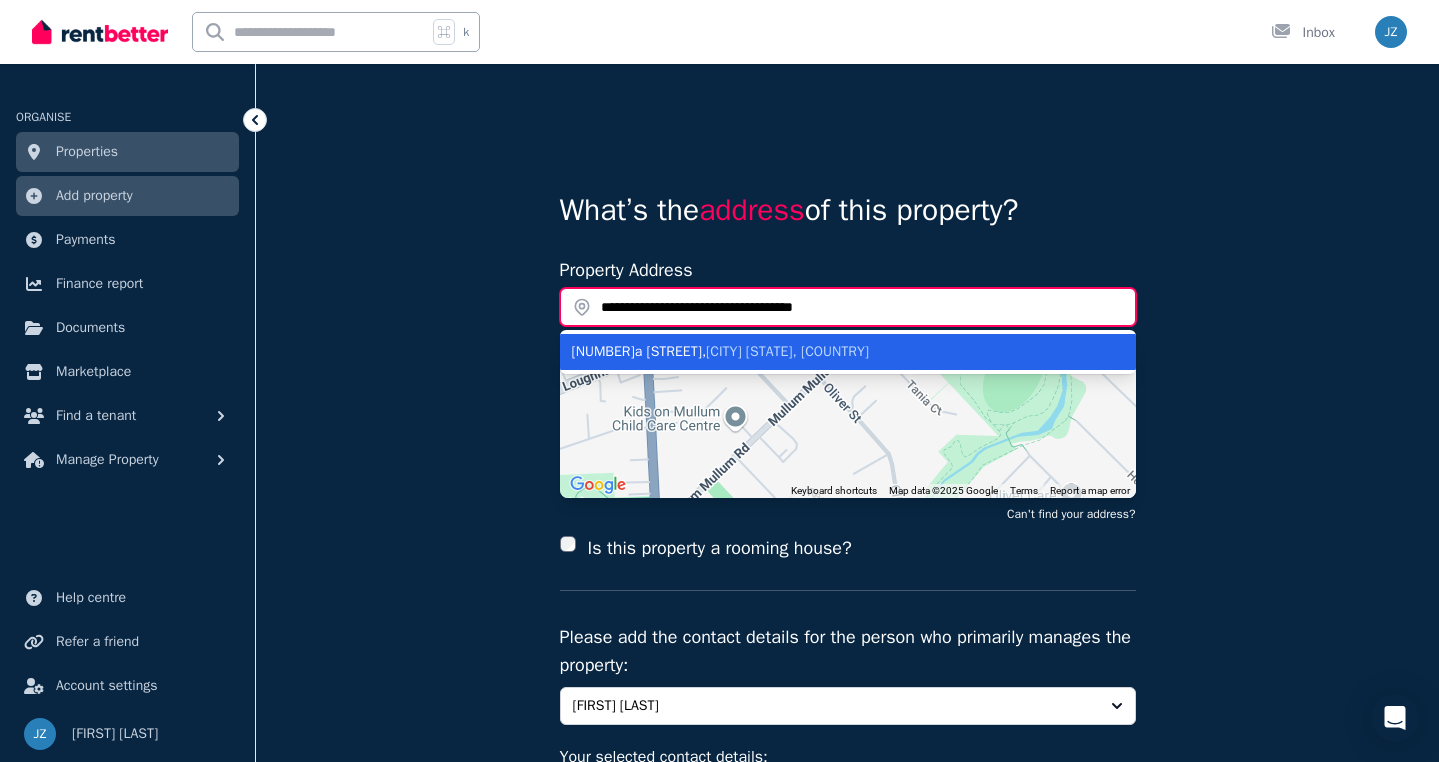 type on "**********" 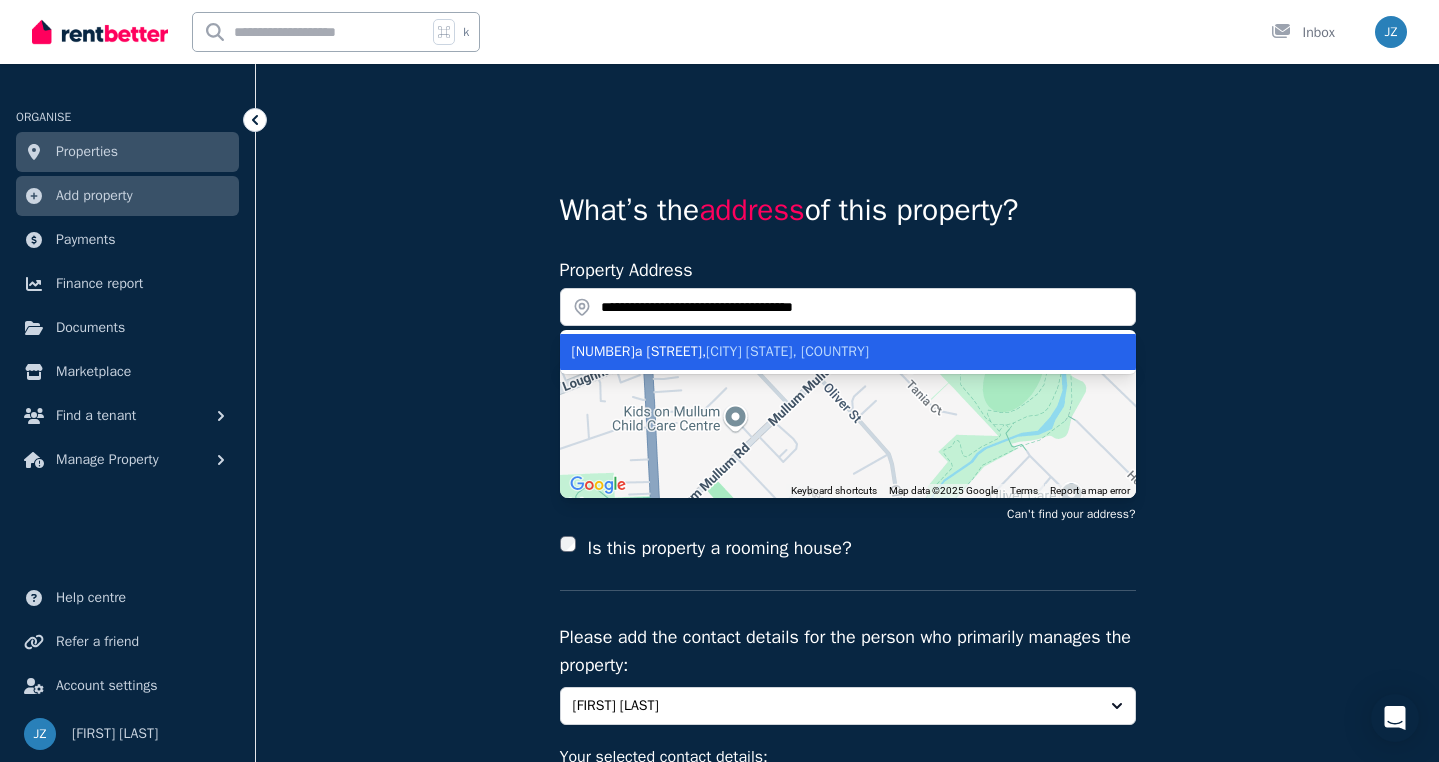 click on "55a Oliver St ,  Ringwood VIC, Australia" at bounding box center (836, 352) 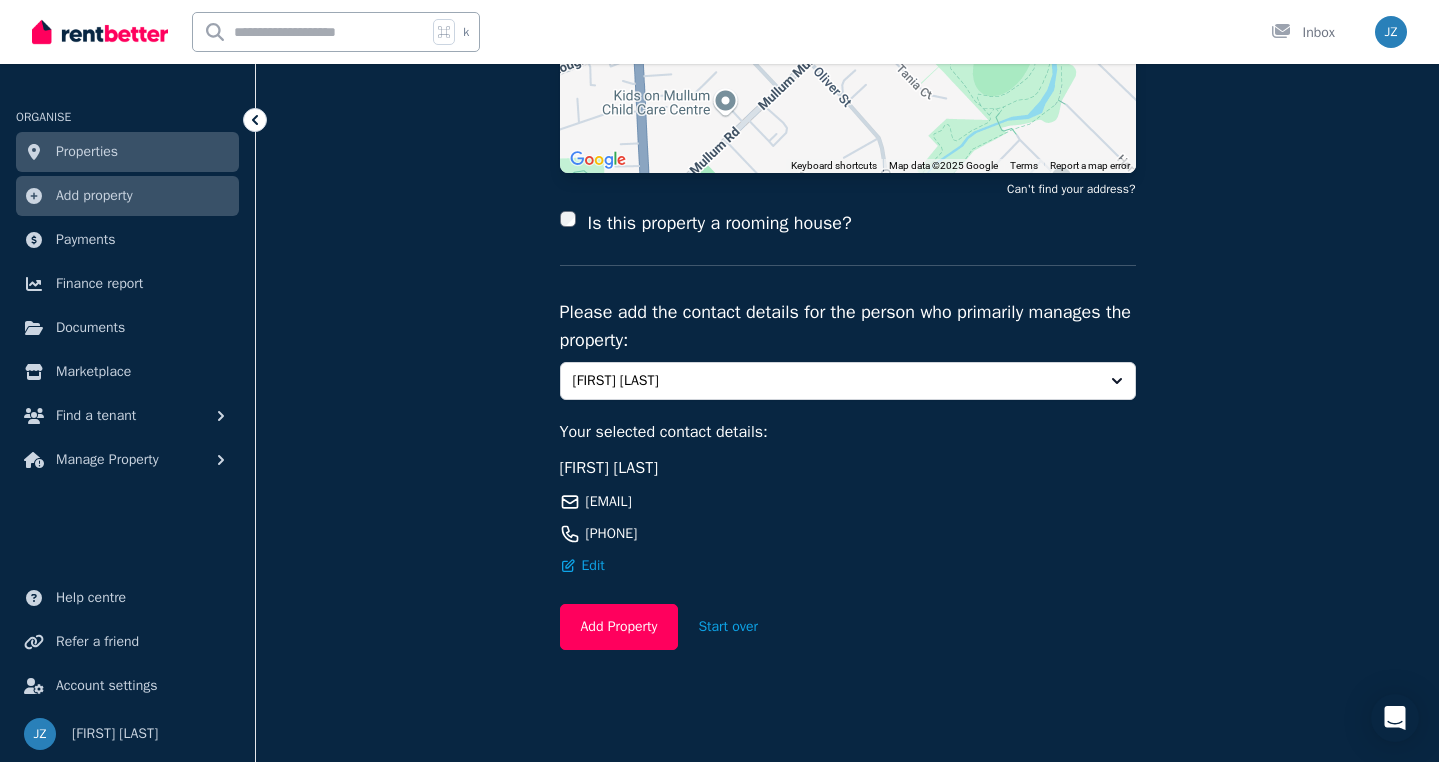 scroll, scrollTop: 325, scrollLeft: 0, axis: vertical 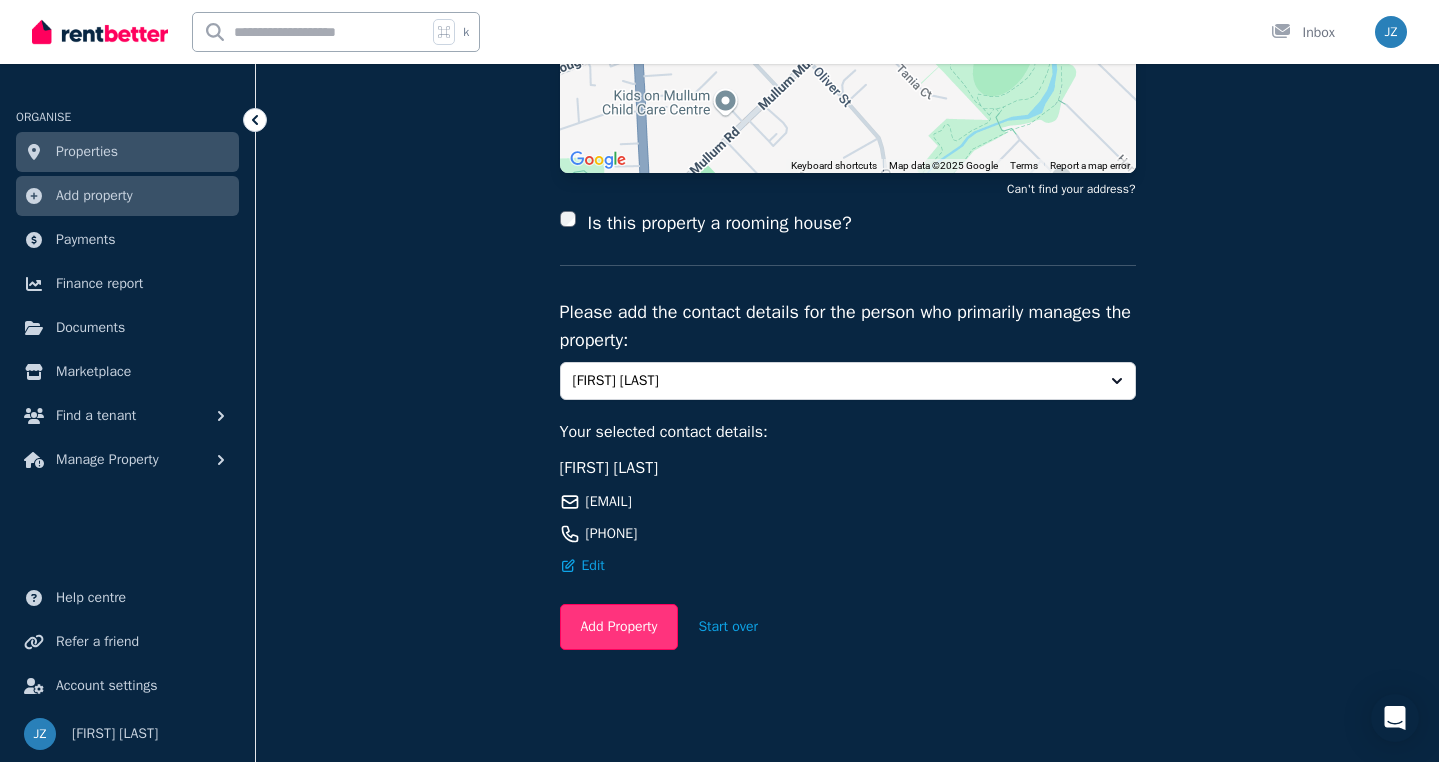 click on "Add Property" at bounding box center [619, 627] 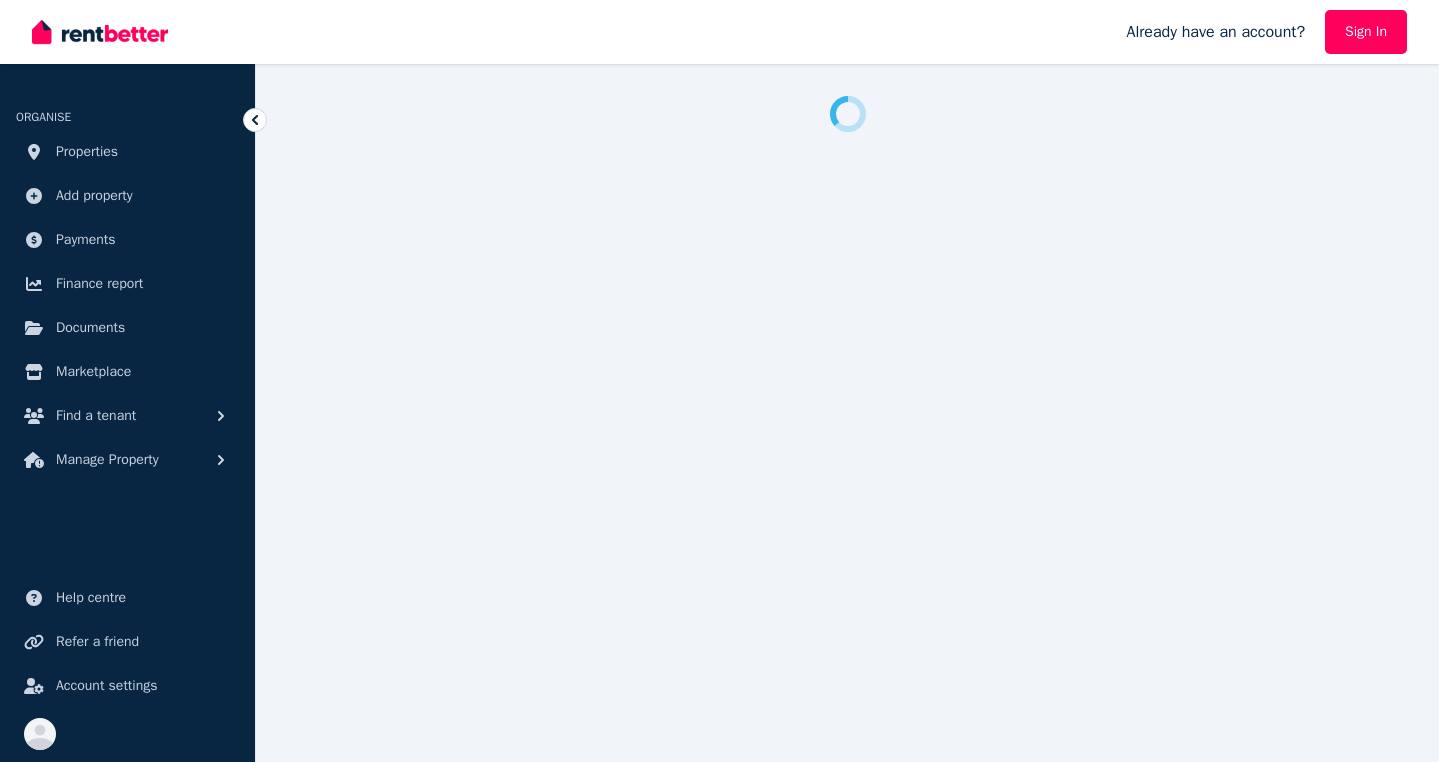 scroll, scrollTop: 0, scrollLeft: 0, axis: both 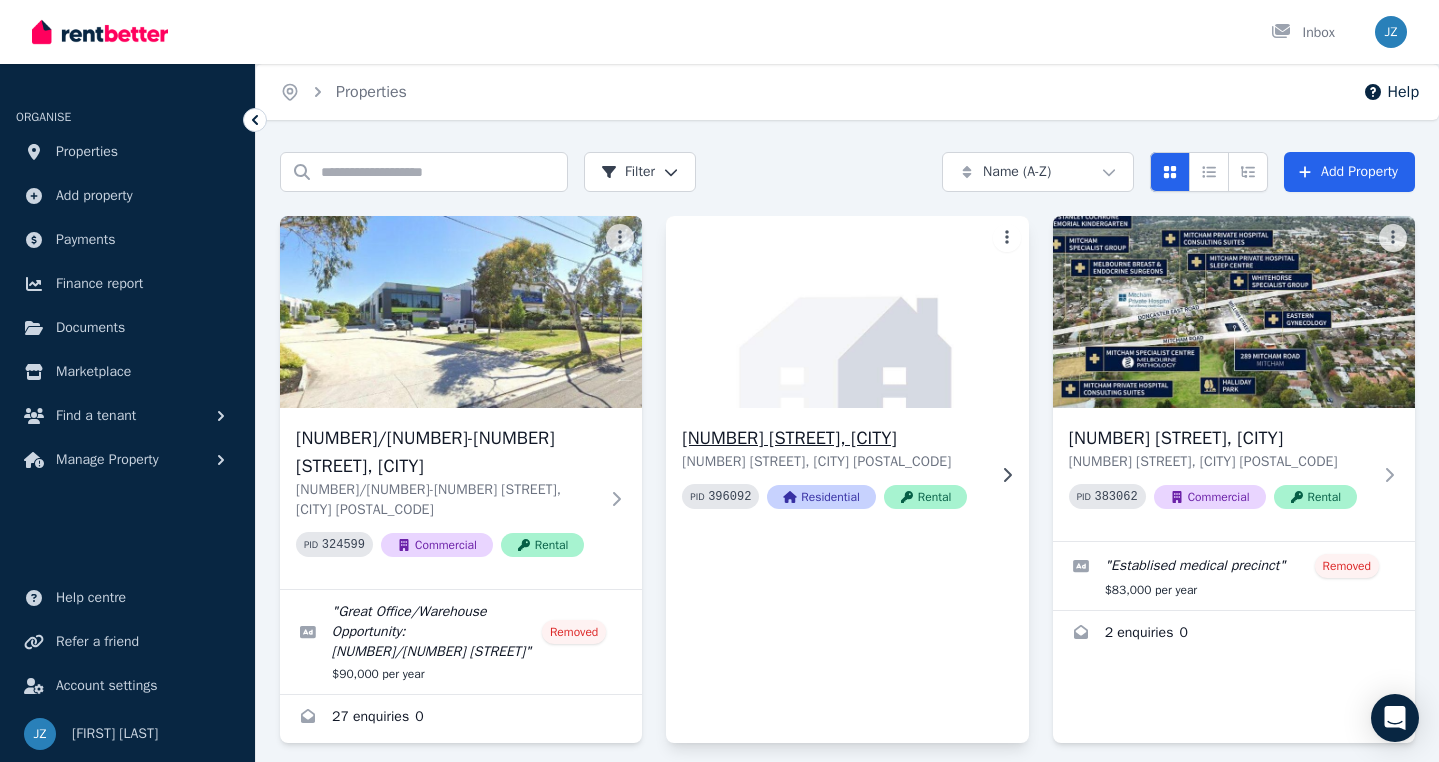 click at bounding box center [847, 312] 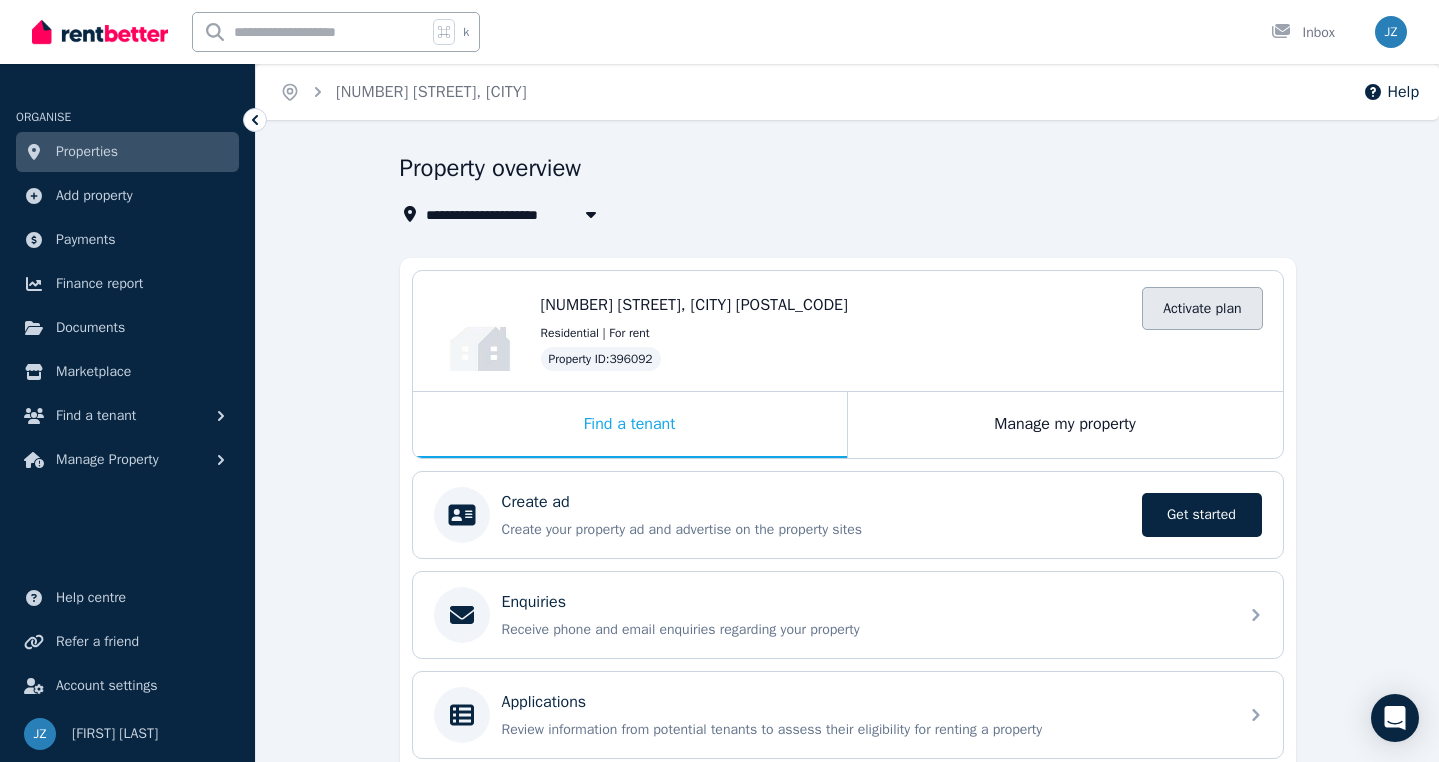 click on "Activate plan" at bounding box center (1202, 308) 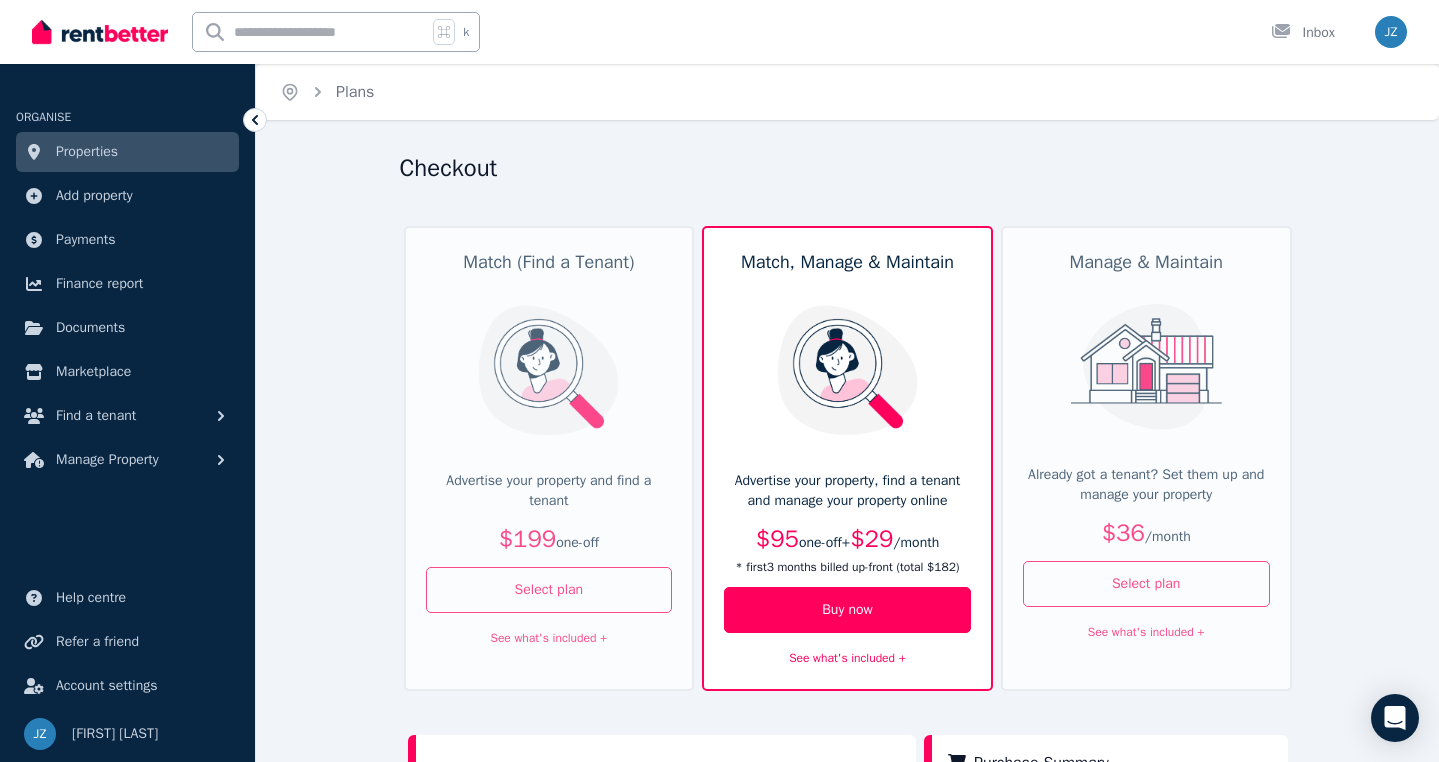click on "See what's included +" at bounding box center [548, 638] 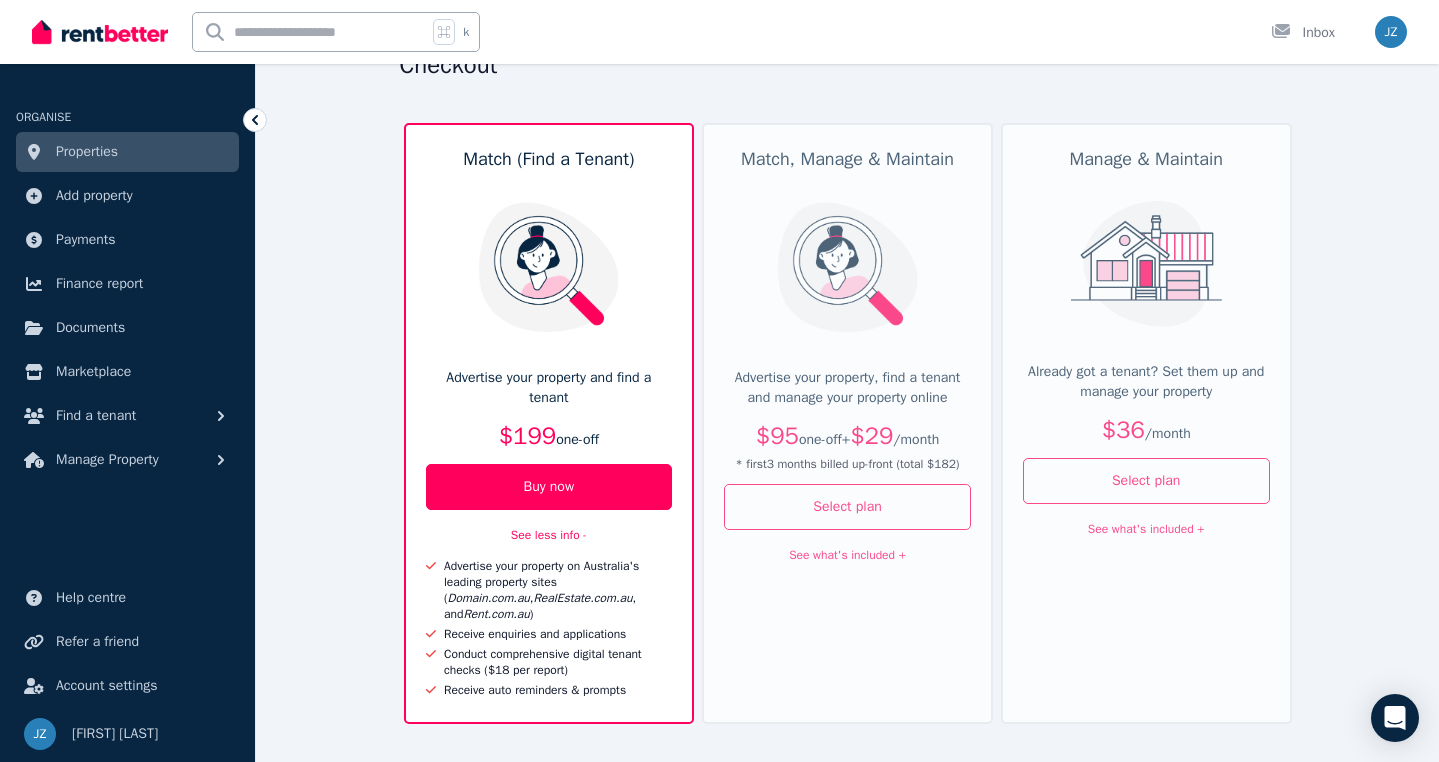 scroll, scrollTop: 261, scrollLeft: 0, axis: vertical 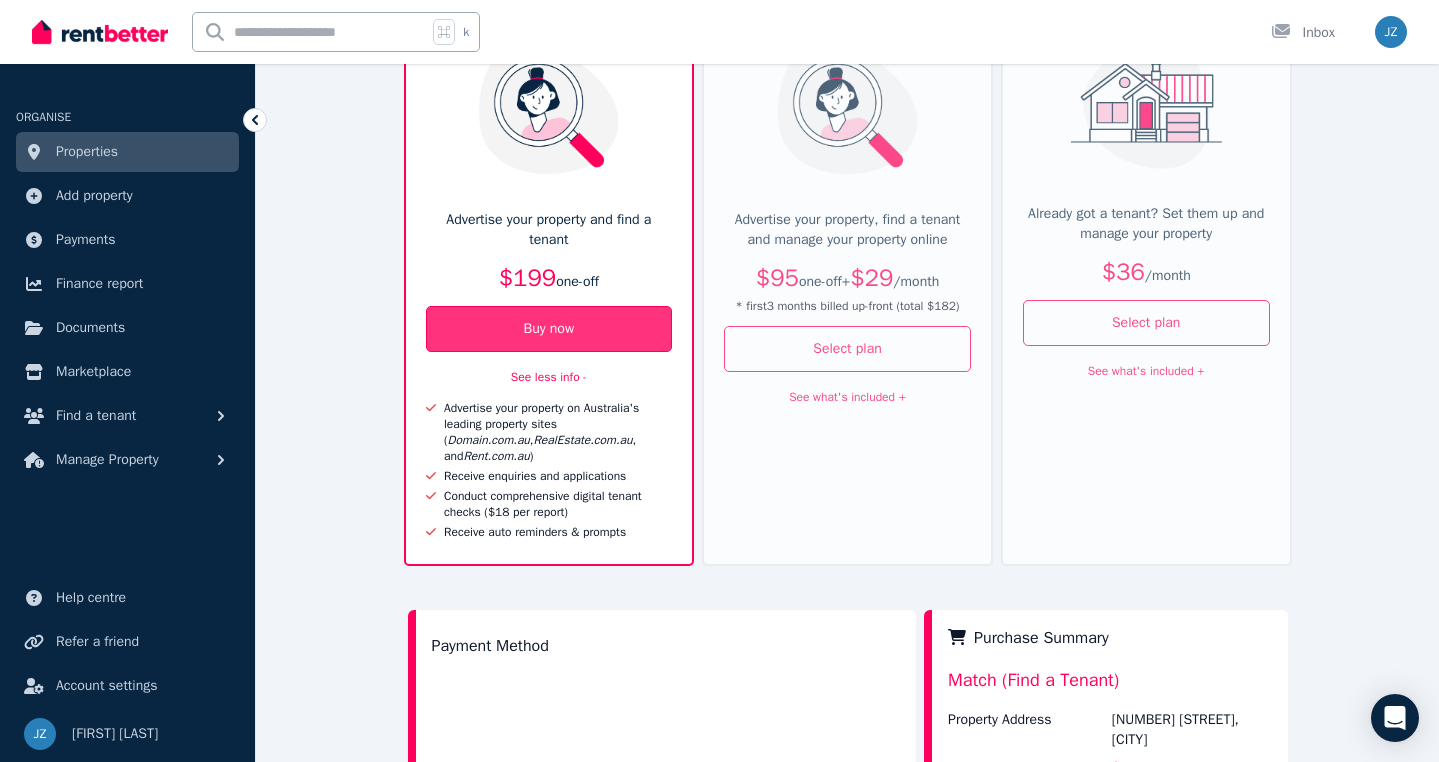 click on "Buy now" at bounding box center (549, 329) 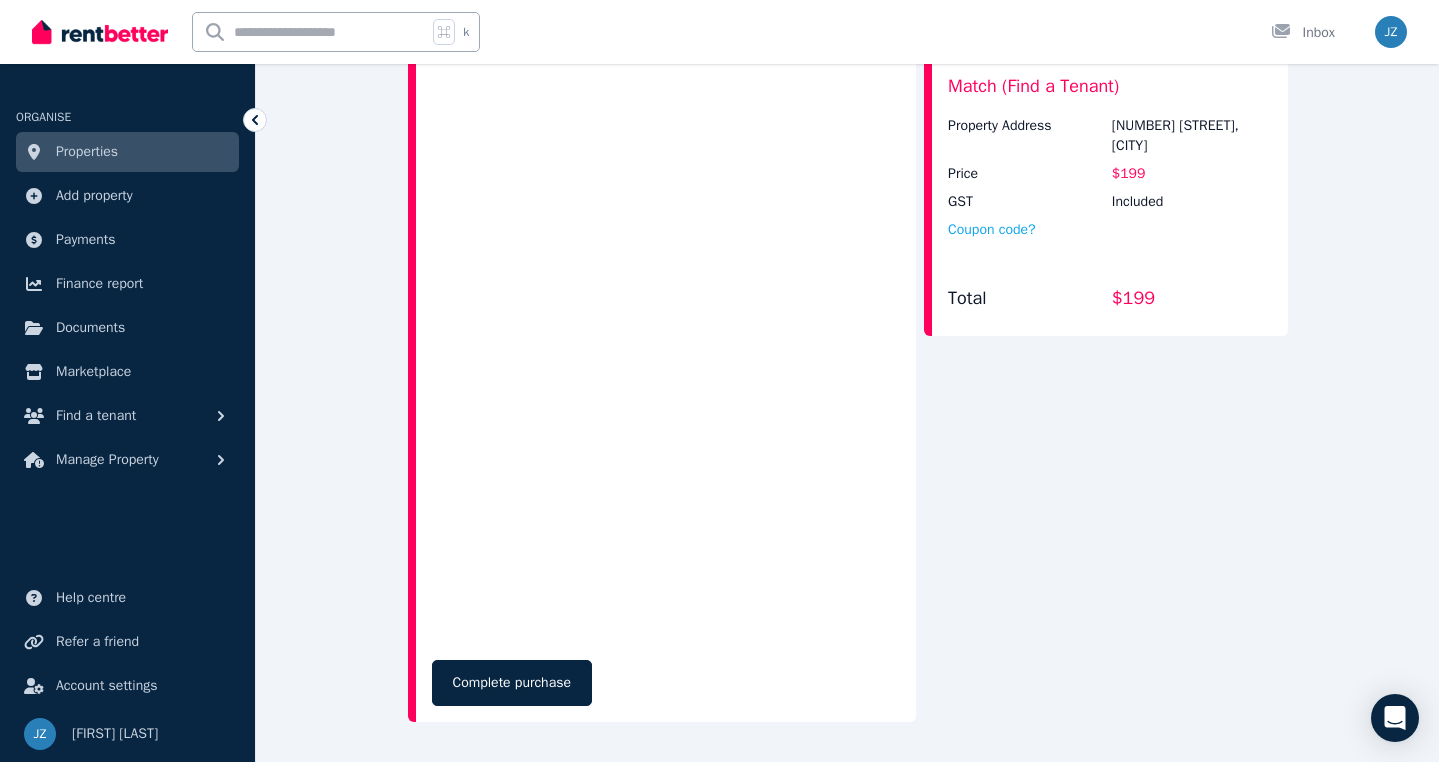 scroll, scrollTop: 858, scrollLeft: 0, axis: vertical 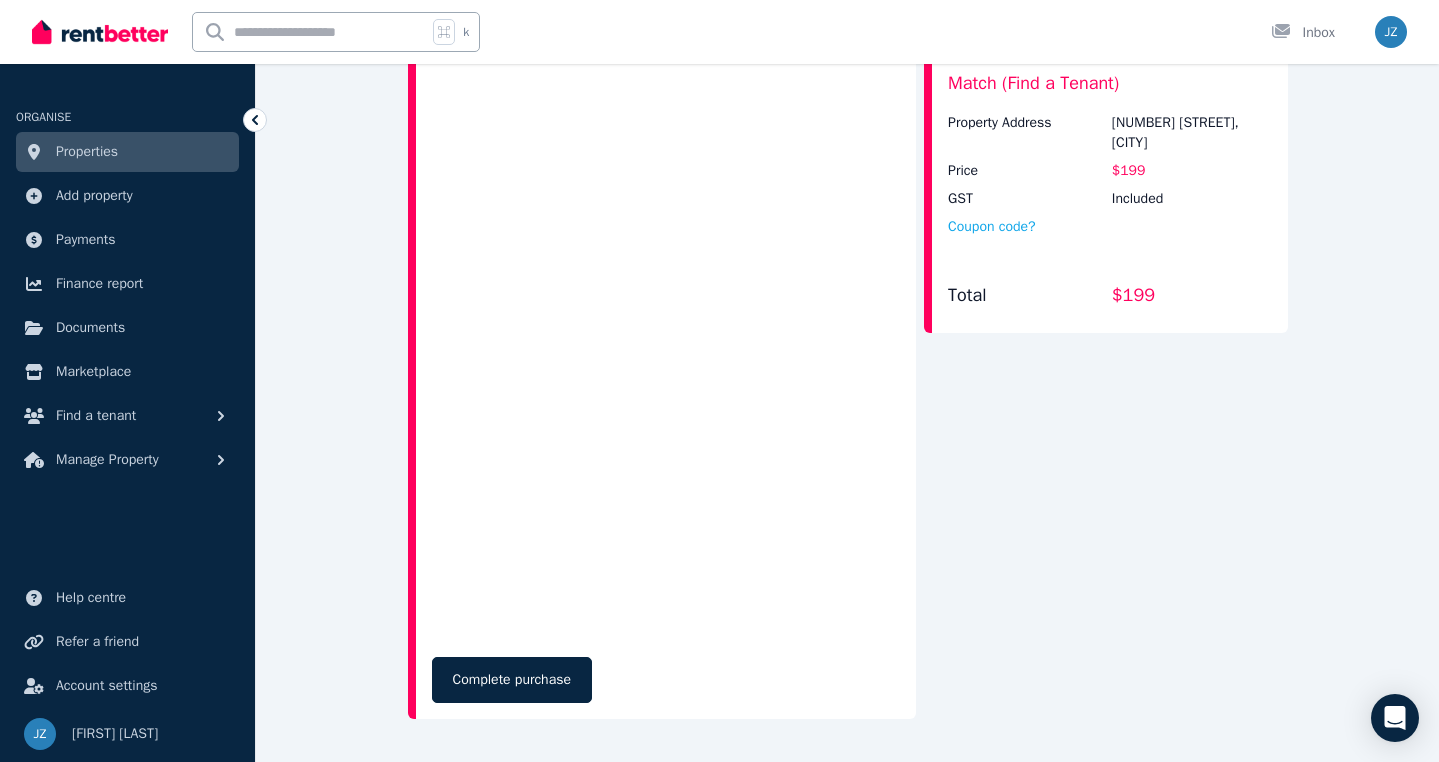 click on "Payment Method Complete purchase Purchase Summary Match (Find a Tenant) Property Address [NUMBER] [STREET], [CITY] Price $199 GST Included Coupon code? Total $199" at bounding box center (848, 374) 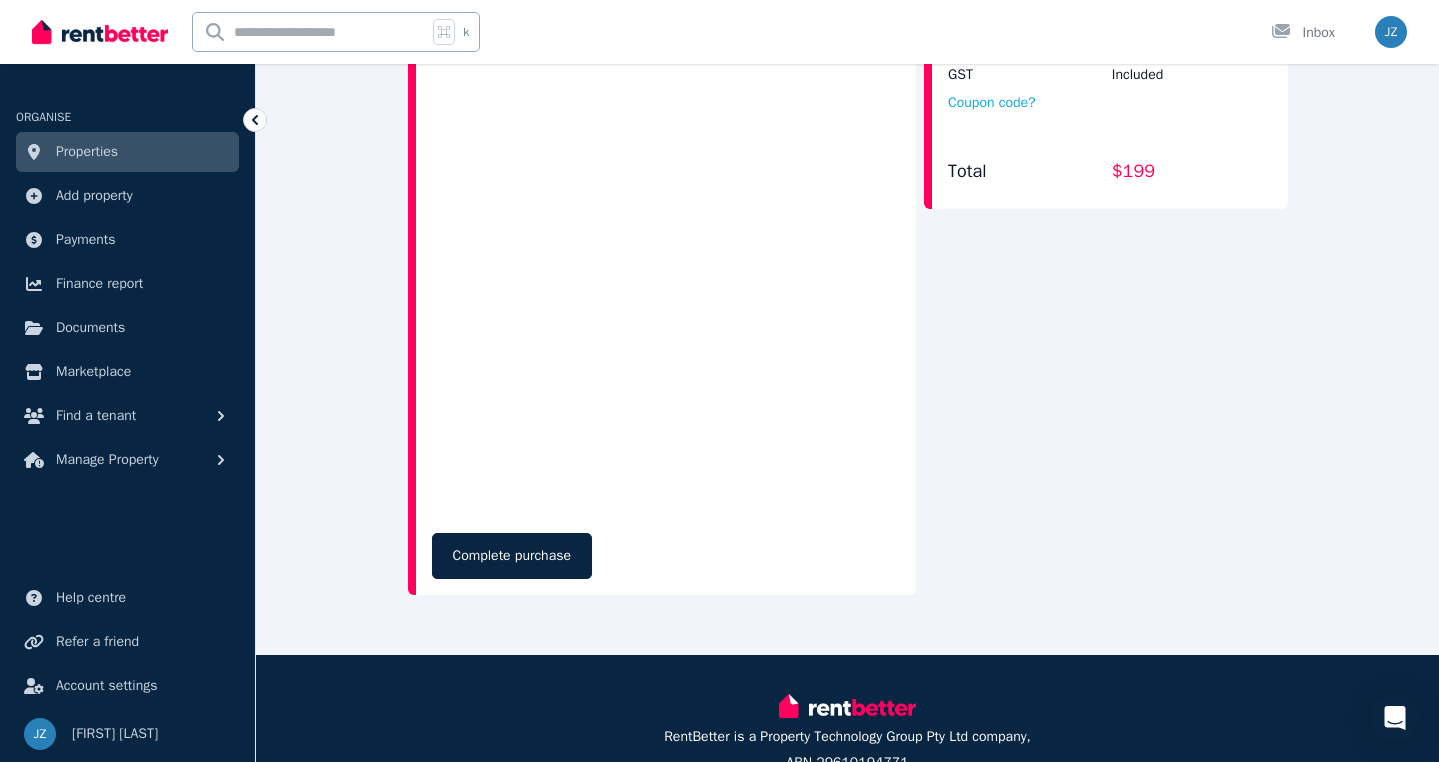 scroll, scrollTop: 983, scrollLeft: 0, axis: vertical 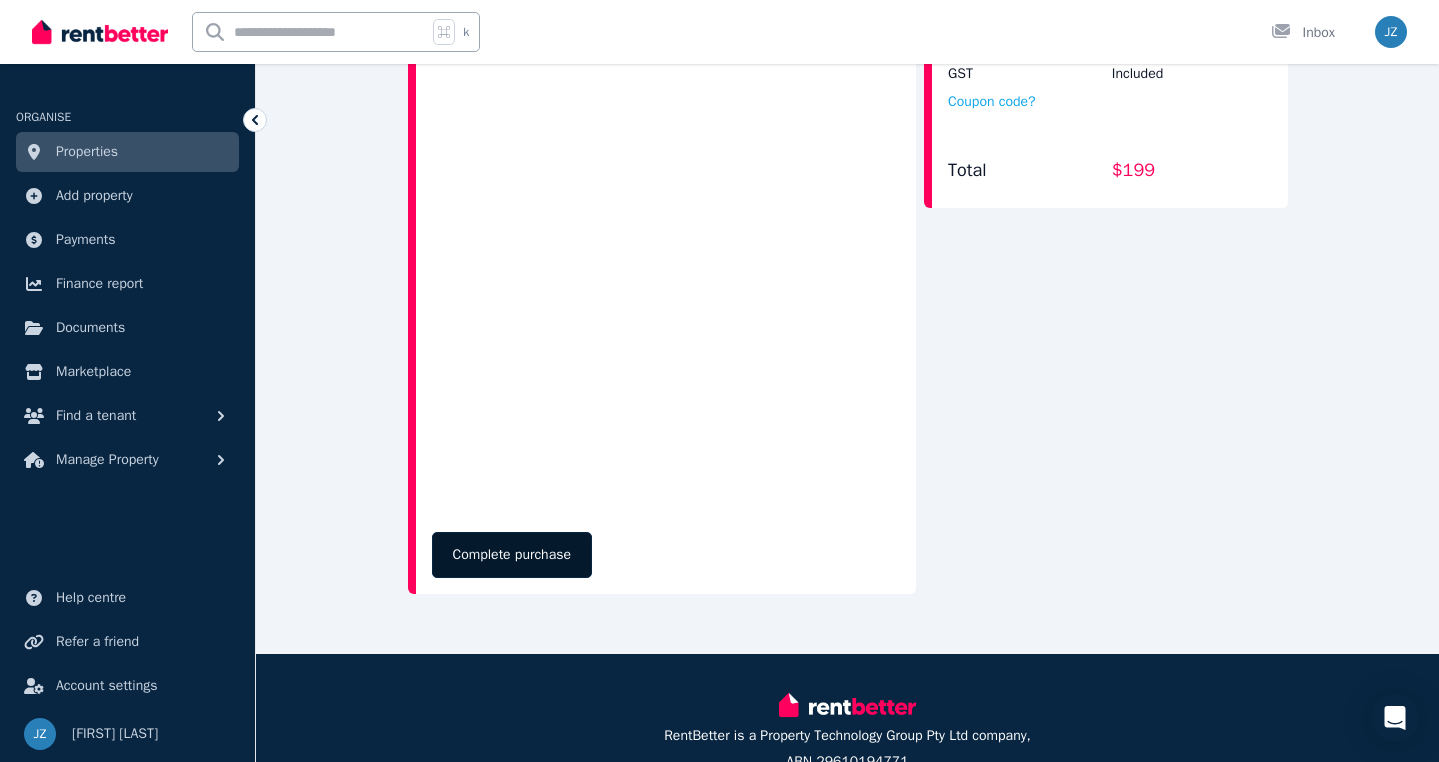 click on "Complete purchase" at bounding box center (512, 555) 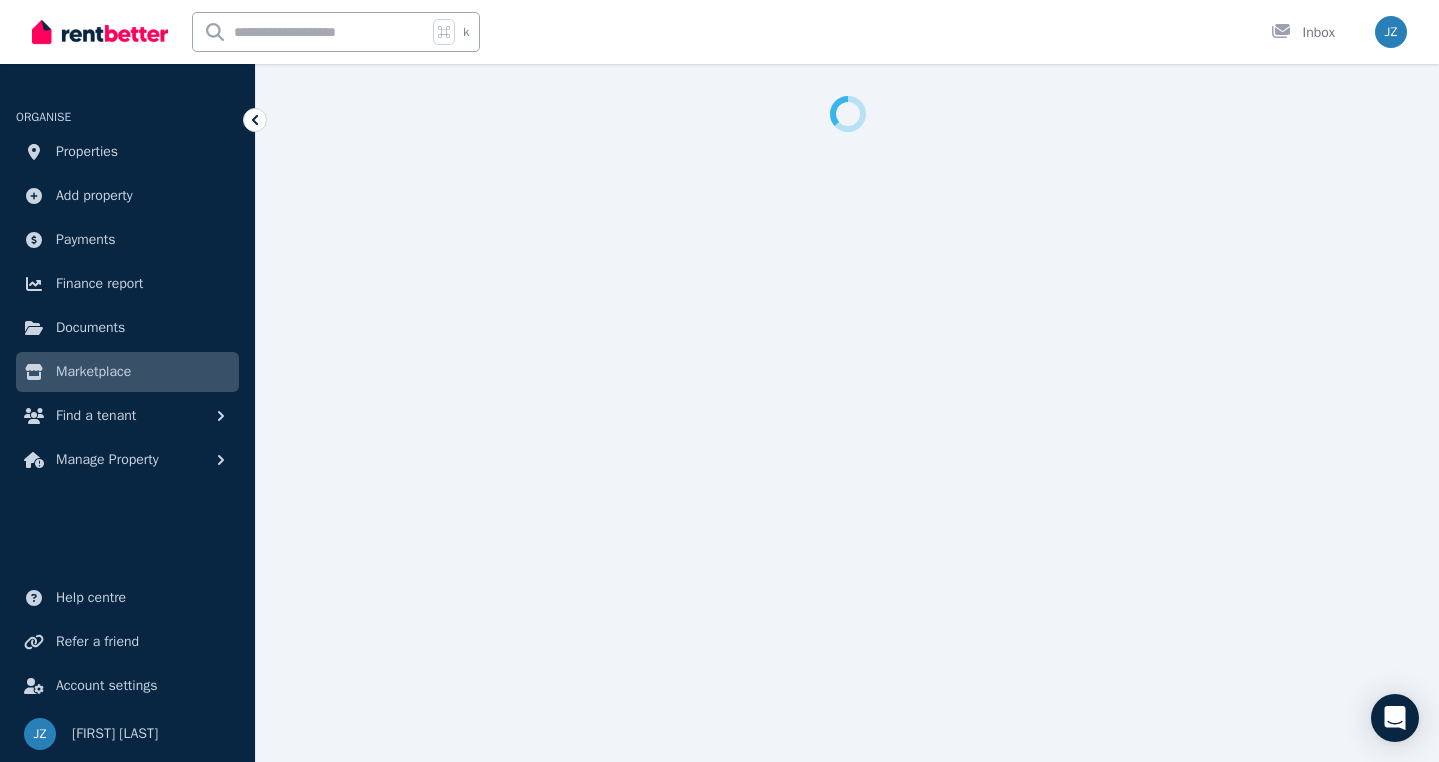 scroll, scrollTop: 0, scrollLeft: 0, axis: both 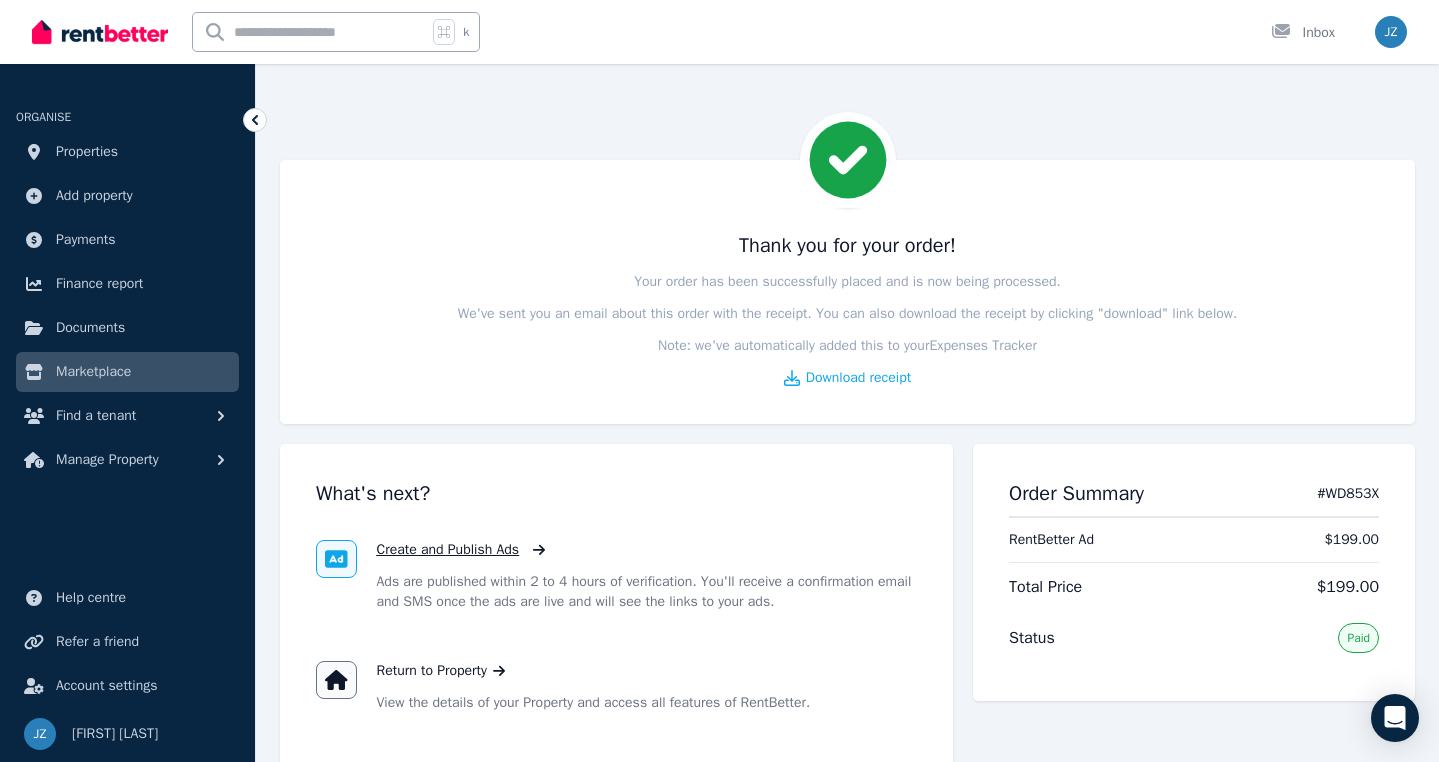 click on "Create and Publish Ads" at bounding box center (448, 550) 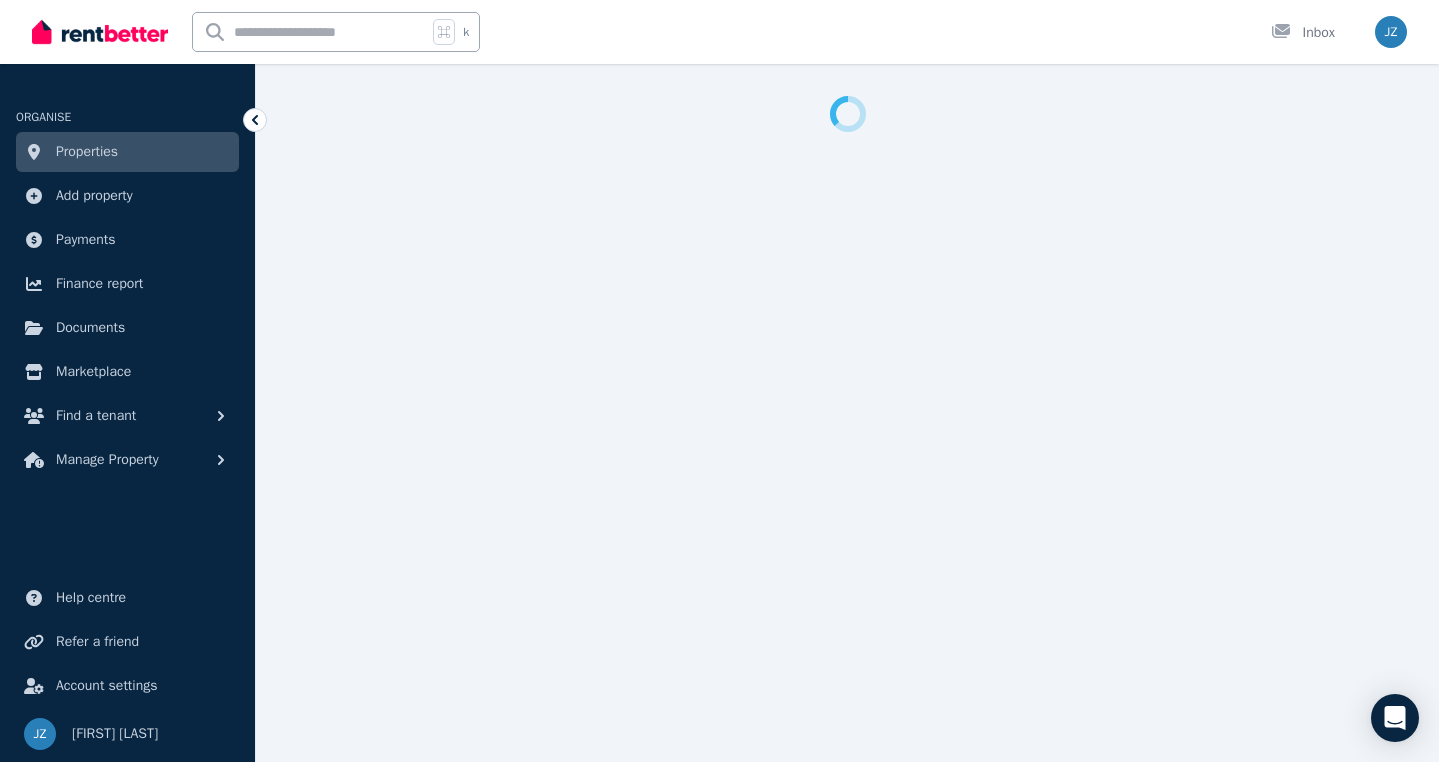 select on "***" 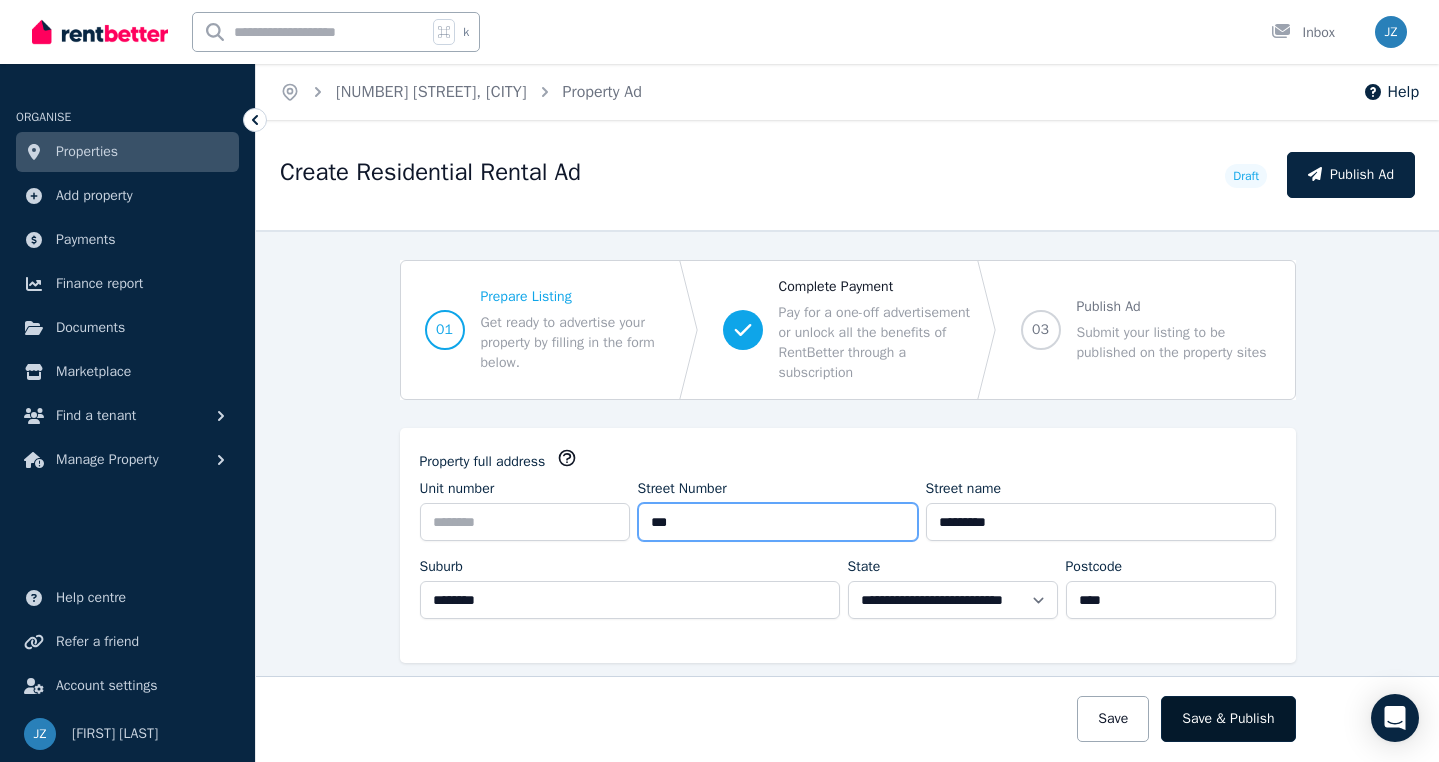 type on "***" 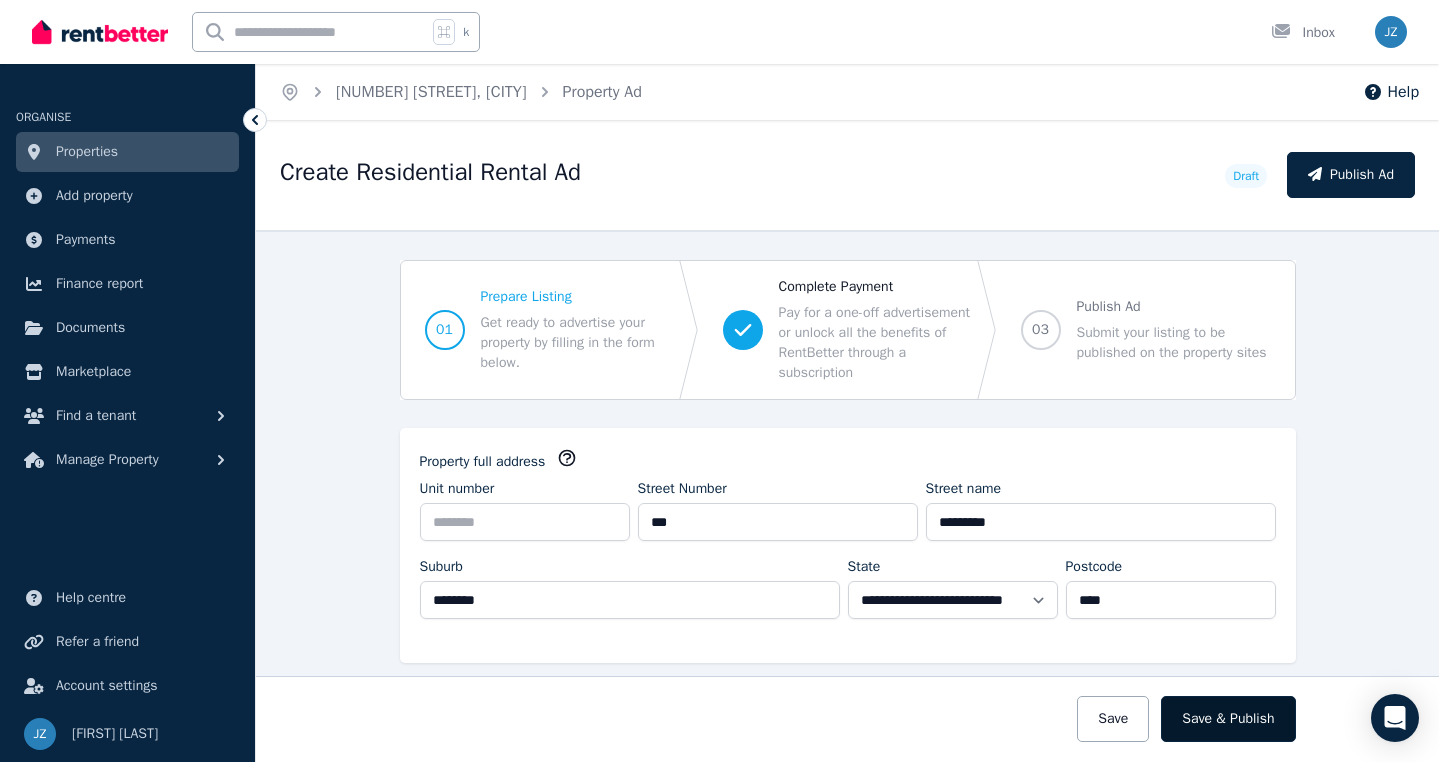 click on "Save & Publish" at bounding box center (1228, 719) 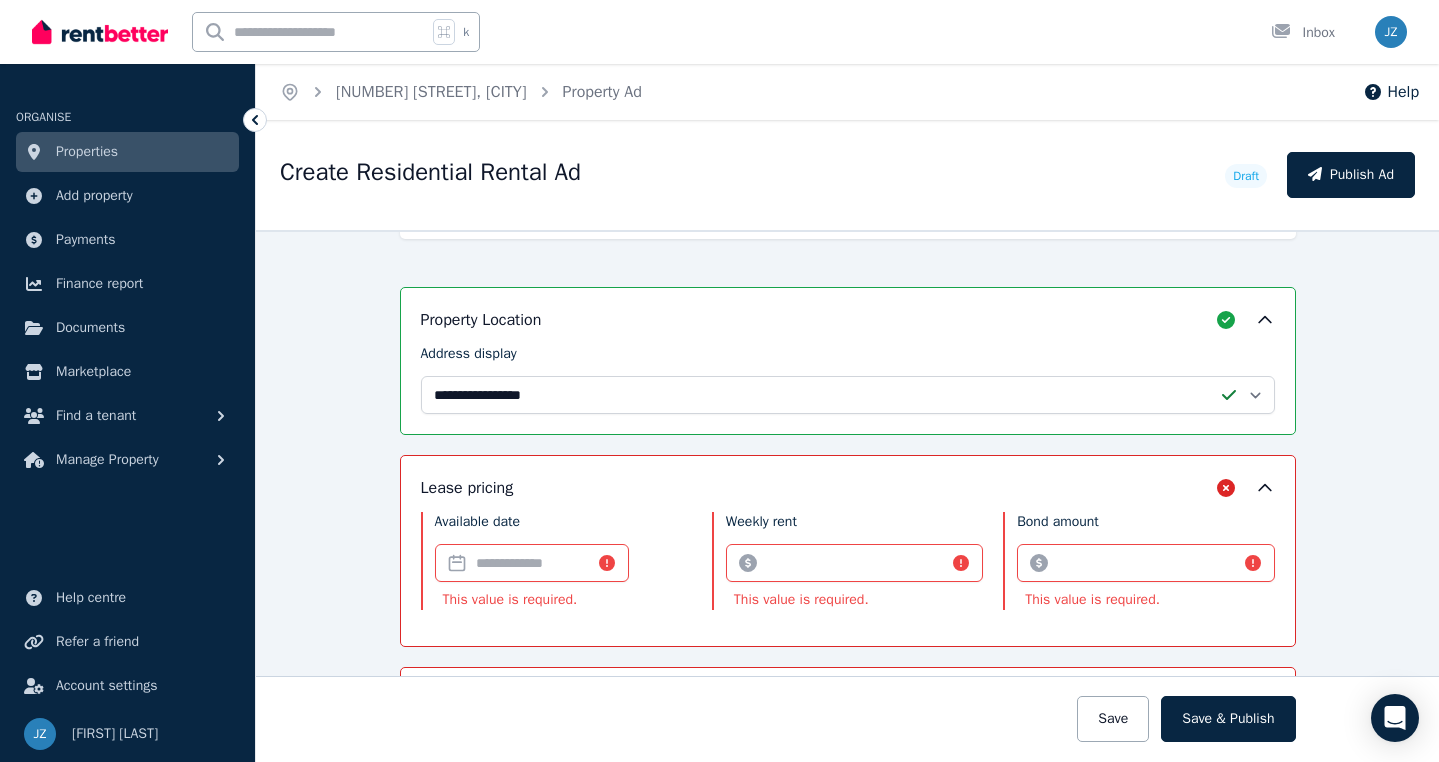 scroll, scrollTop: 487, scrollLeft: 0, axis: vertical 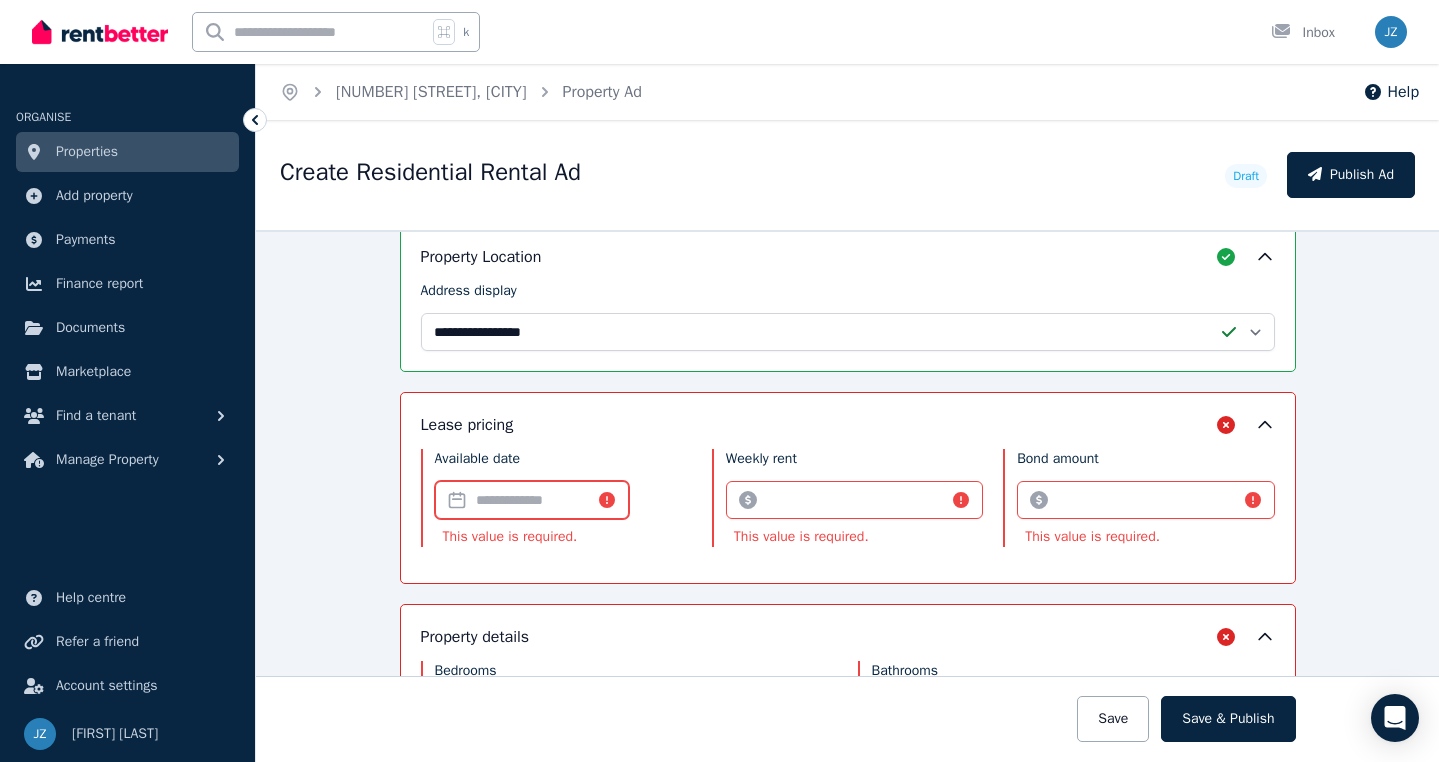 click on "Available date" at bounding box center [532, 500] 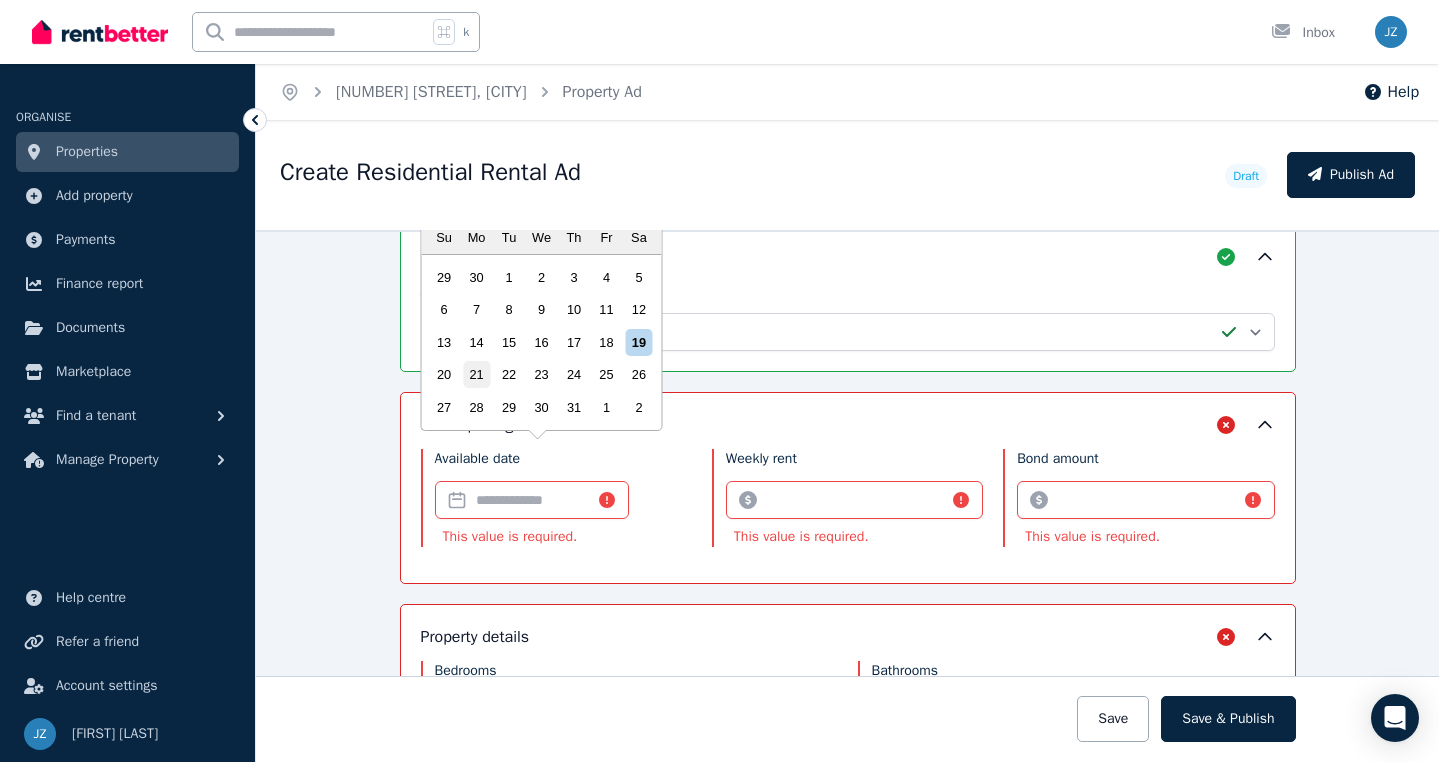 click on "21" at bounding box center [476, 374] 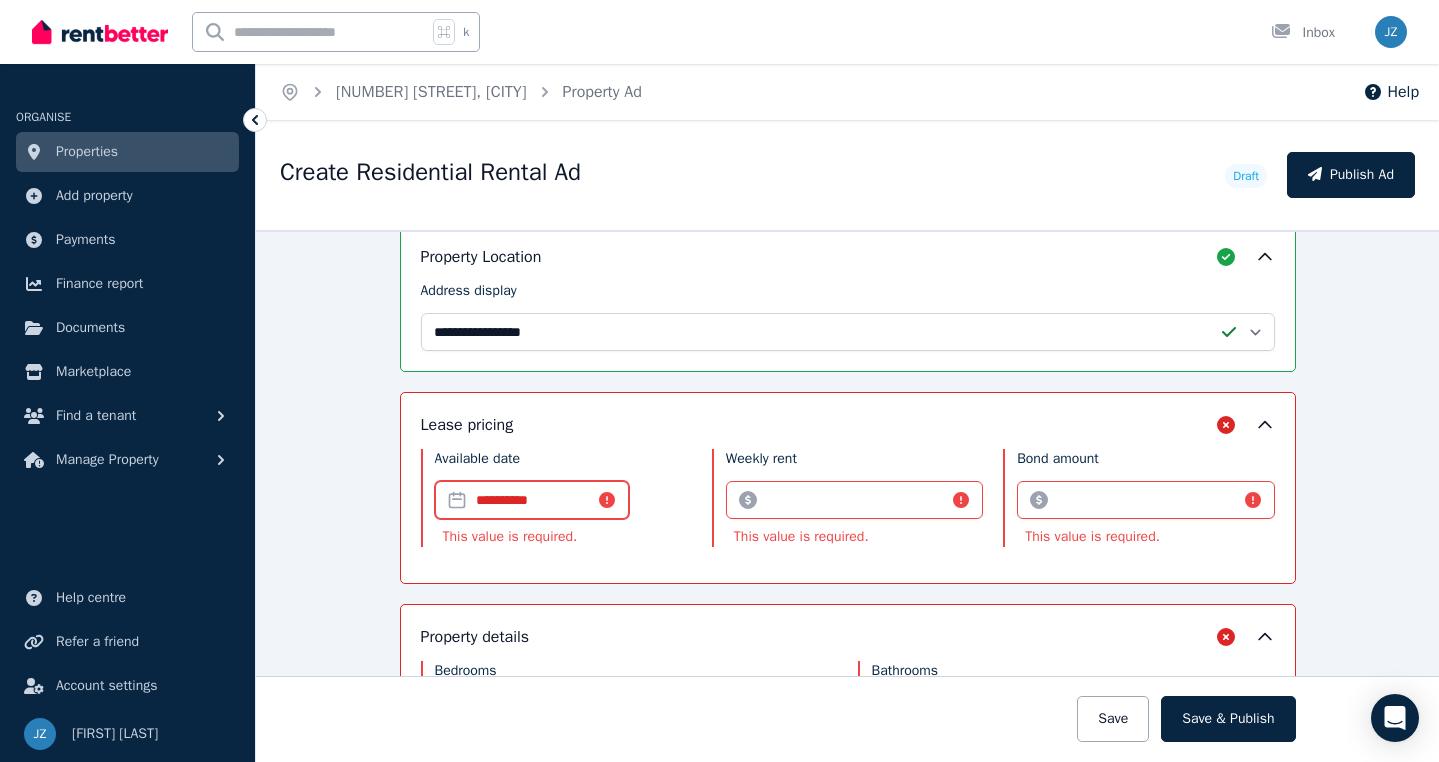 click on "**********" at bounding box center (532, 500) 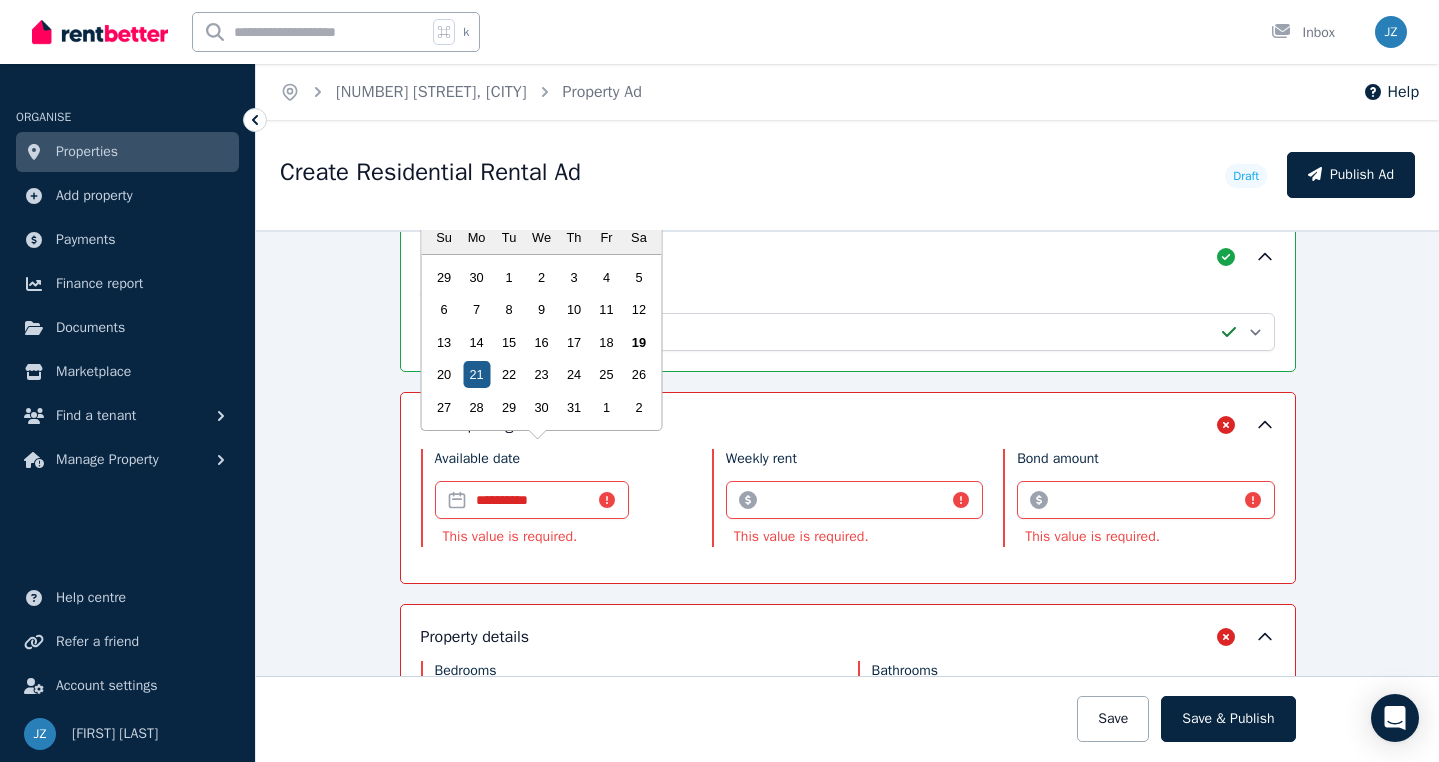click on "21" at bounding box center (476, 374) 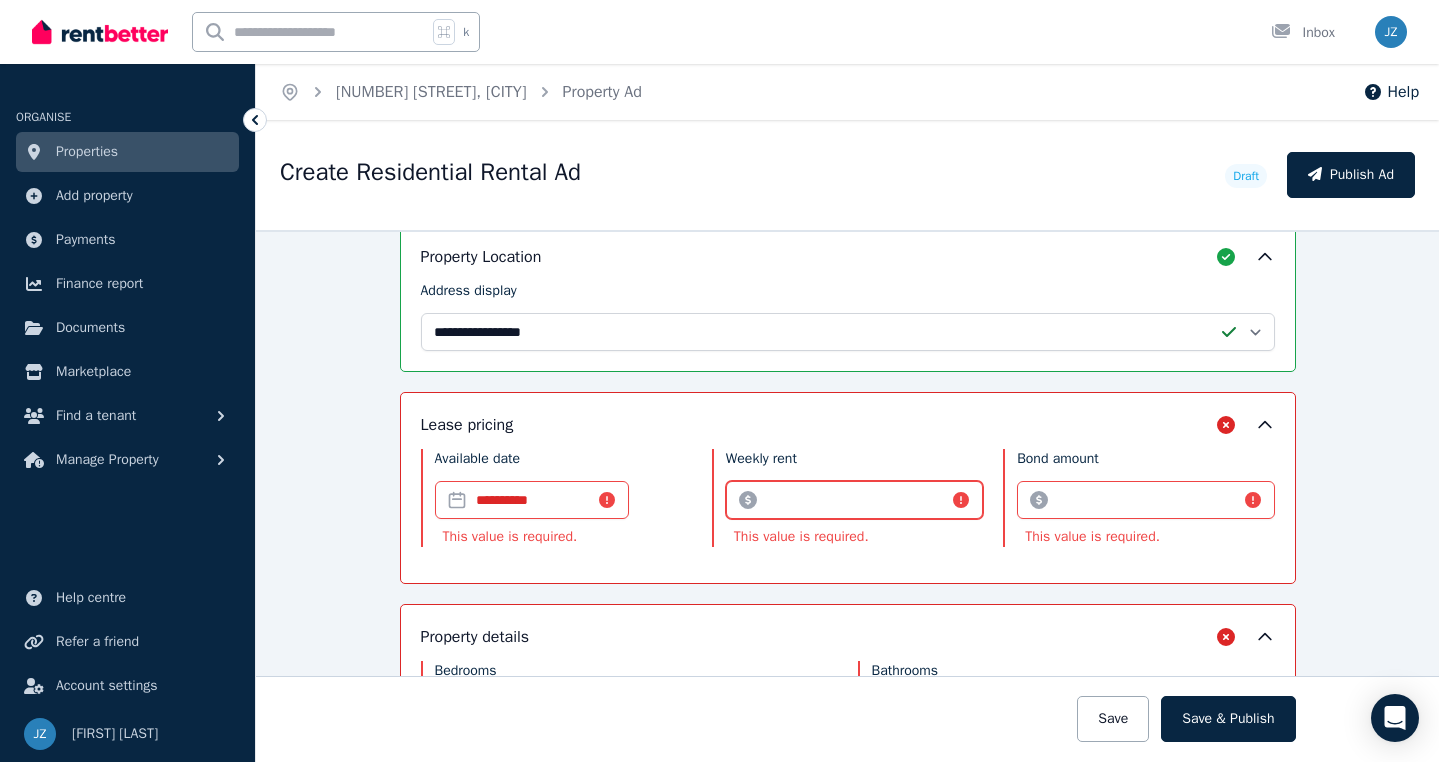 click on "Weekly rent" at bounding box center [854, 500] 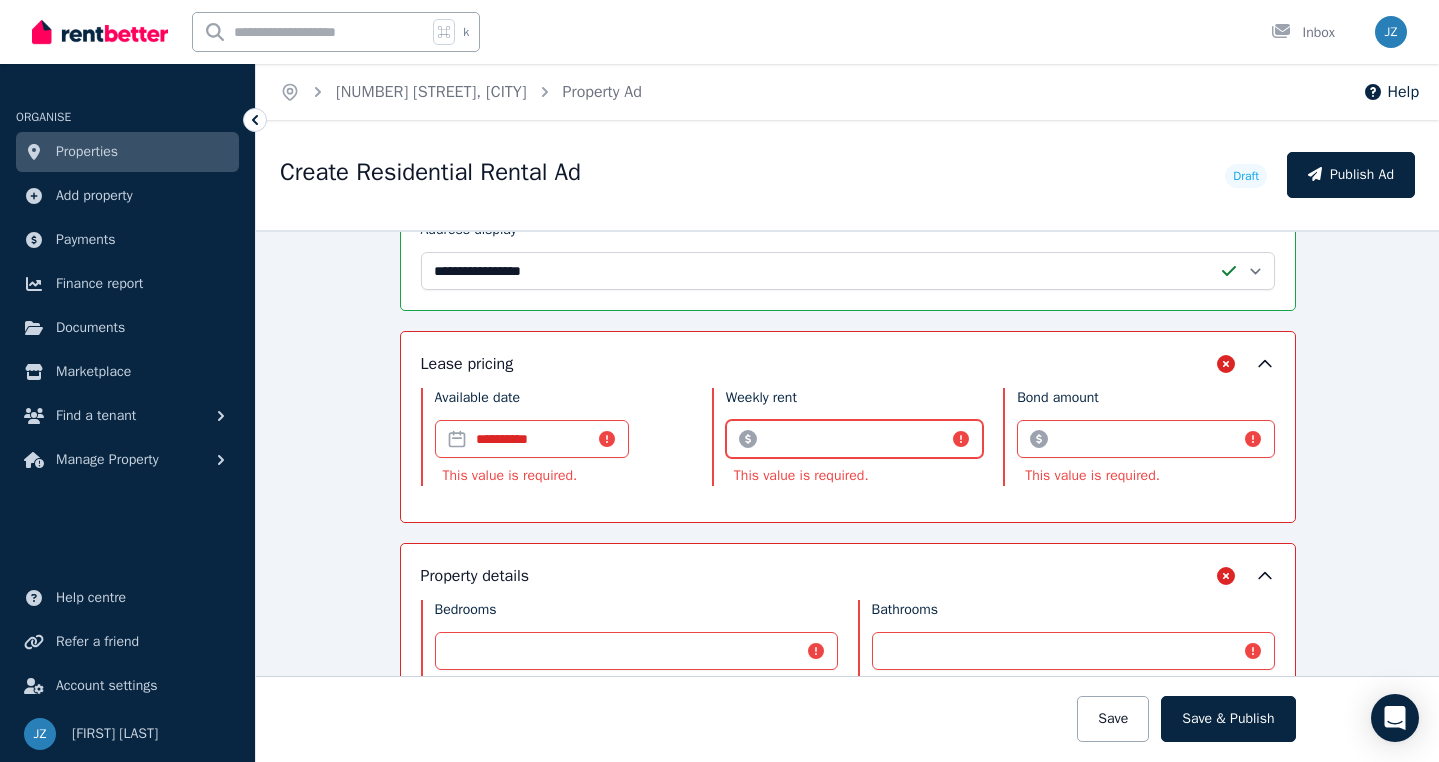 scroll, scrollTop: 549, scrollLeft: 0, axis: vertical 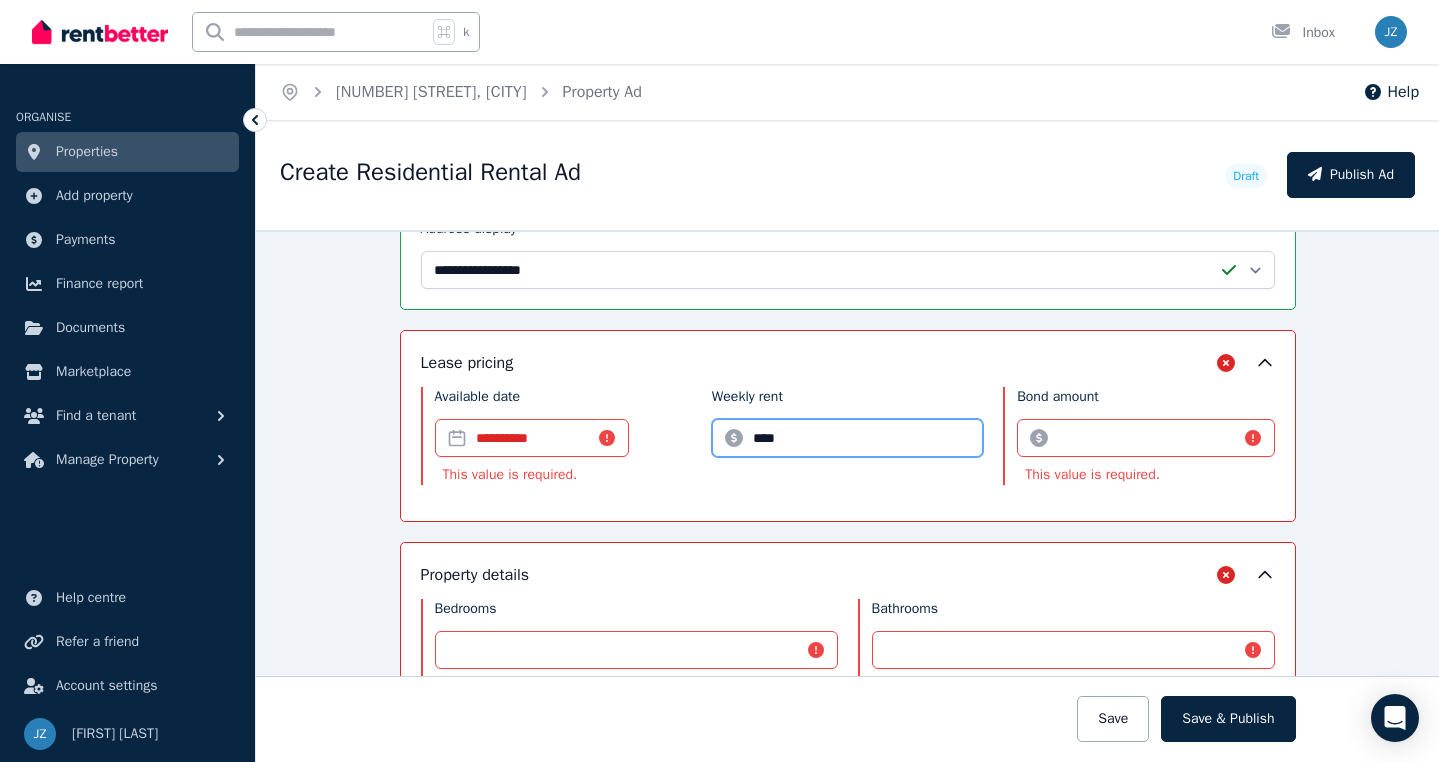 type on "****" 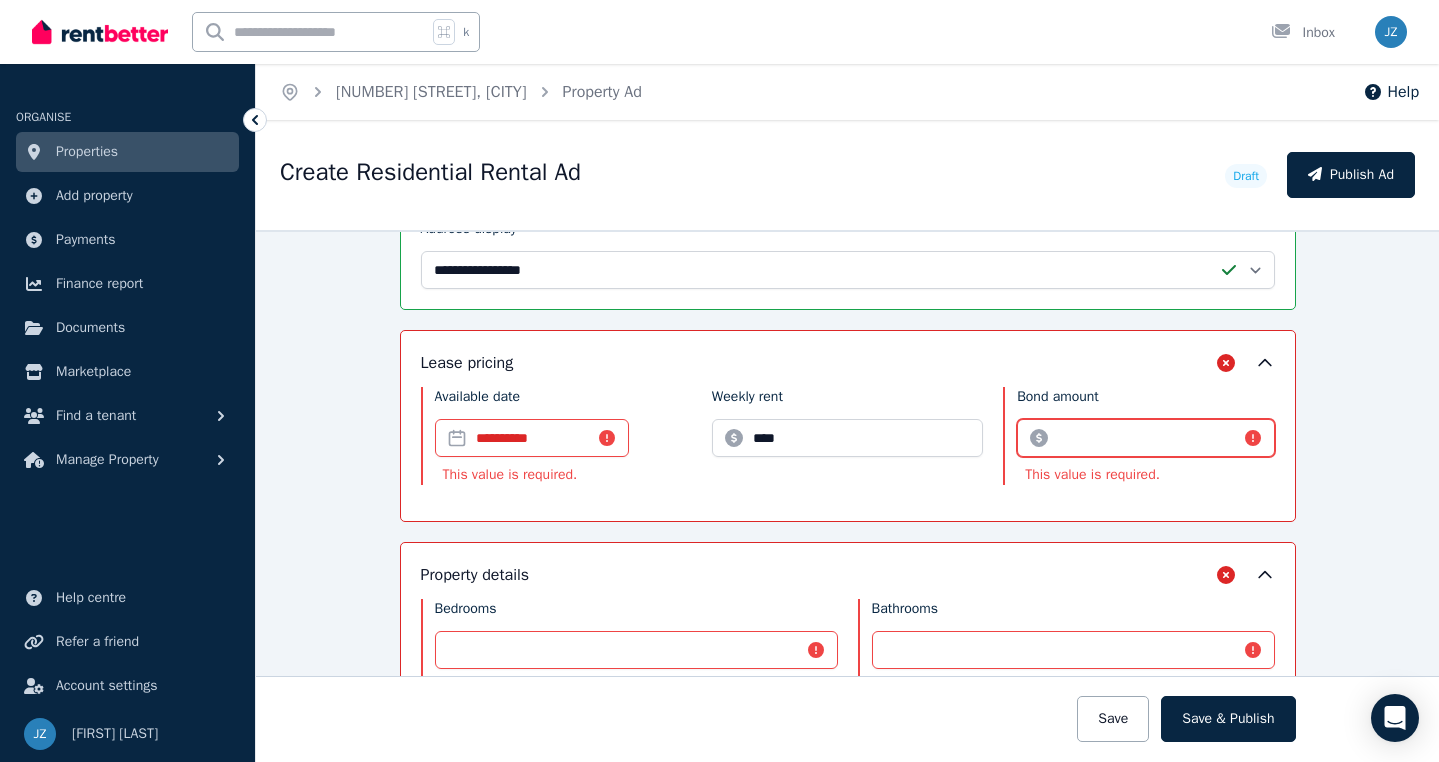 click on "Bond amount" at bounding box center [1145, 438] 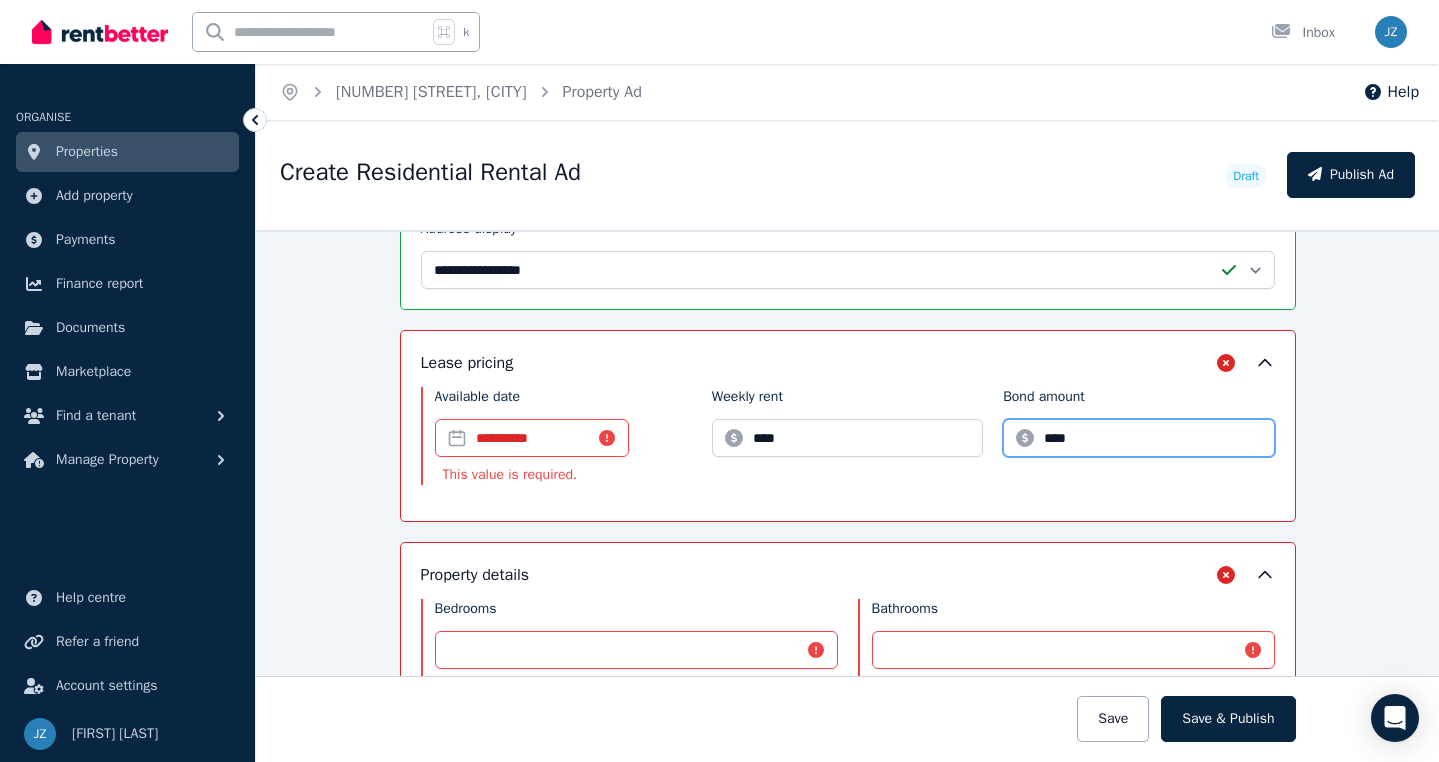 type on "****" 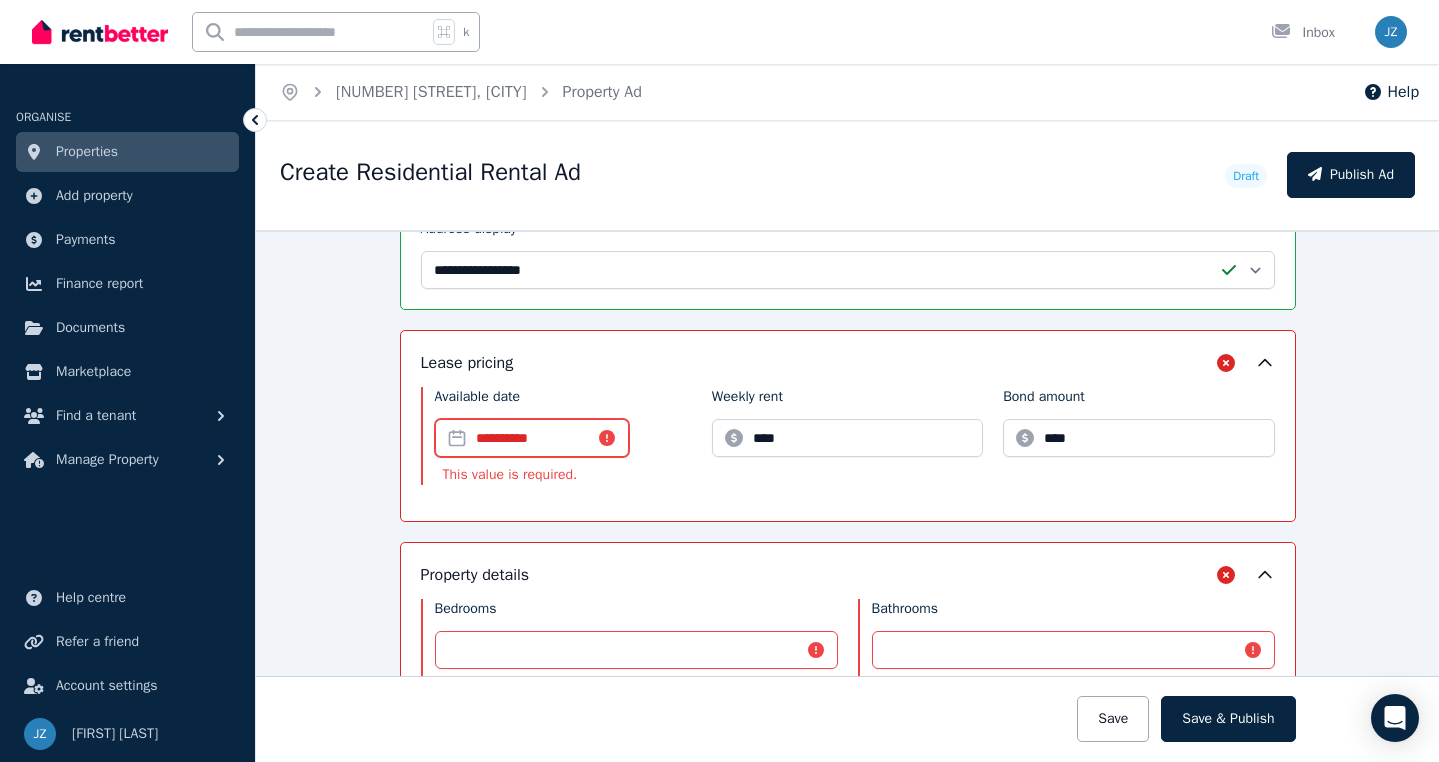 click on "**********" at bounding box center (532, 438) 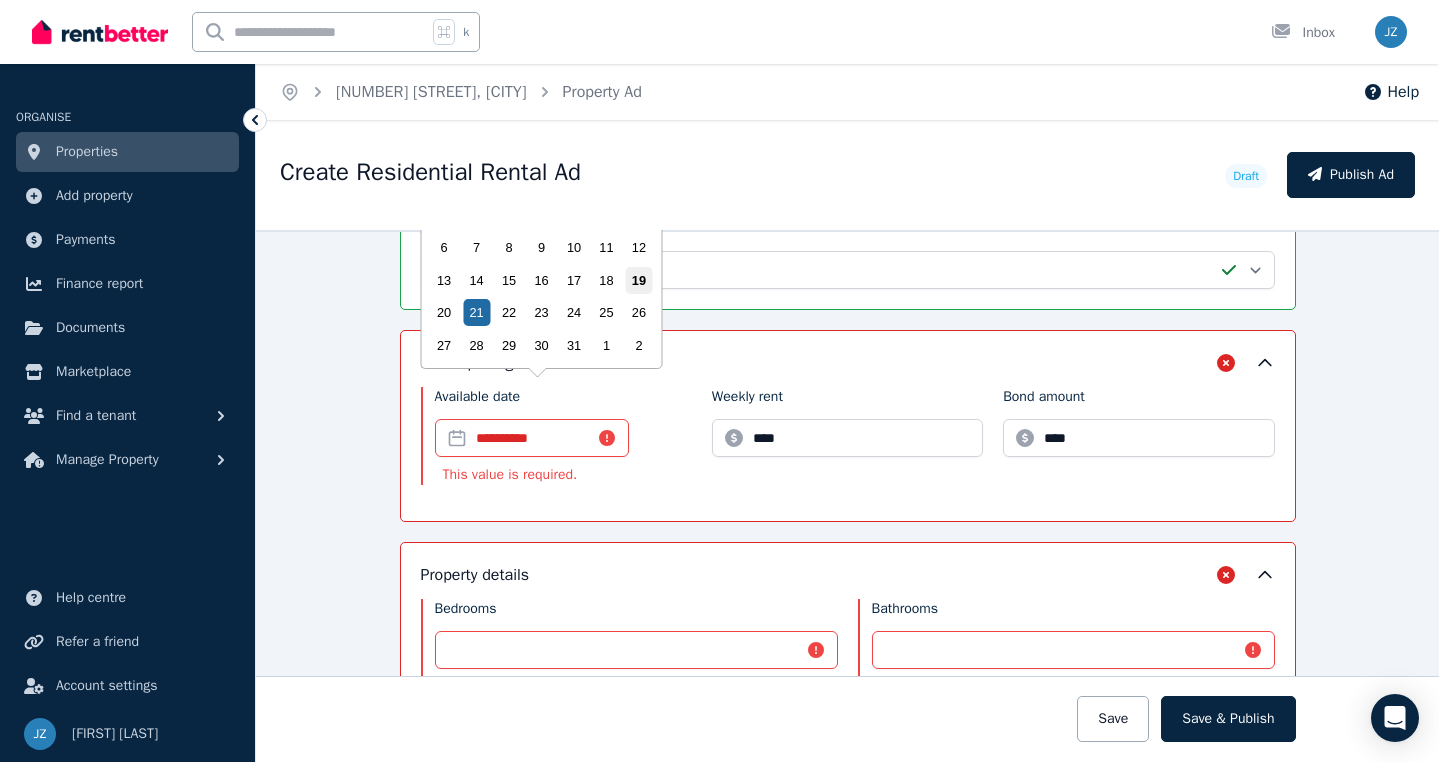 click on "19" at bounding box center (638, 280) 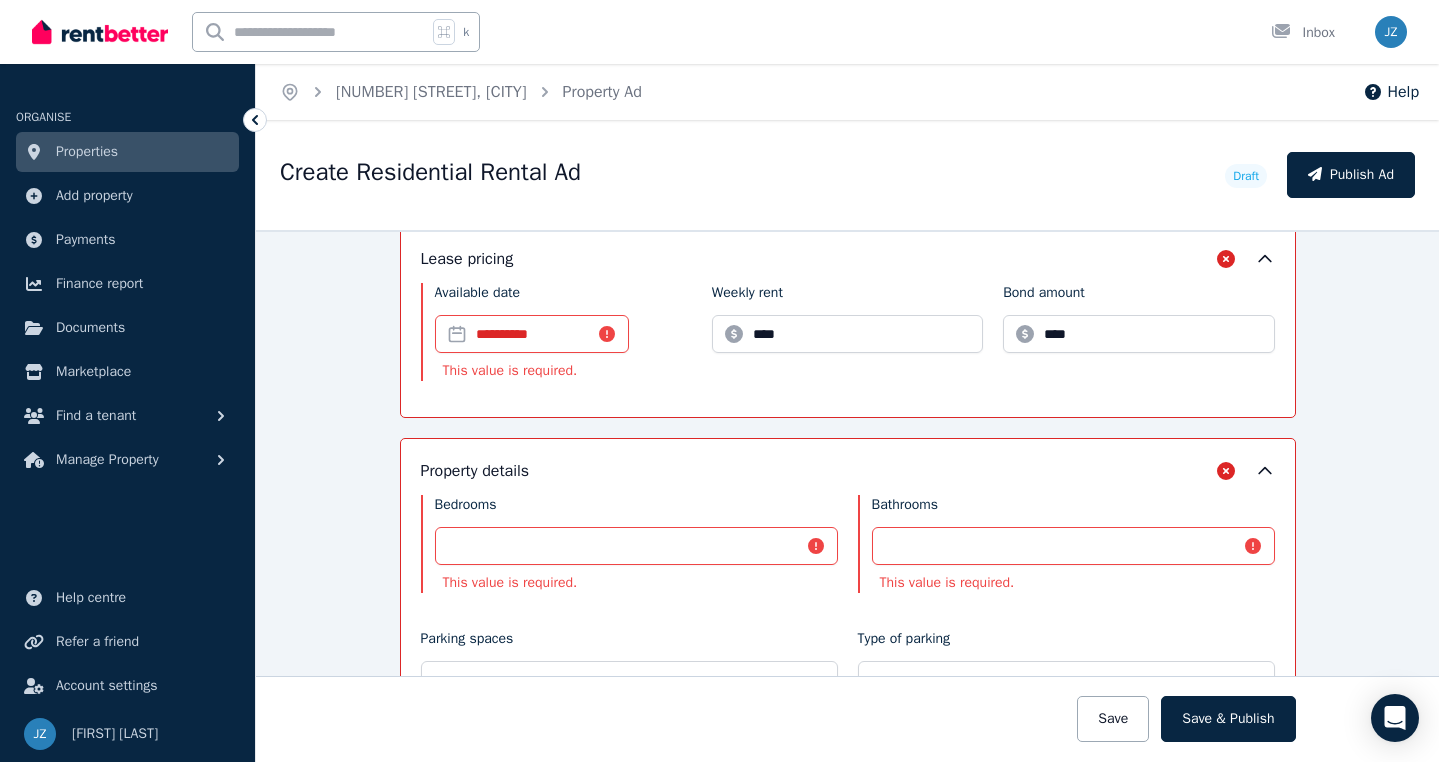 scroll, scrollTop: 680, scrollLeft: 0, axis: vertical 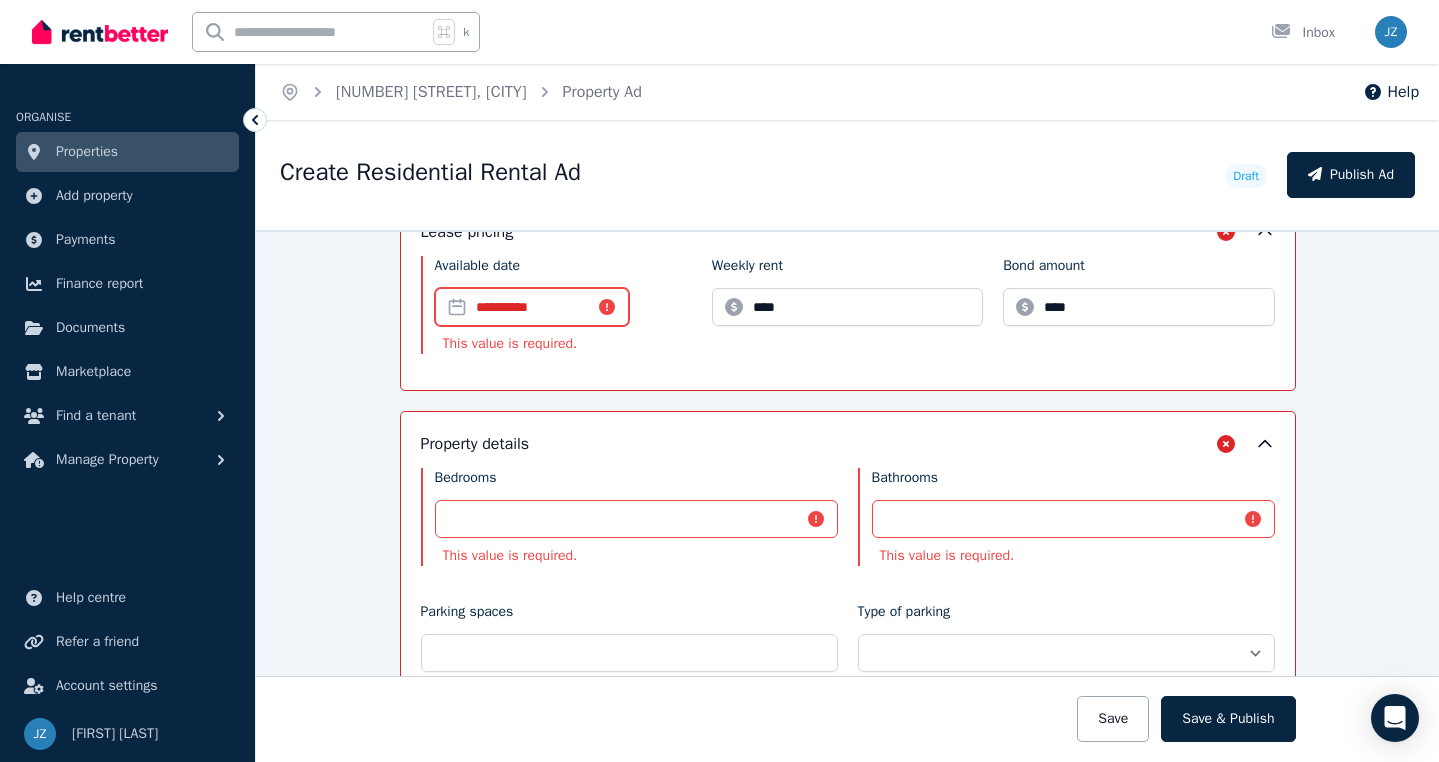 click on "**********" at bounding box center (532, 307) 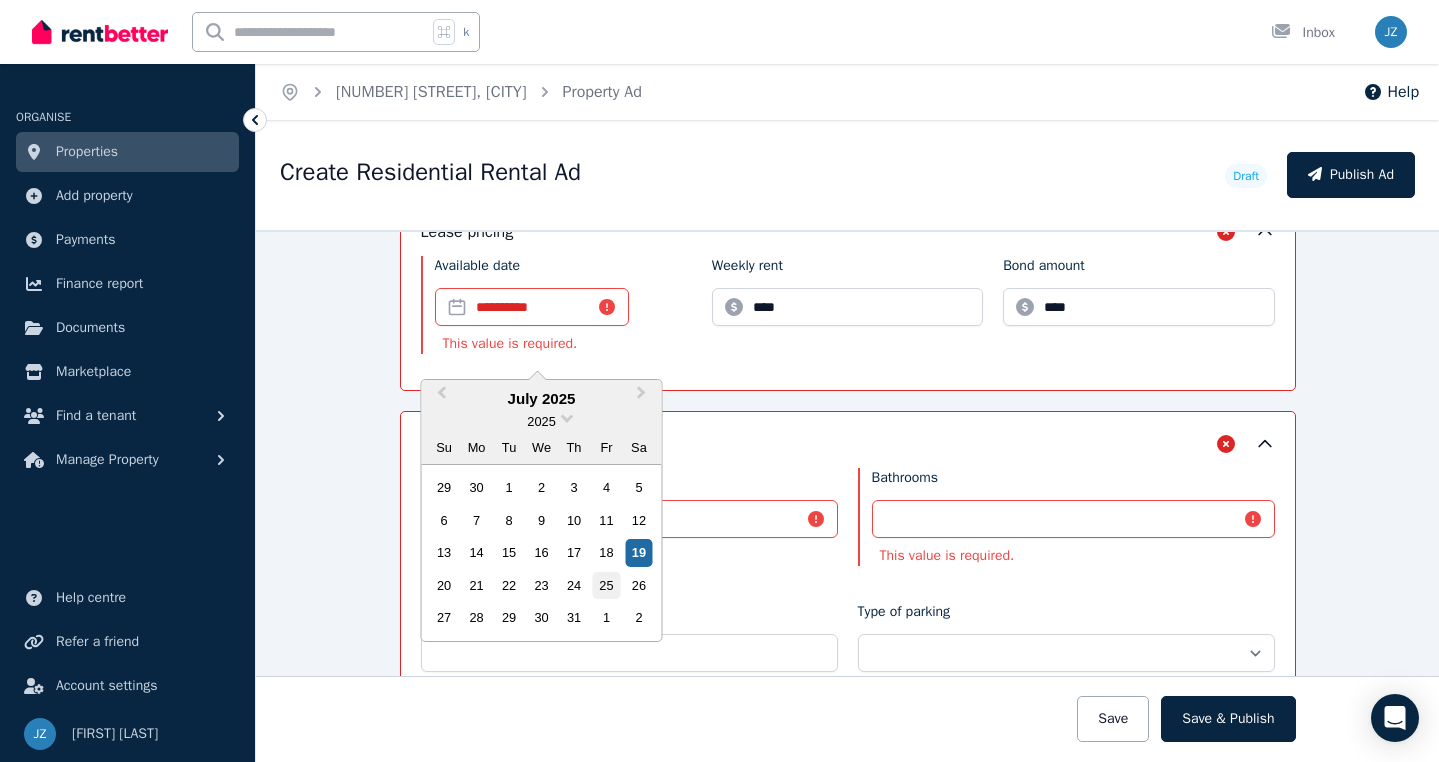 click on "25" at bounding box center [606, 585] 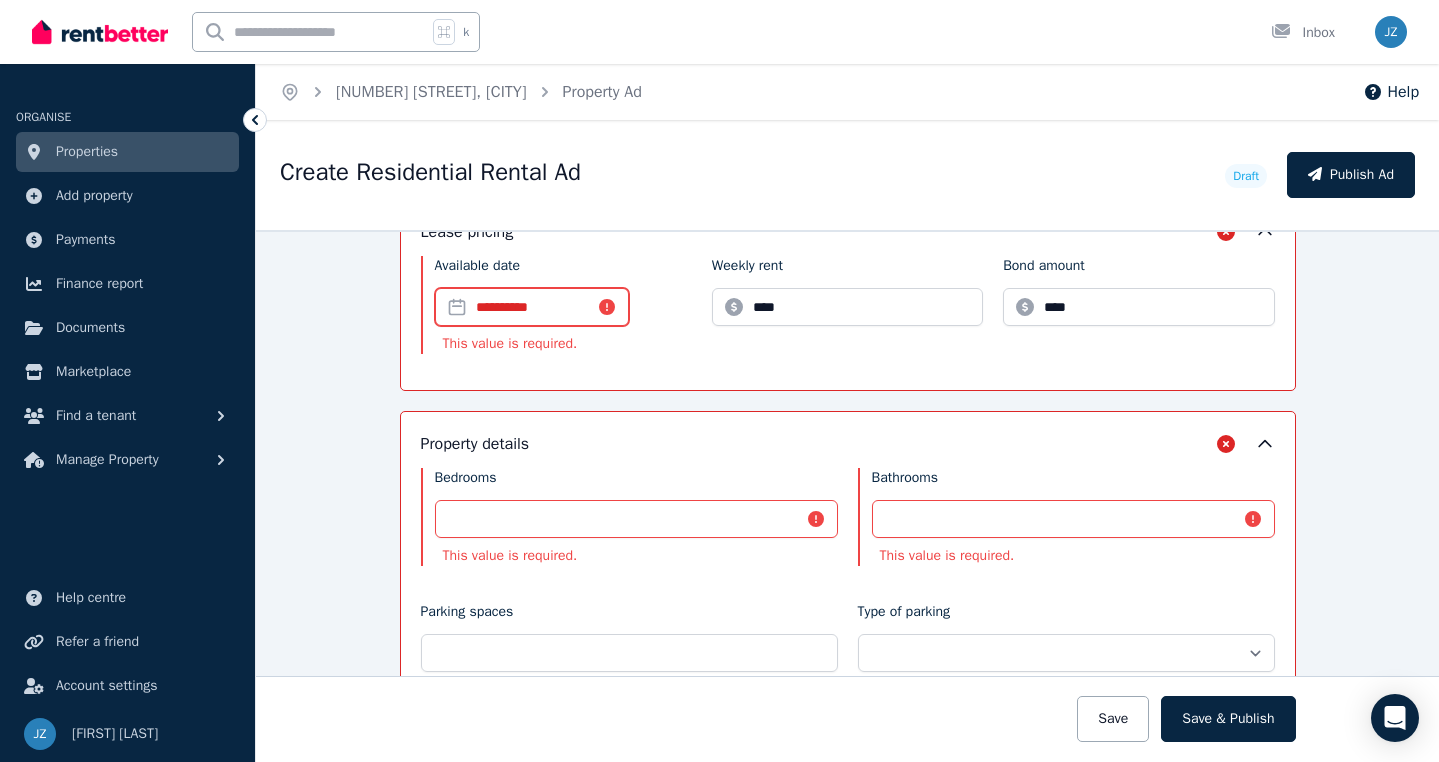 click on "**********" at bounding box center (532, 307) 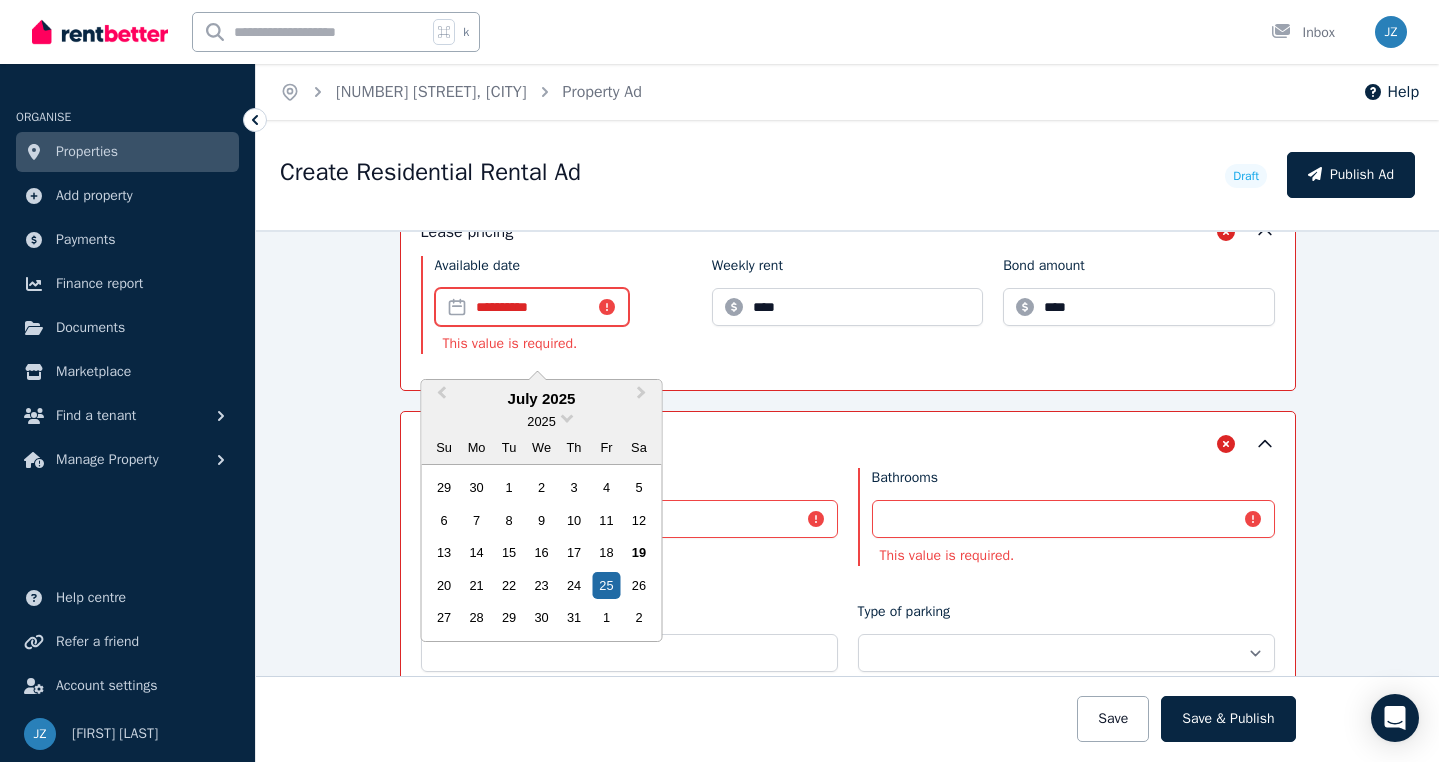 click on "**********" at bounding box center [532, 307] 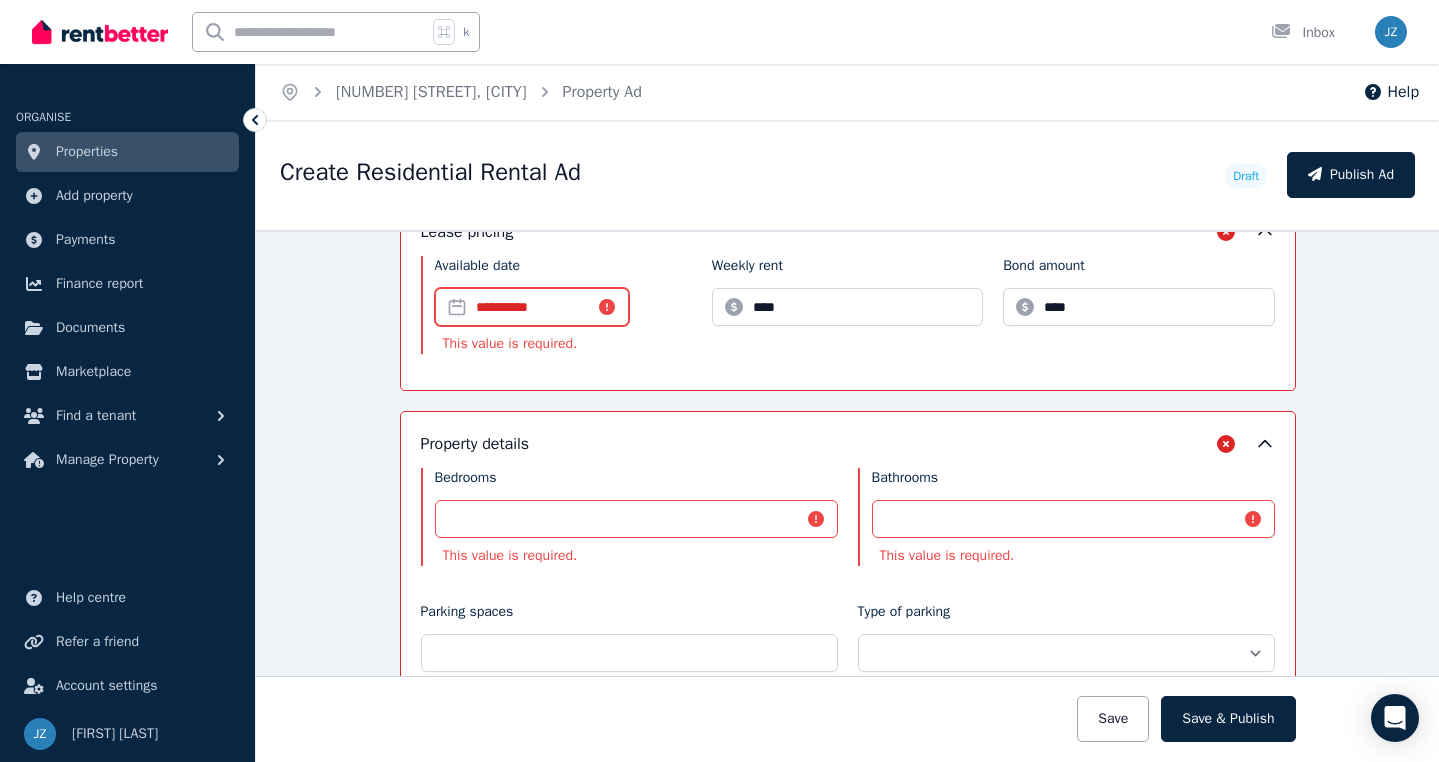 click on "**********" at bounding box center [532, 307] 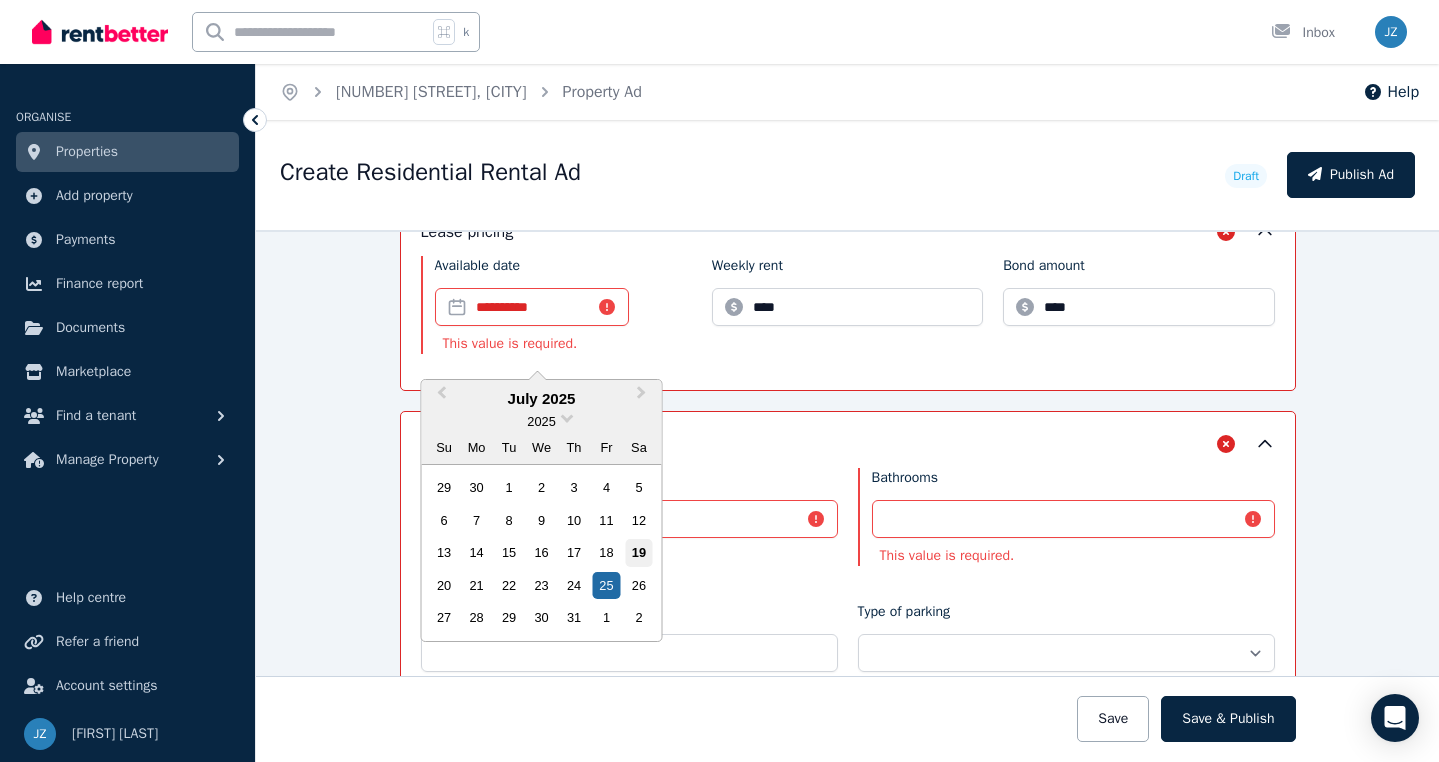 click on "19" at bounding box center [638, 552] 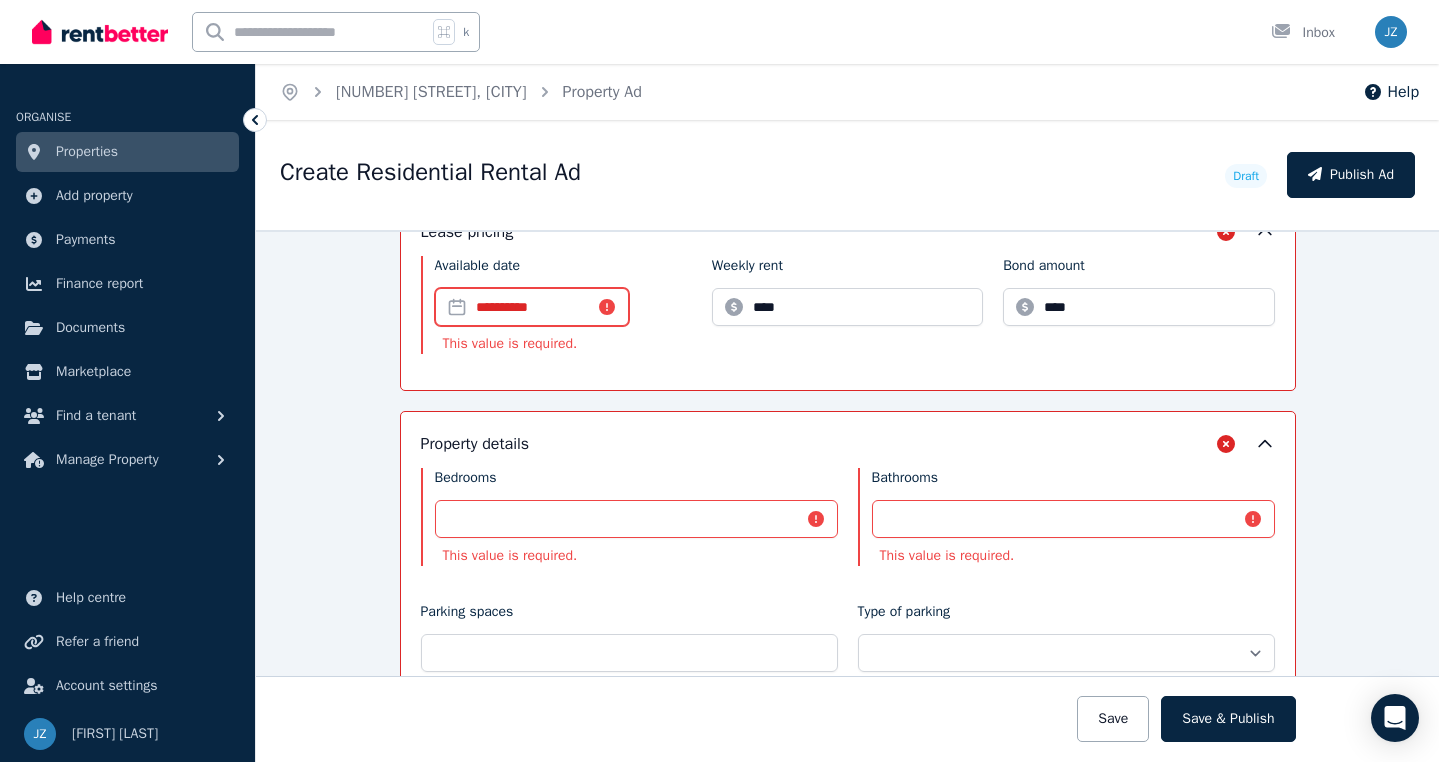 click on "**********" at bounding box center [532, 307] 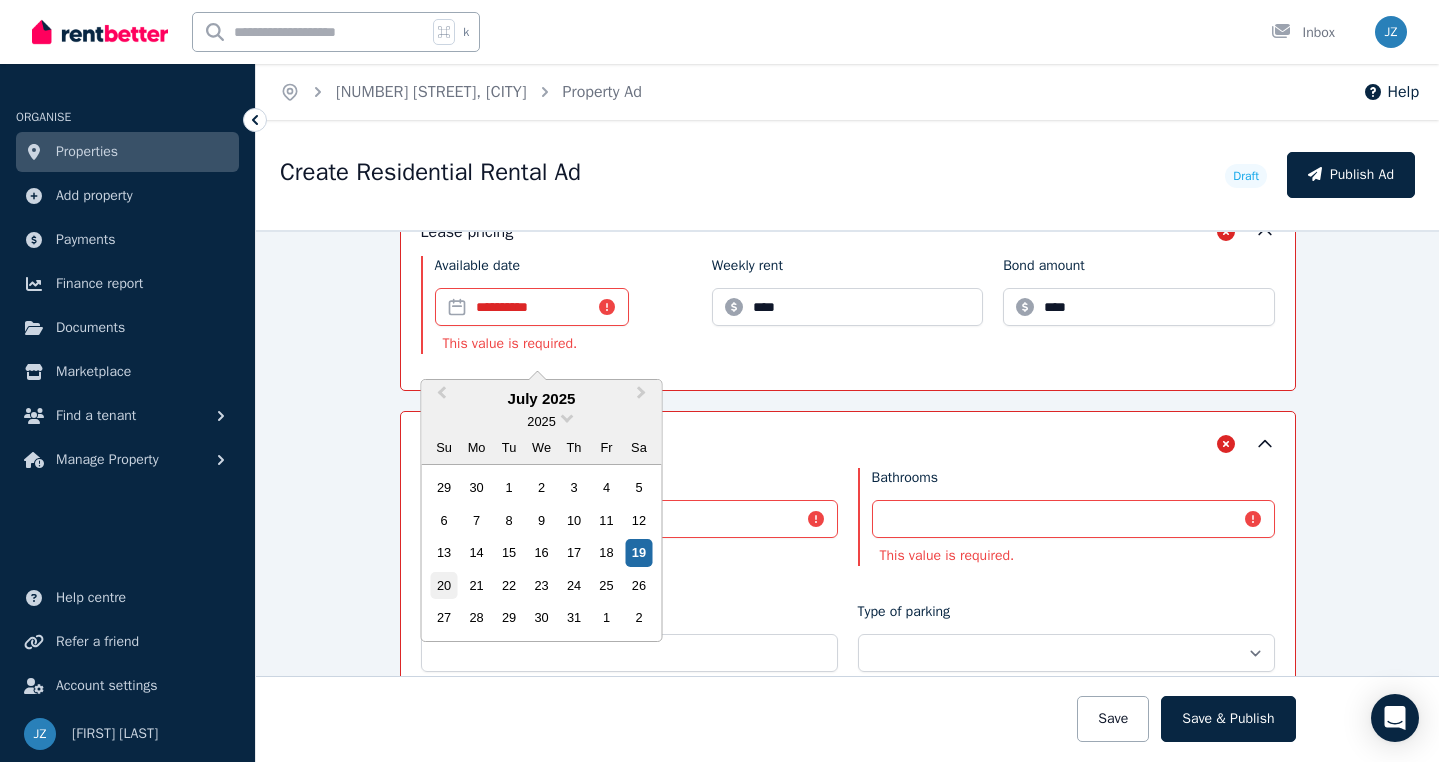 click on "20" at bounding box center [444, 585] 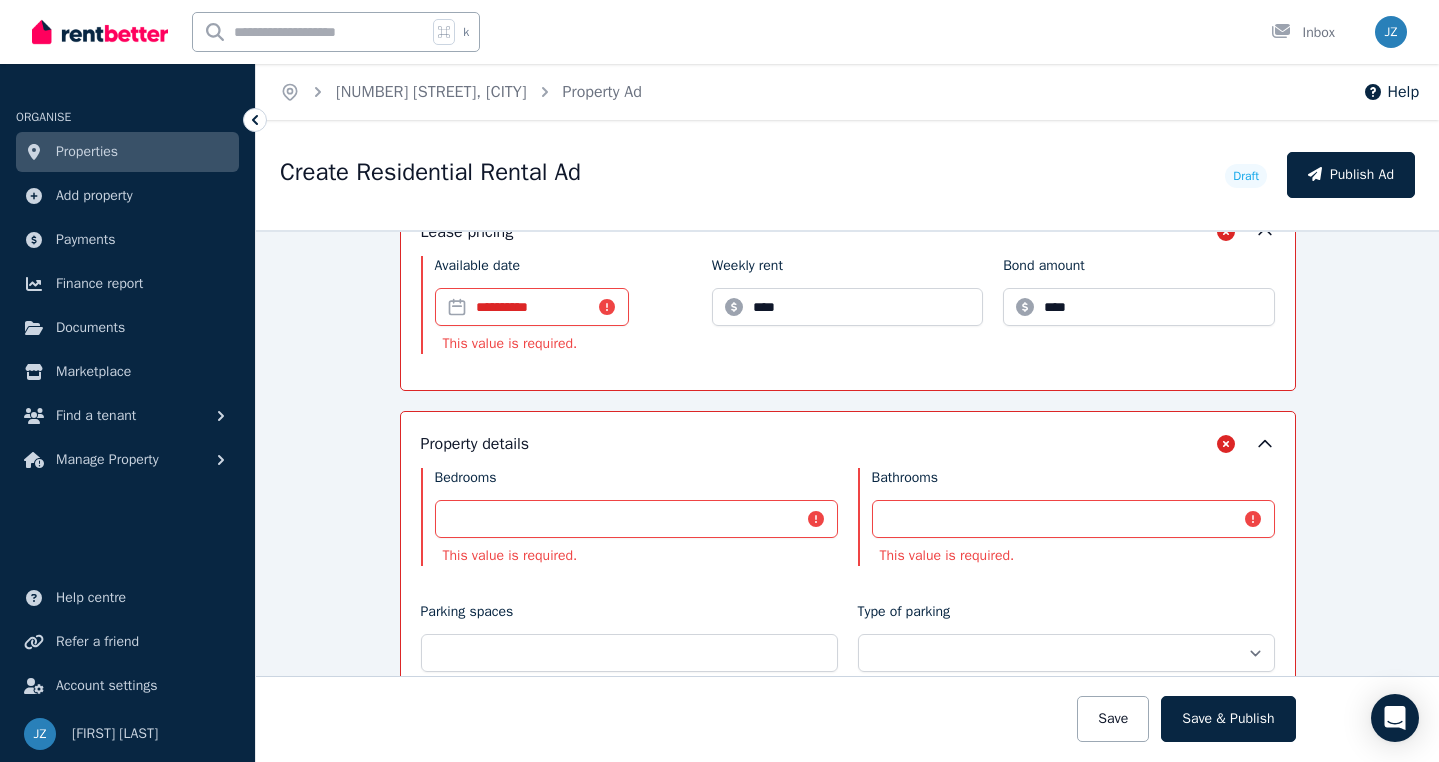 click on "Property details Bedrooms This value is required. Bathrooms This value is required. Parking spaces Type of parking [PHONE] Property type [PHONE] Land size sqm" at bounding box center [848, 619] 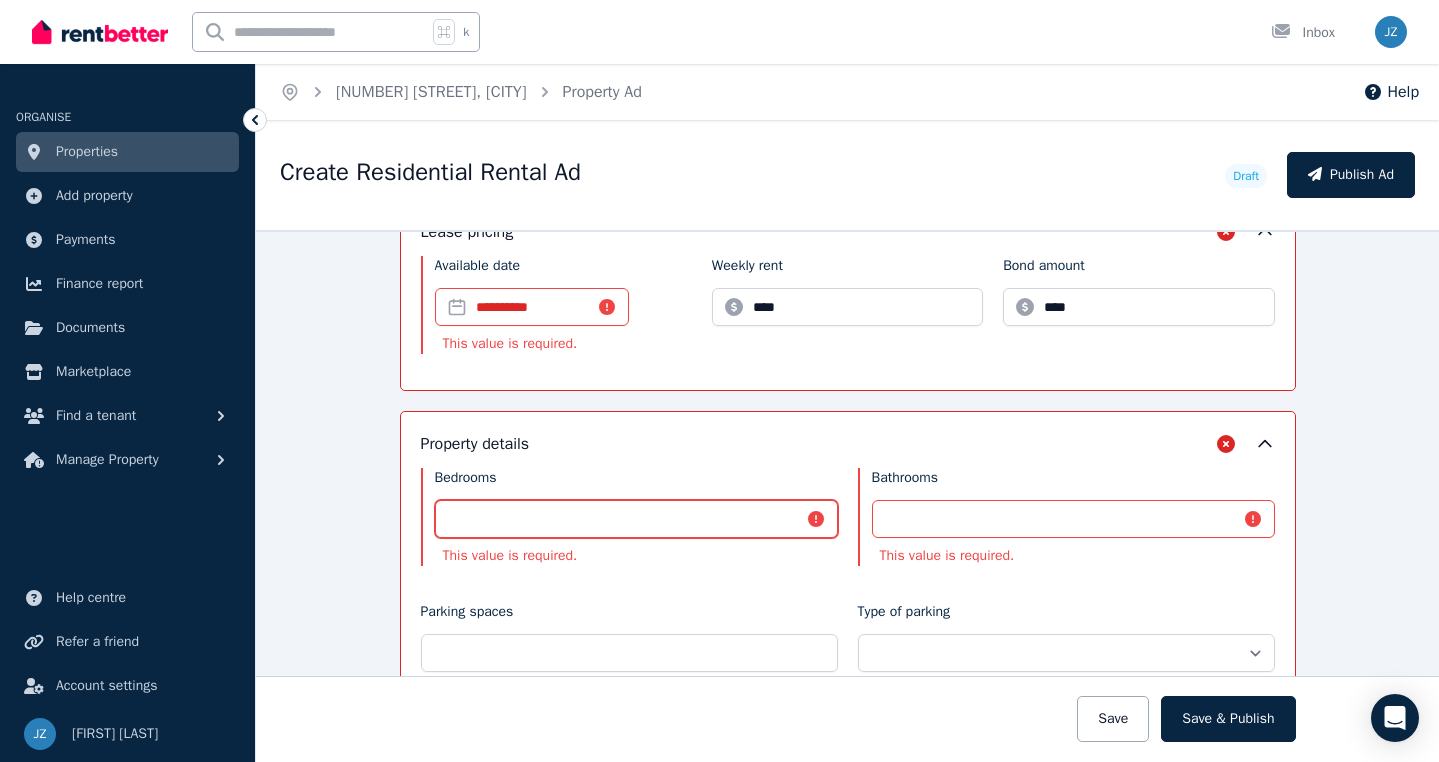 click on "Bedrooms" at bounding box center [636, 519] 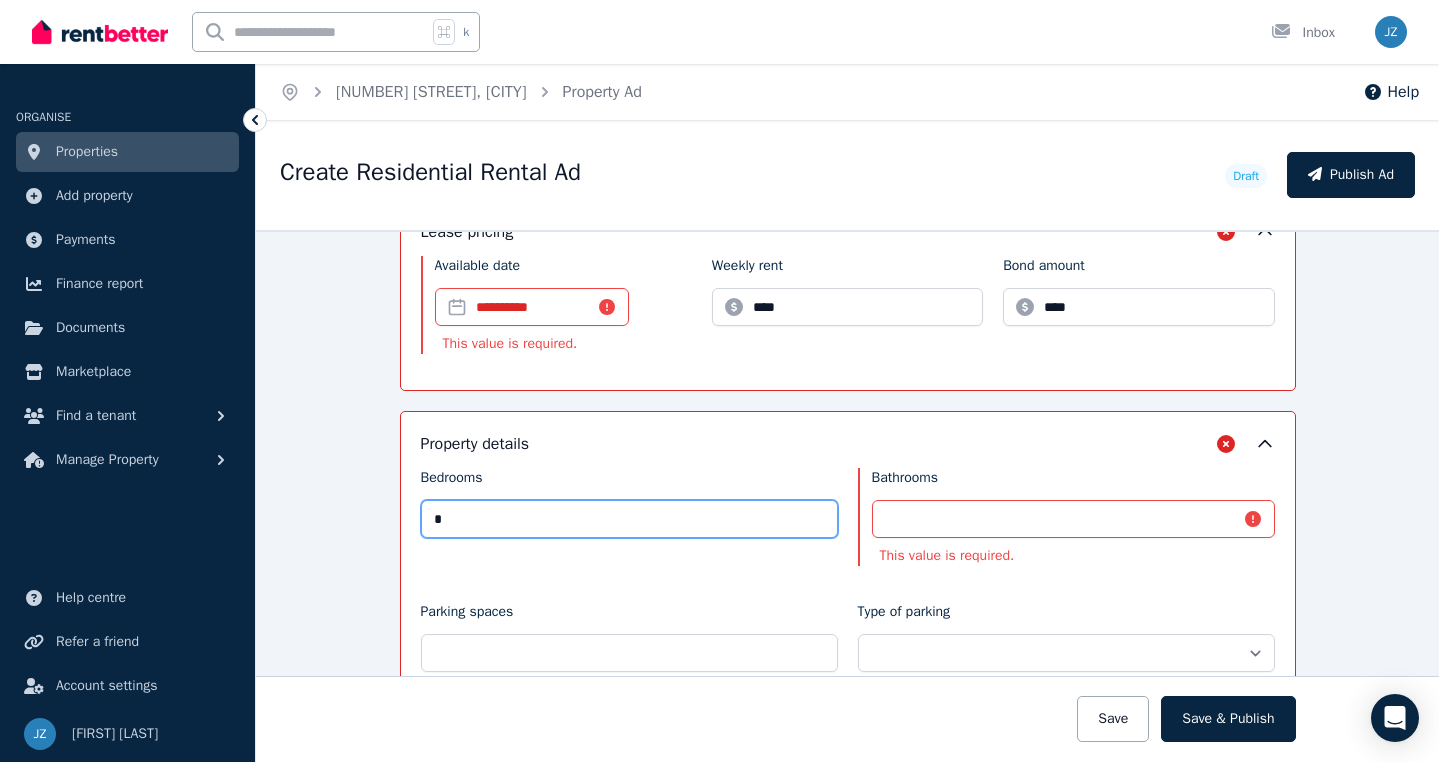 type on "*" 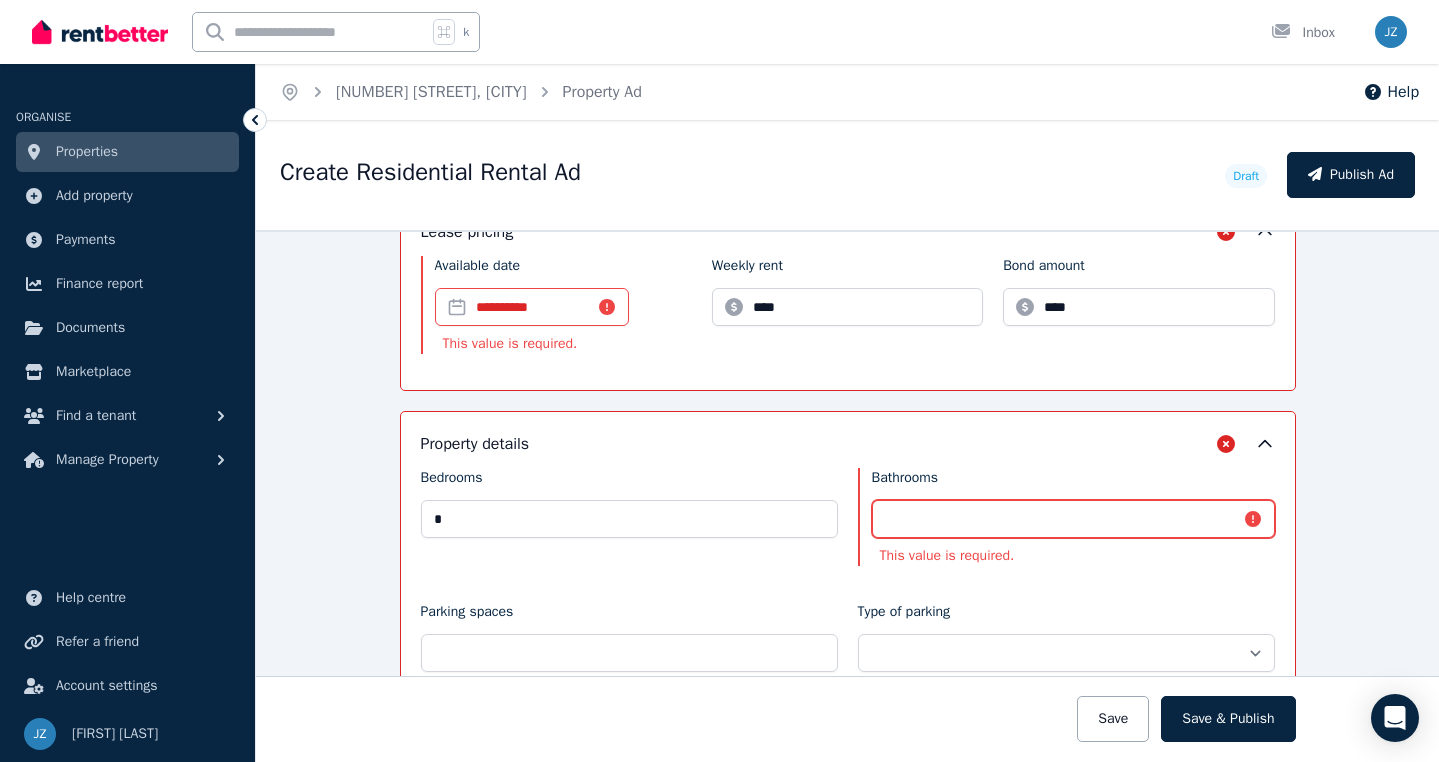 click on "Bathrooms" at bounding box center (1073, 519) 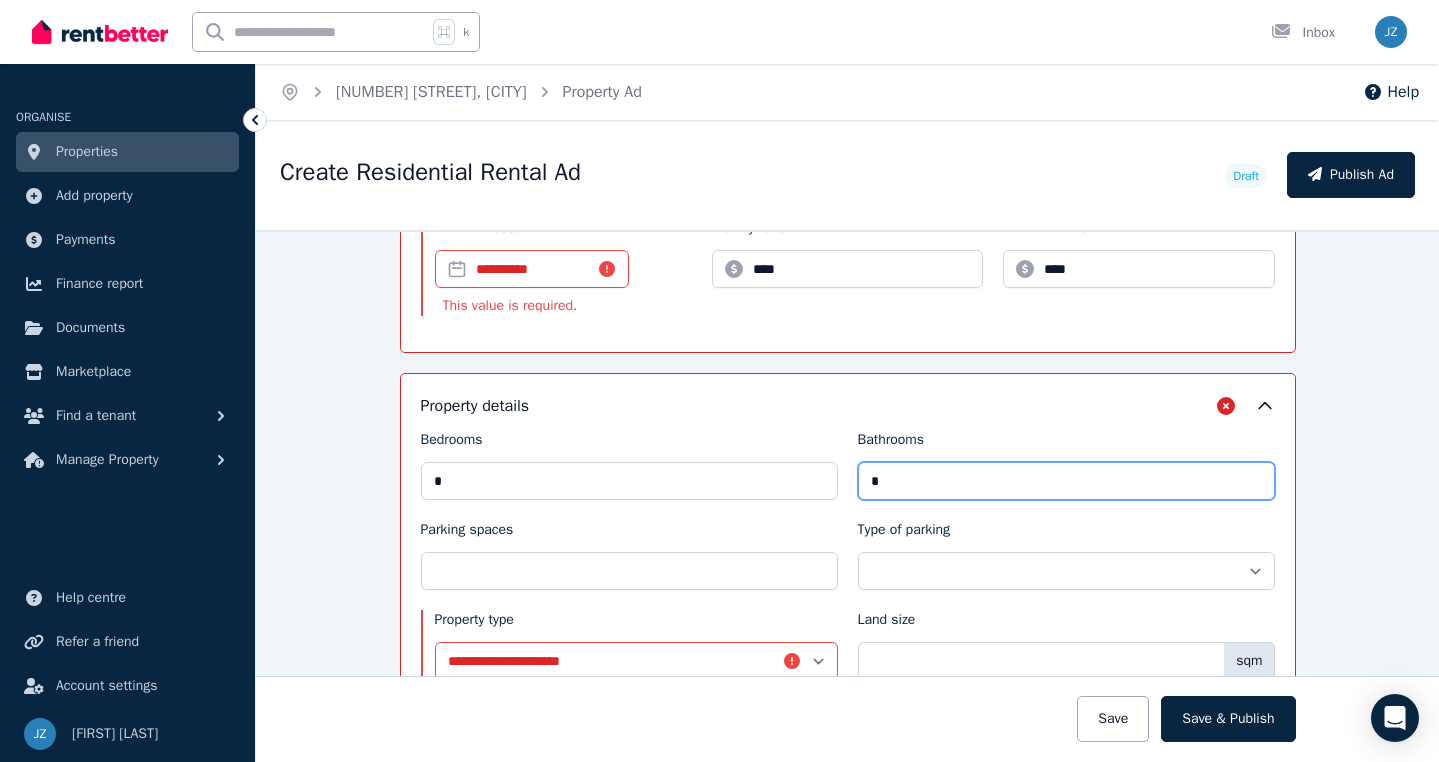 scroll, scrollTop: 751, scrollLeft: 0, axis: vertical 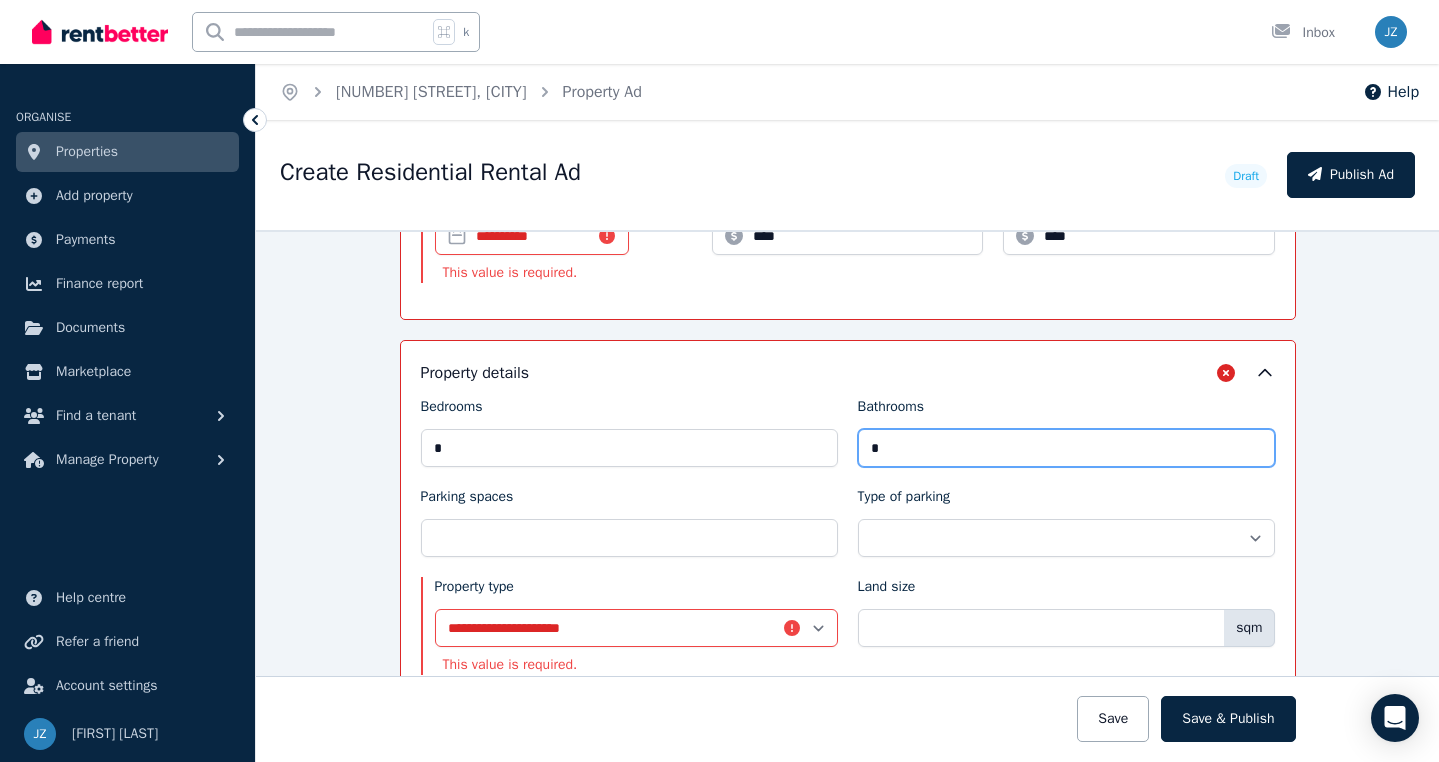 type on "*" 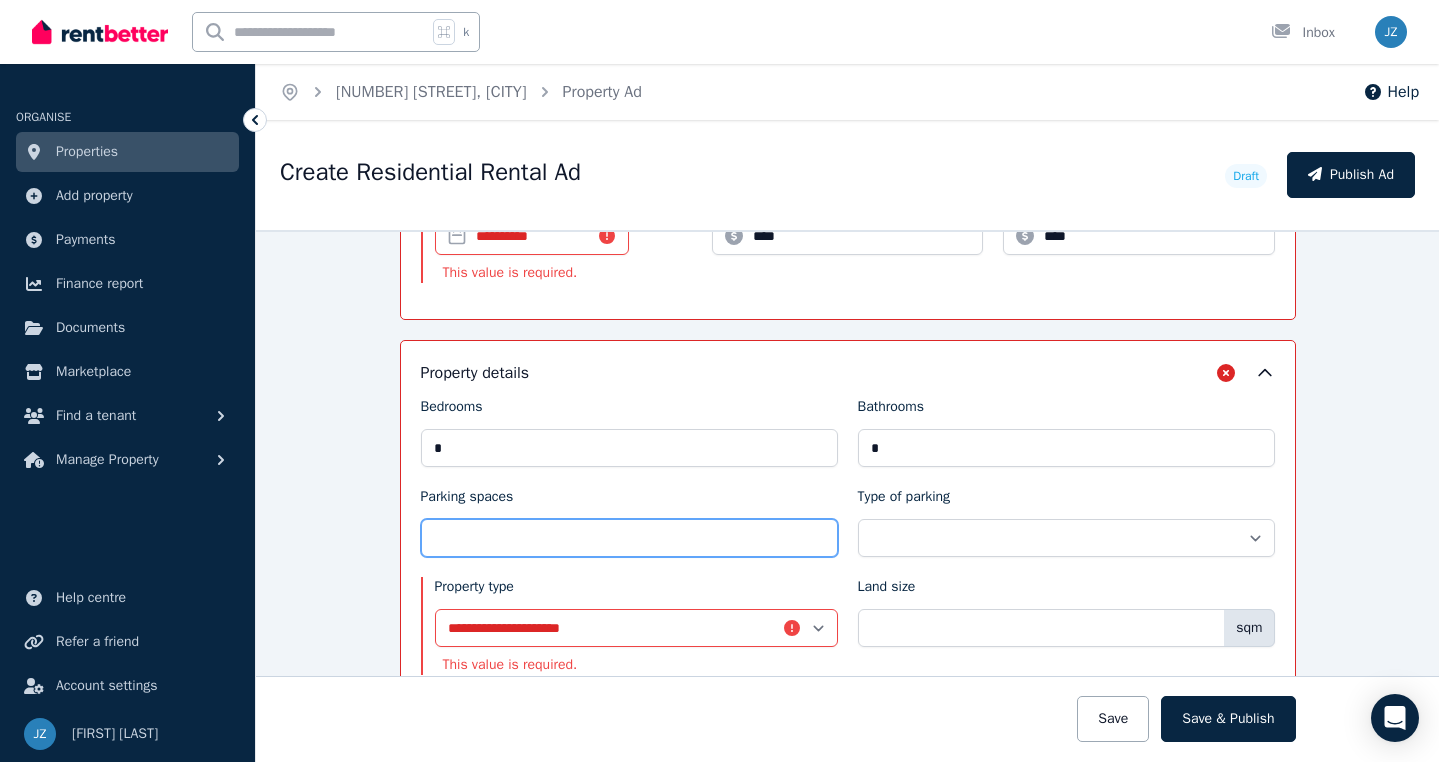 click on "Parking spaces" at bounding box center [629, 538] 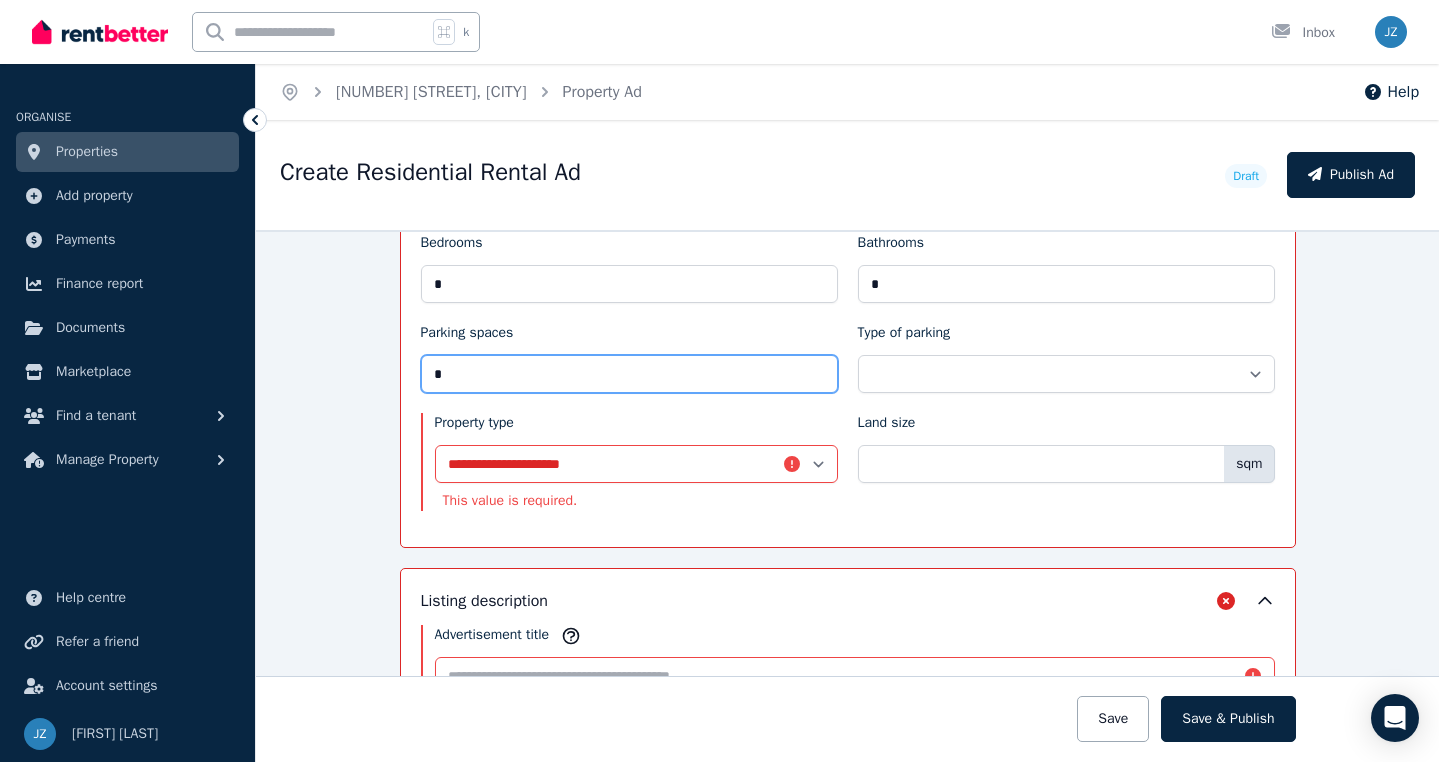 scroll, scrollTop: 1006, scrollLeft: 0, axis: vertical 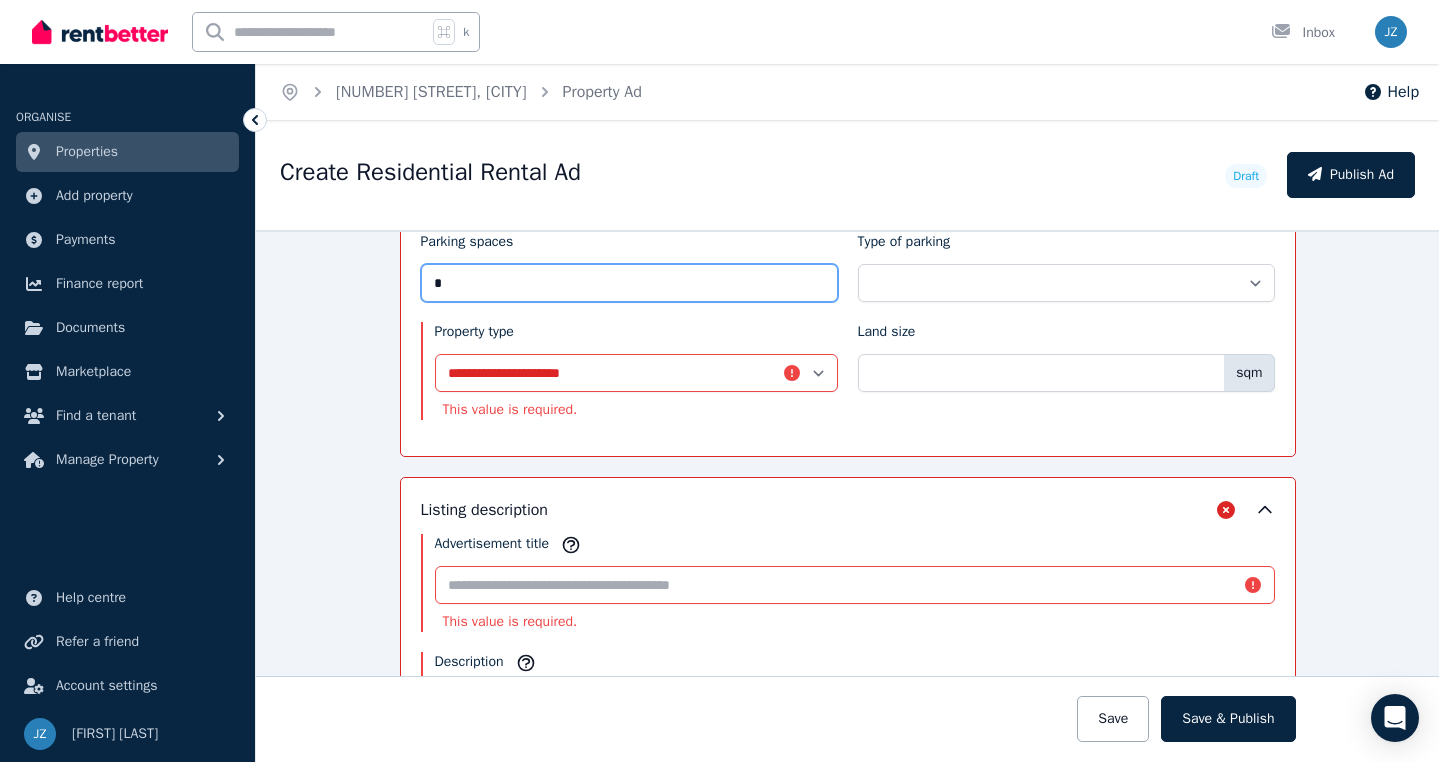 type on "*" 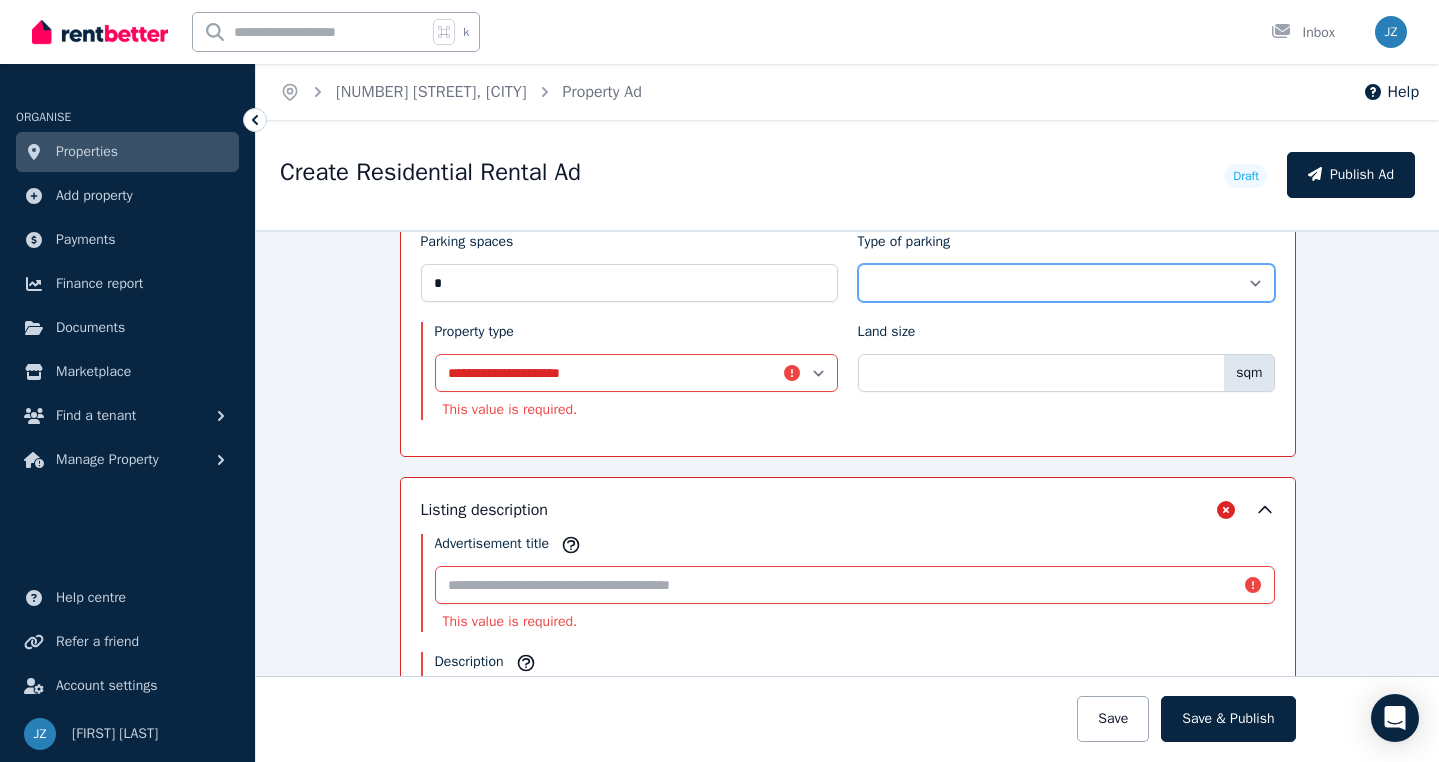 select on "**********" 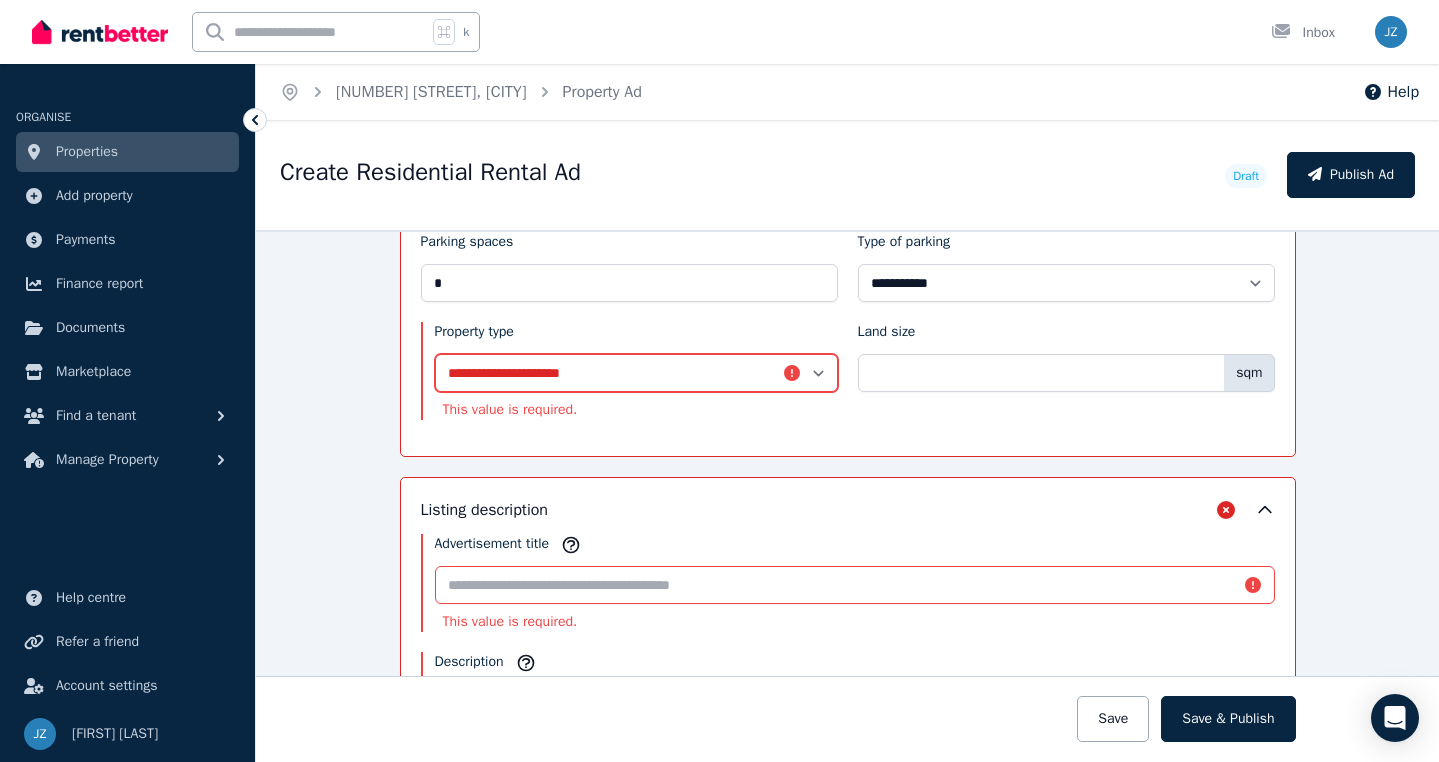 select on "**********" 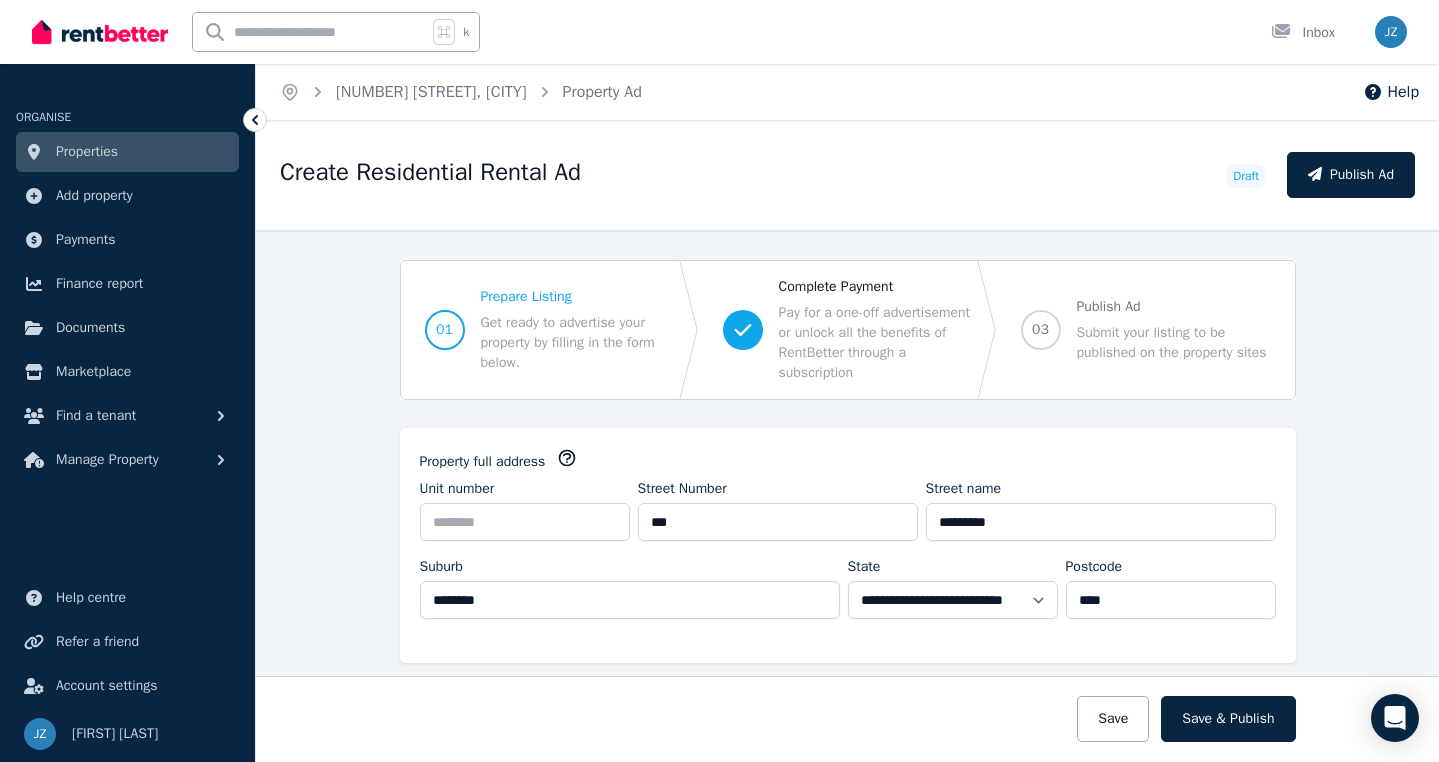 scroll, scrollTop: 0, scrollLeft: 0, axis: both 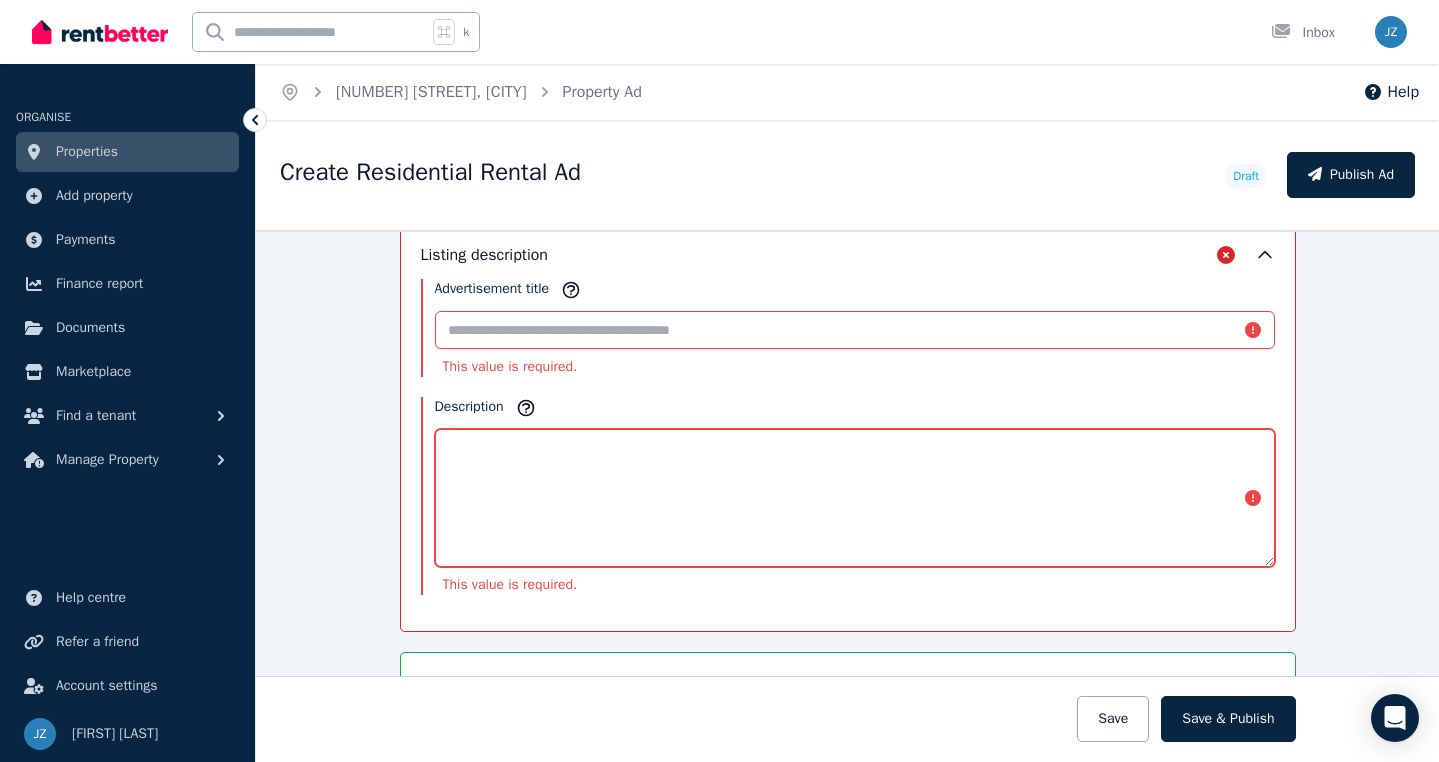click on "Description" at bounding box center (855, 498) 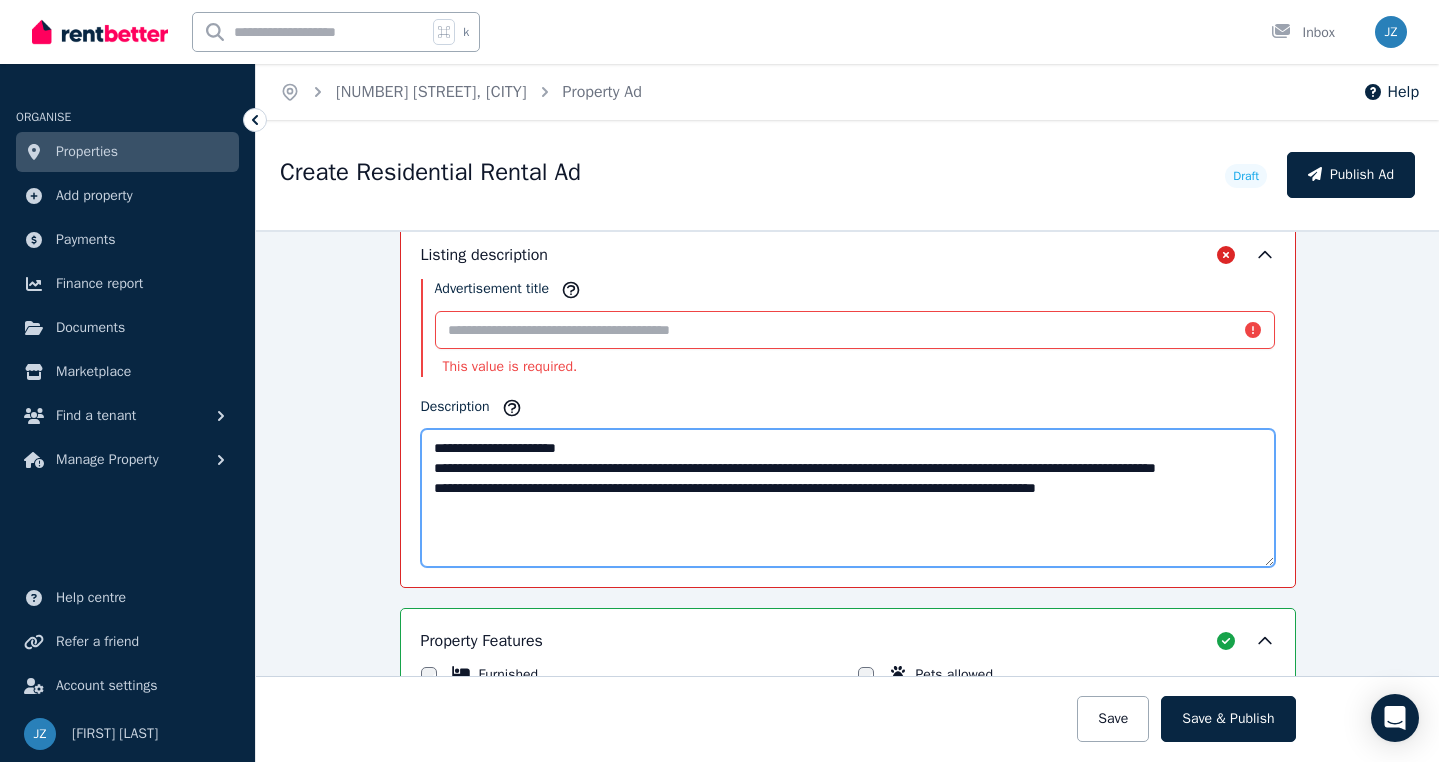 type on "**********" 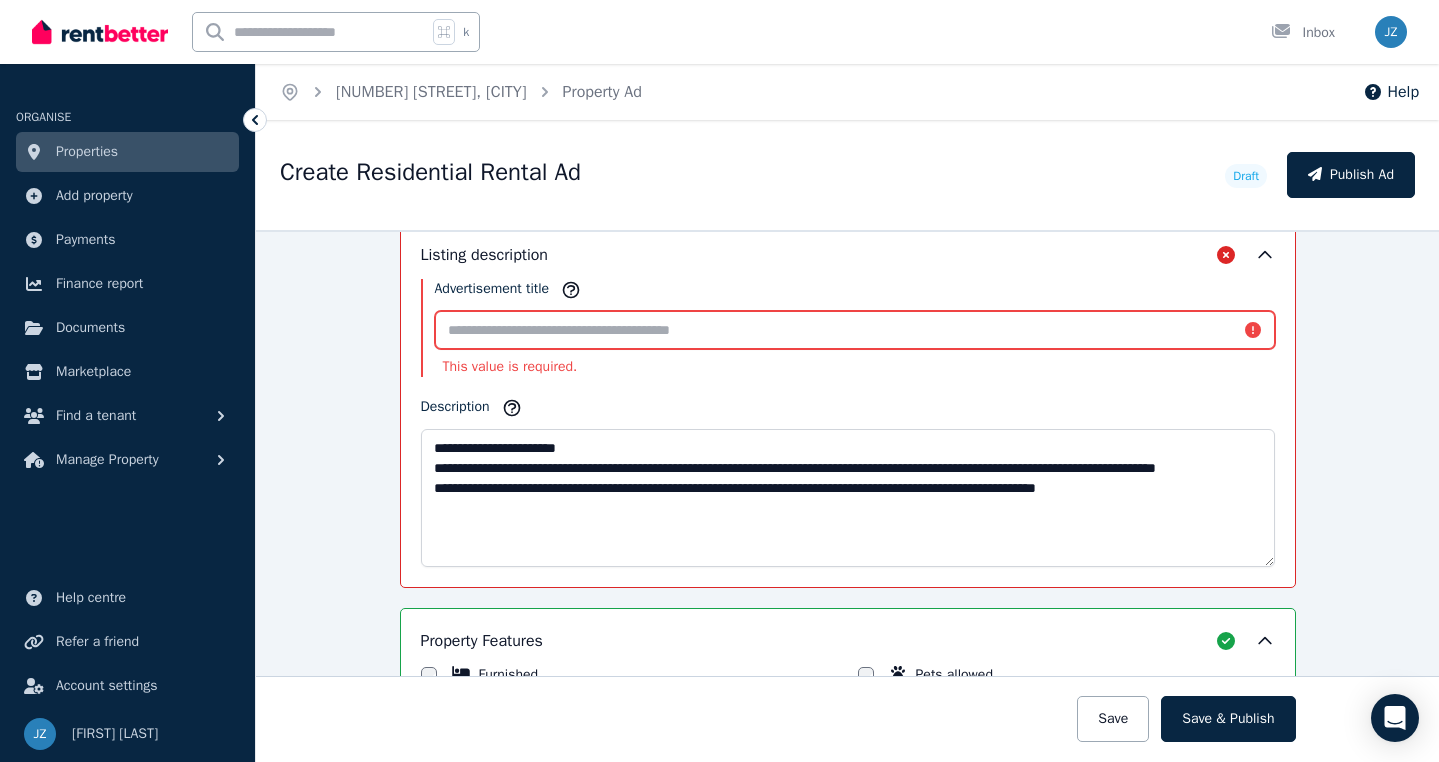 click on "Advertisement title" at bounding box center [855, 330] 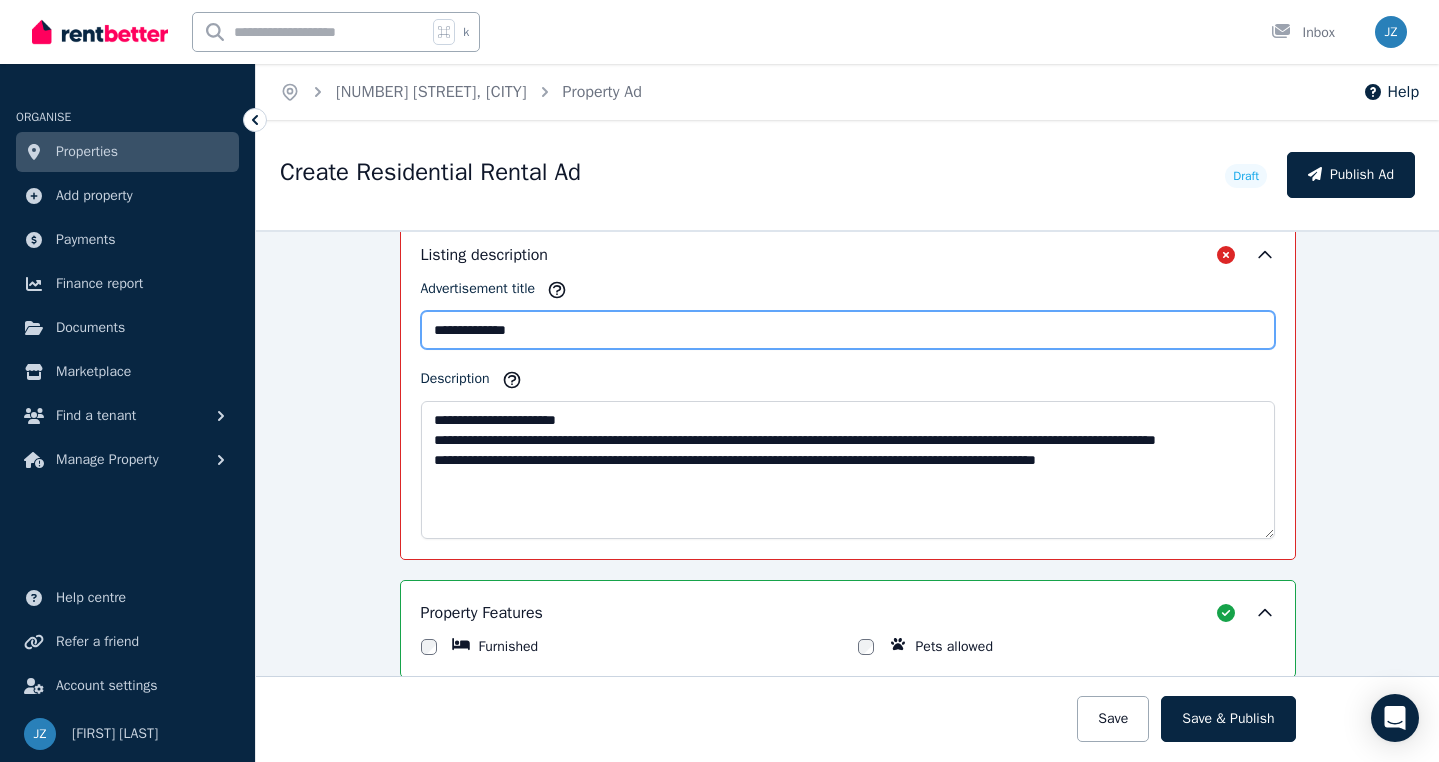 scroll, scrollTop: 1472, scrollLeft: 0, axis: vertical 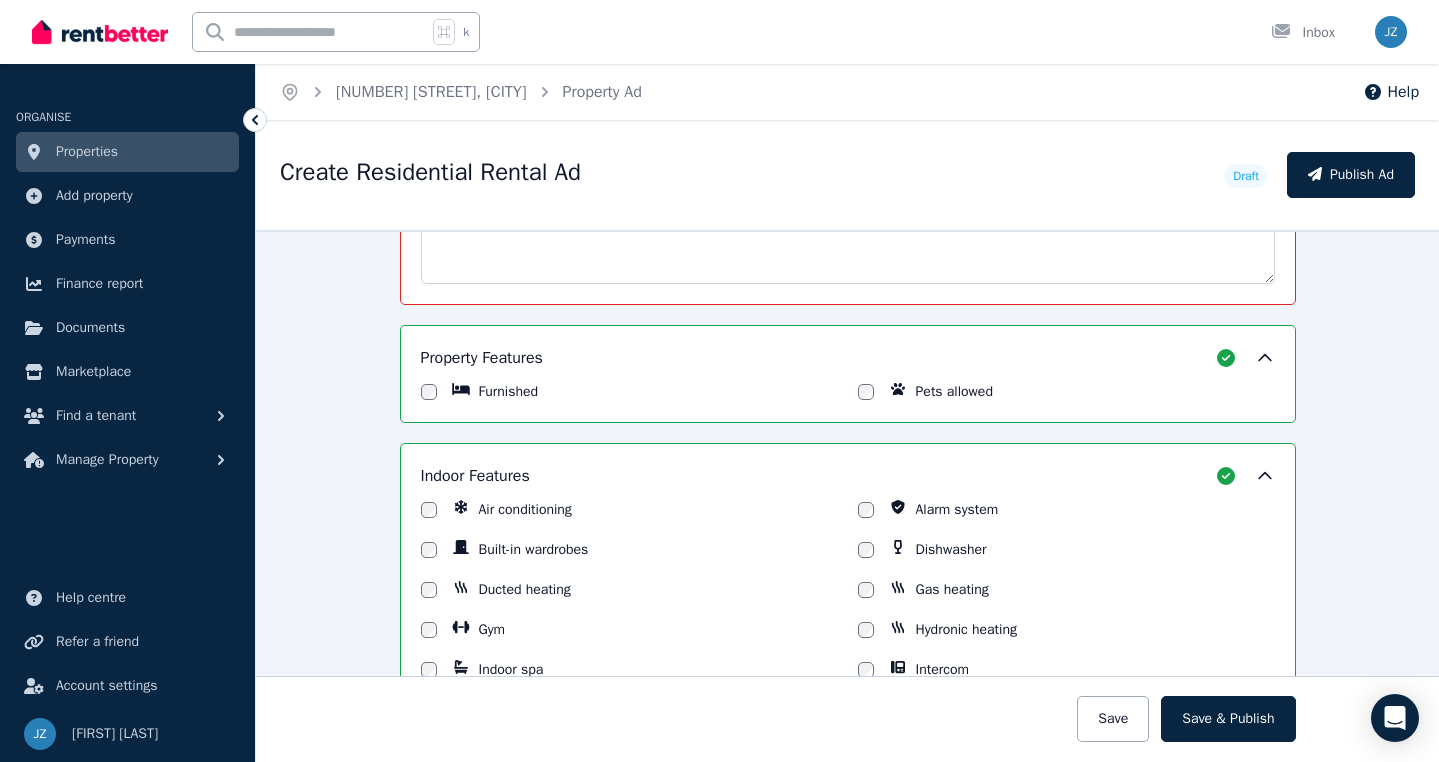 type on "**********" 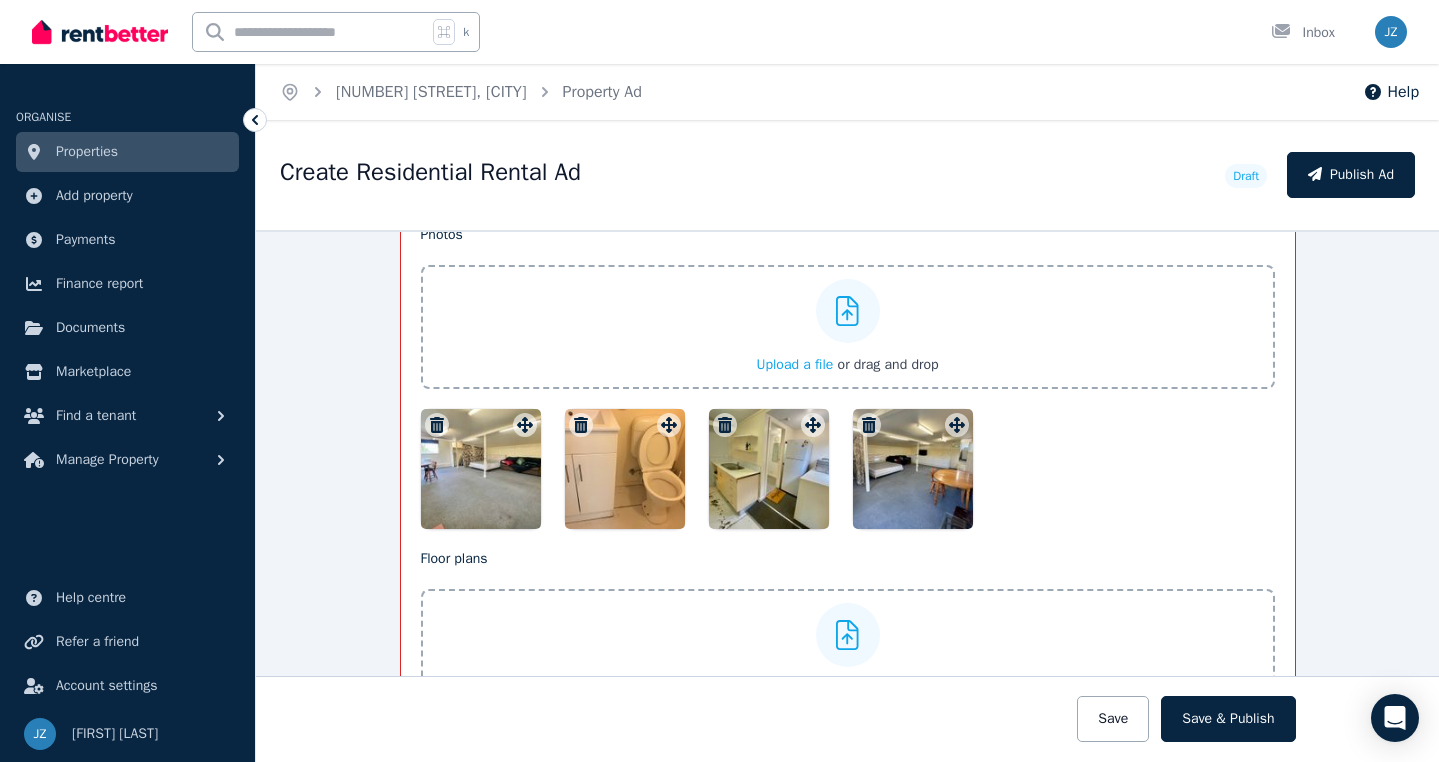scroll, scrollTop: 2486, scrollLeft: 0, axis: vertical 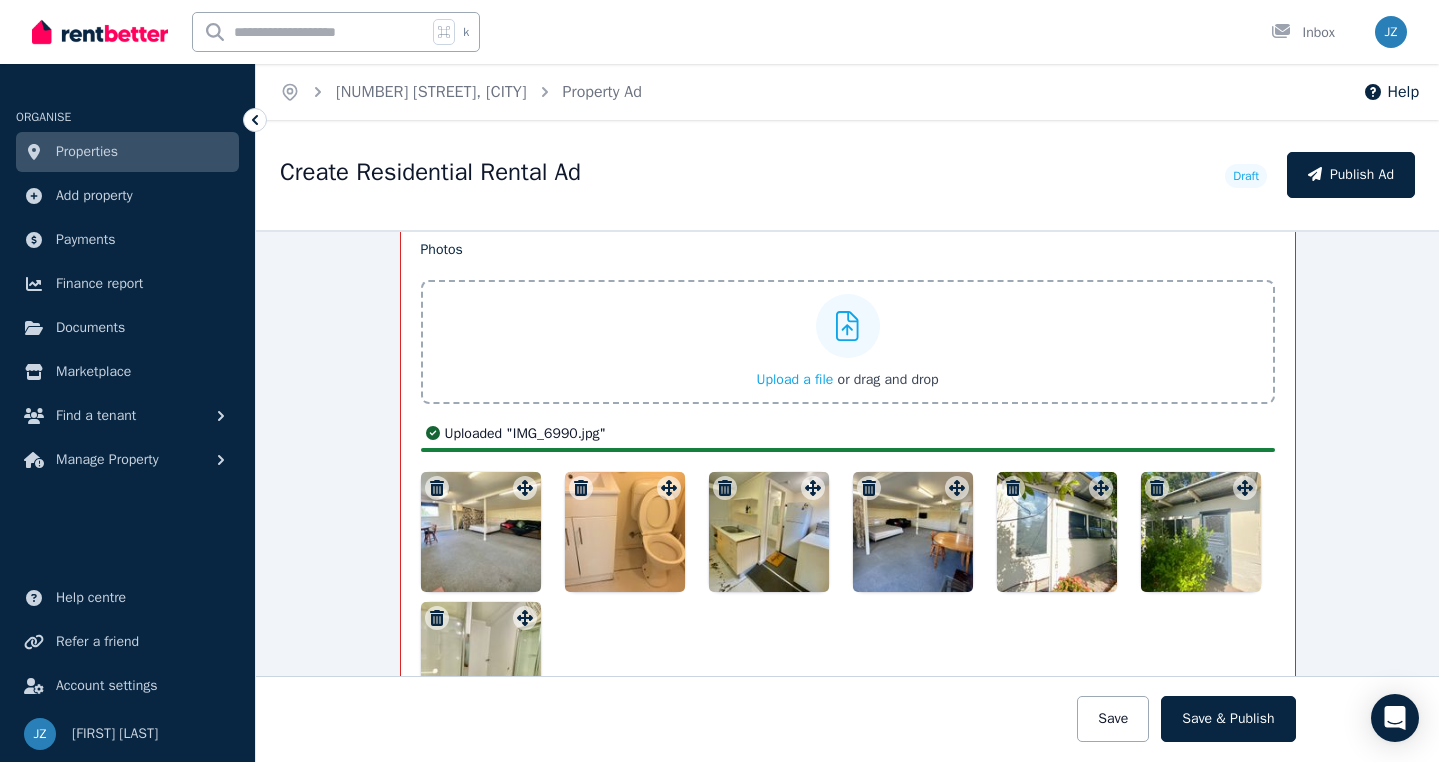drag, startPoint x: 1052, startPoint y: 521, endPoint x: 1058, endPoint y: 543, distance: 22.803509 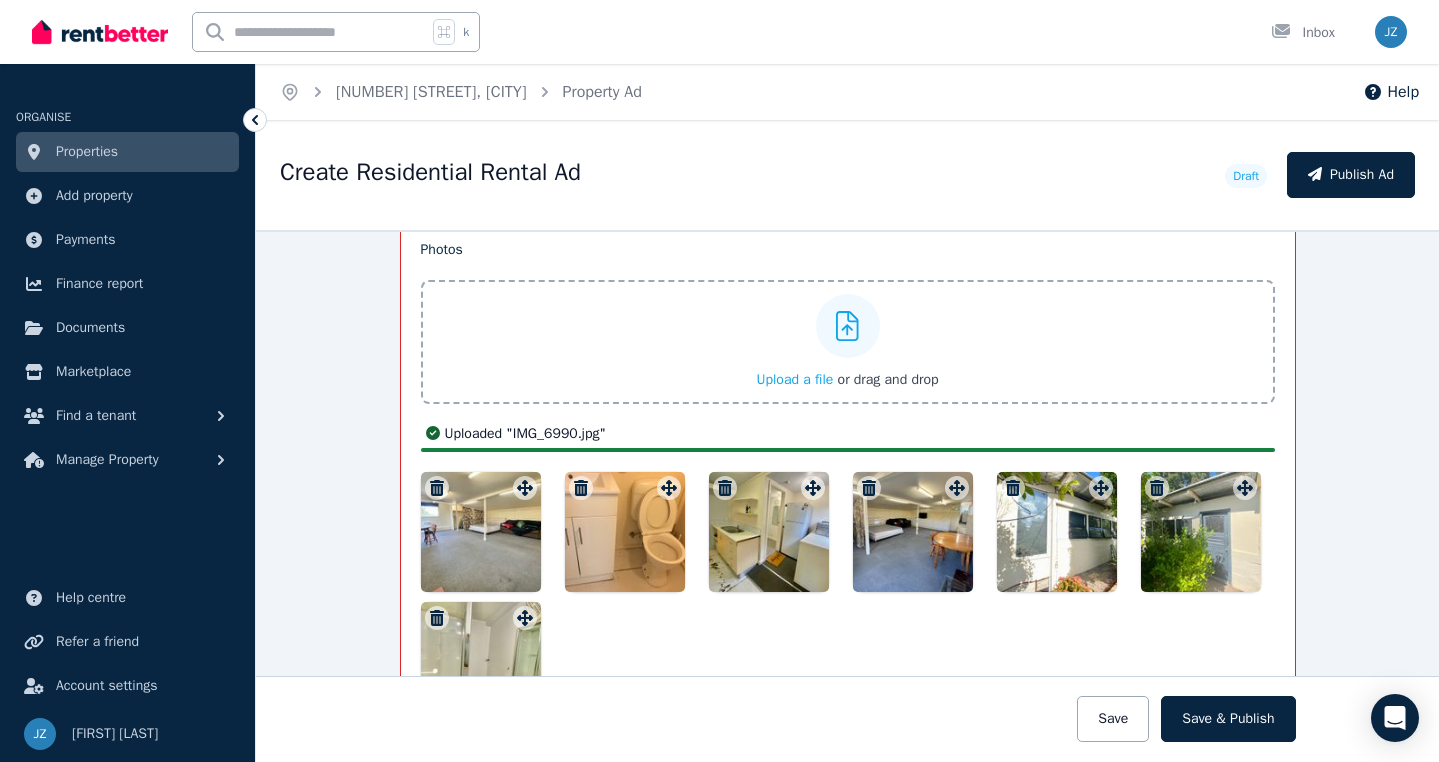 click at bounding box center [1057, 532] 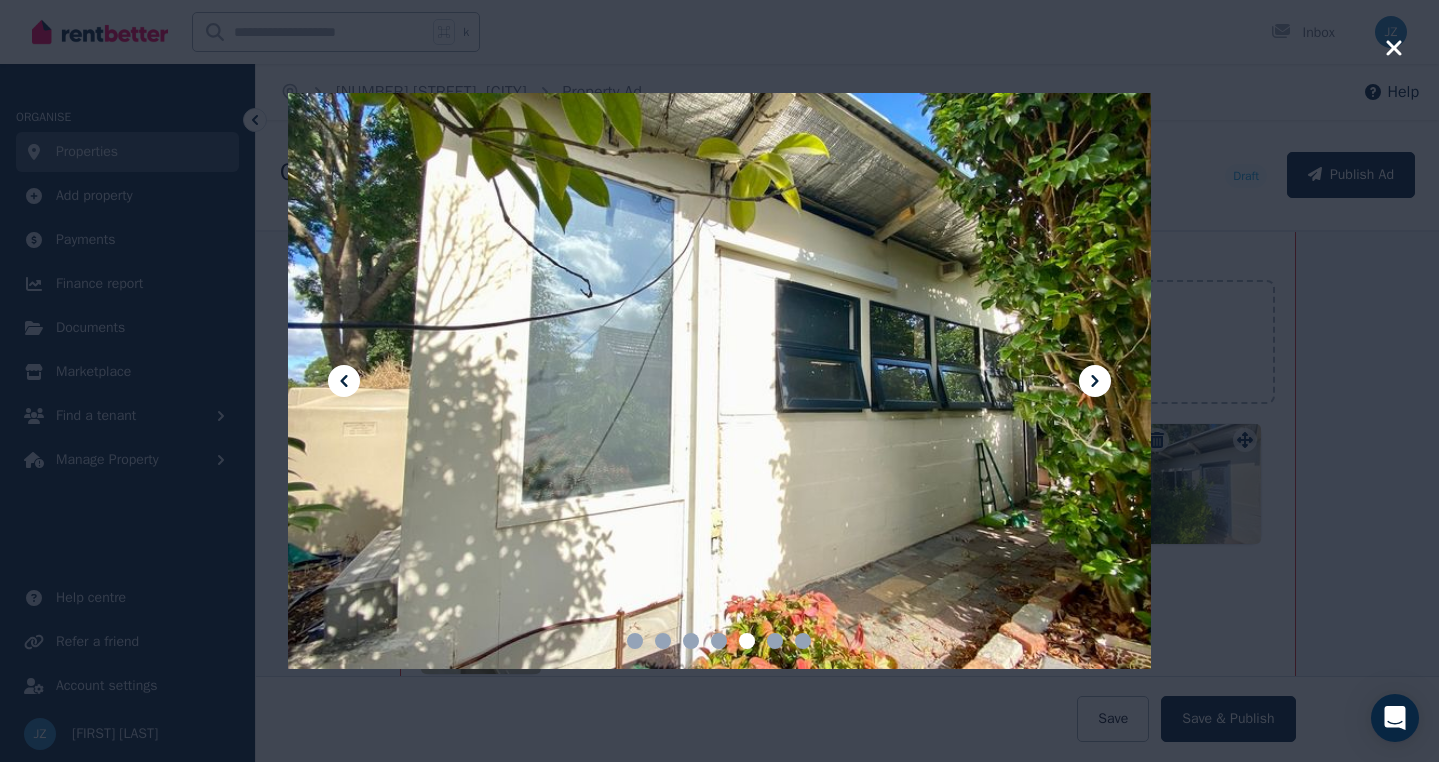 click 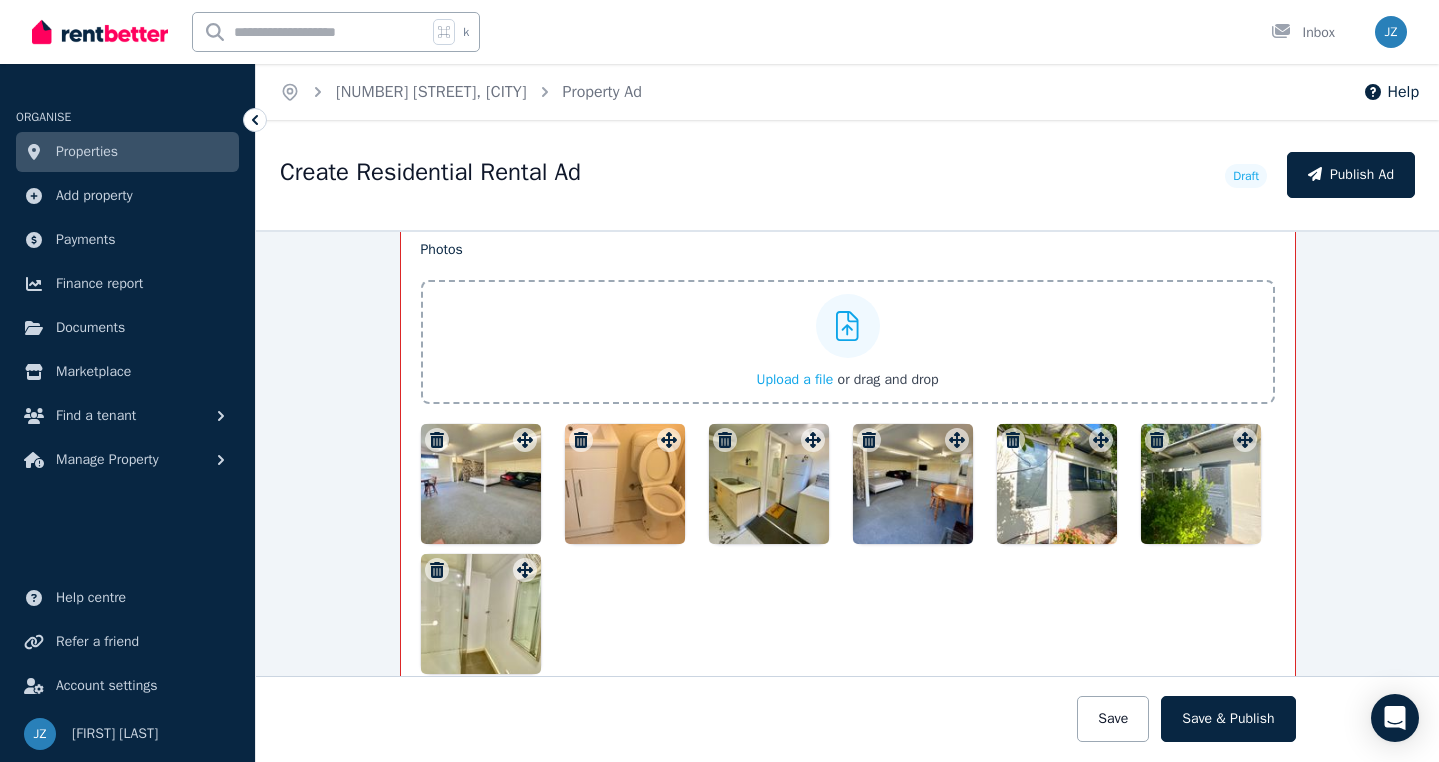 drag, startPoint x: 1027, startPoint y: 491, endPoint x: 537, endPoint y: 529, distance: 491.47125 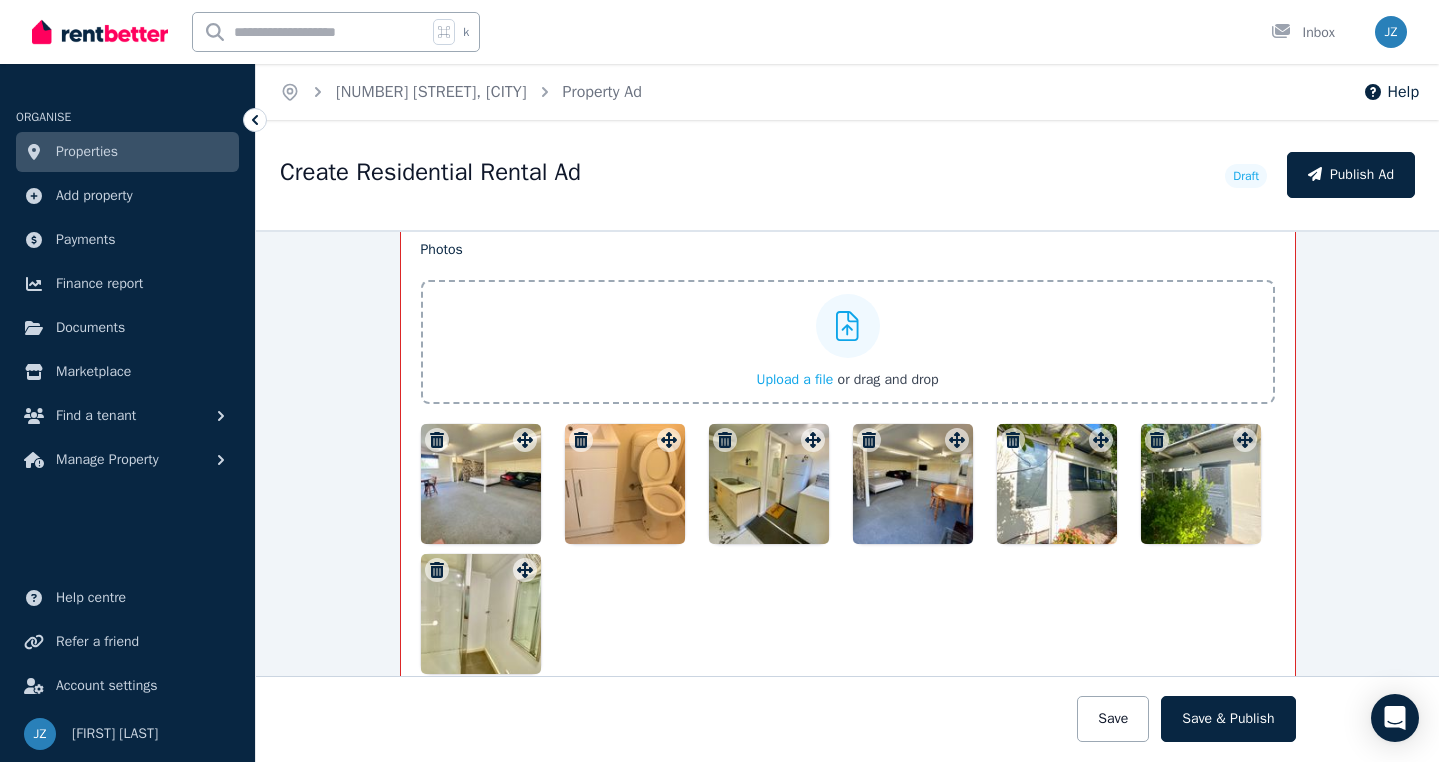 click at bounding box center [848, 549] 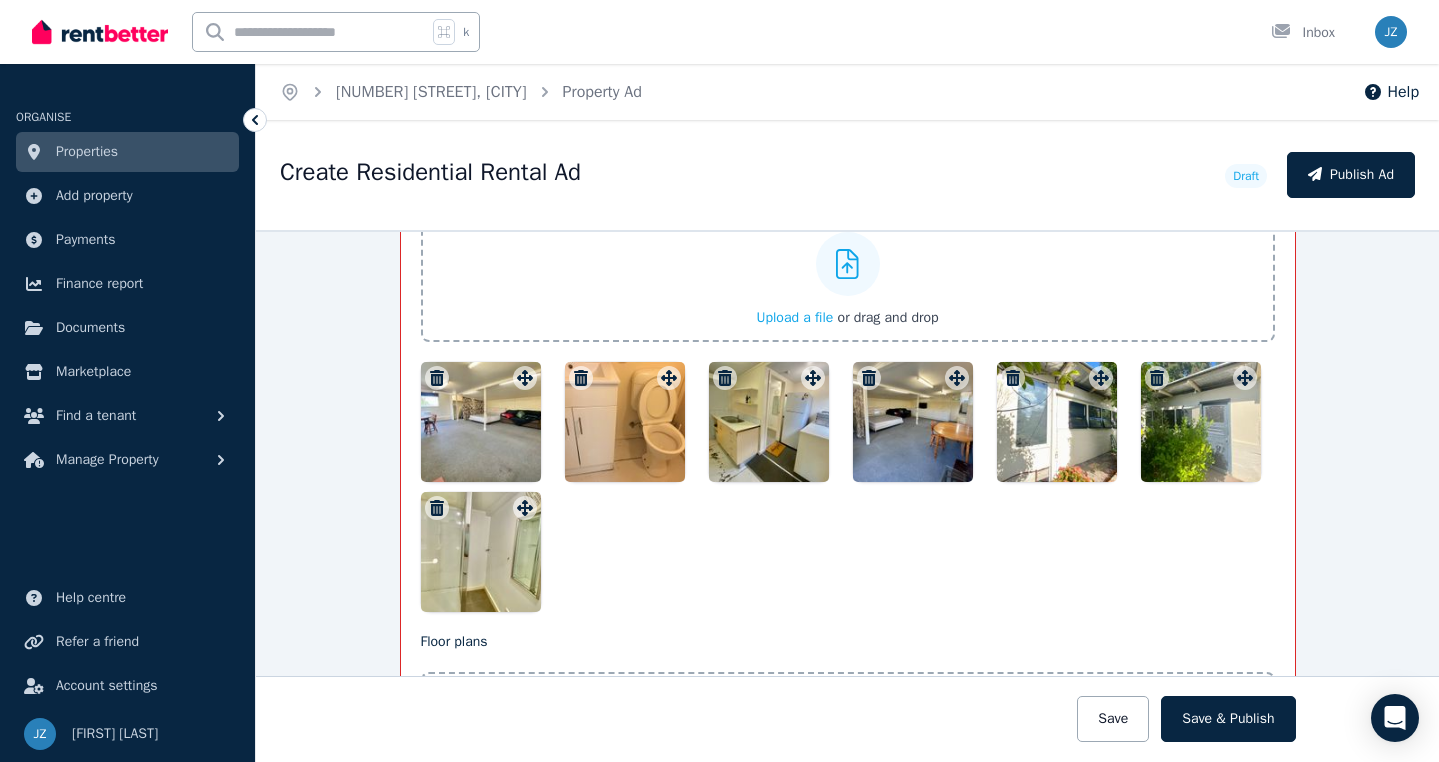 scroll, scrollTop: 2504, scrollLeft: 0, axis: vertical 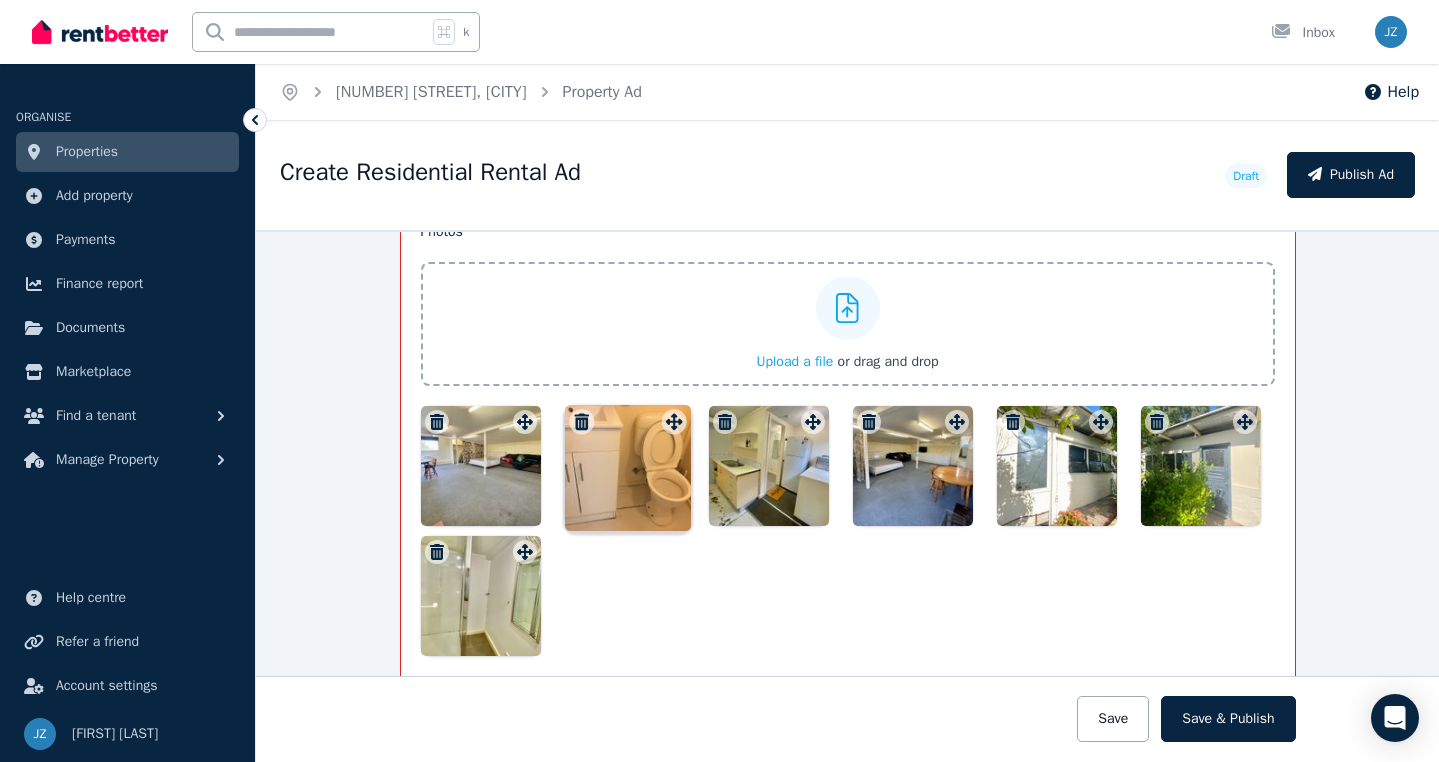 click 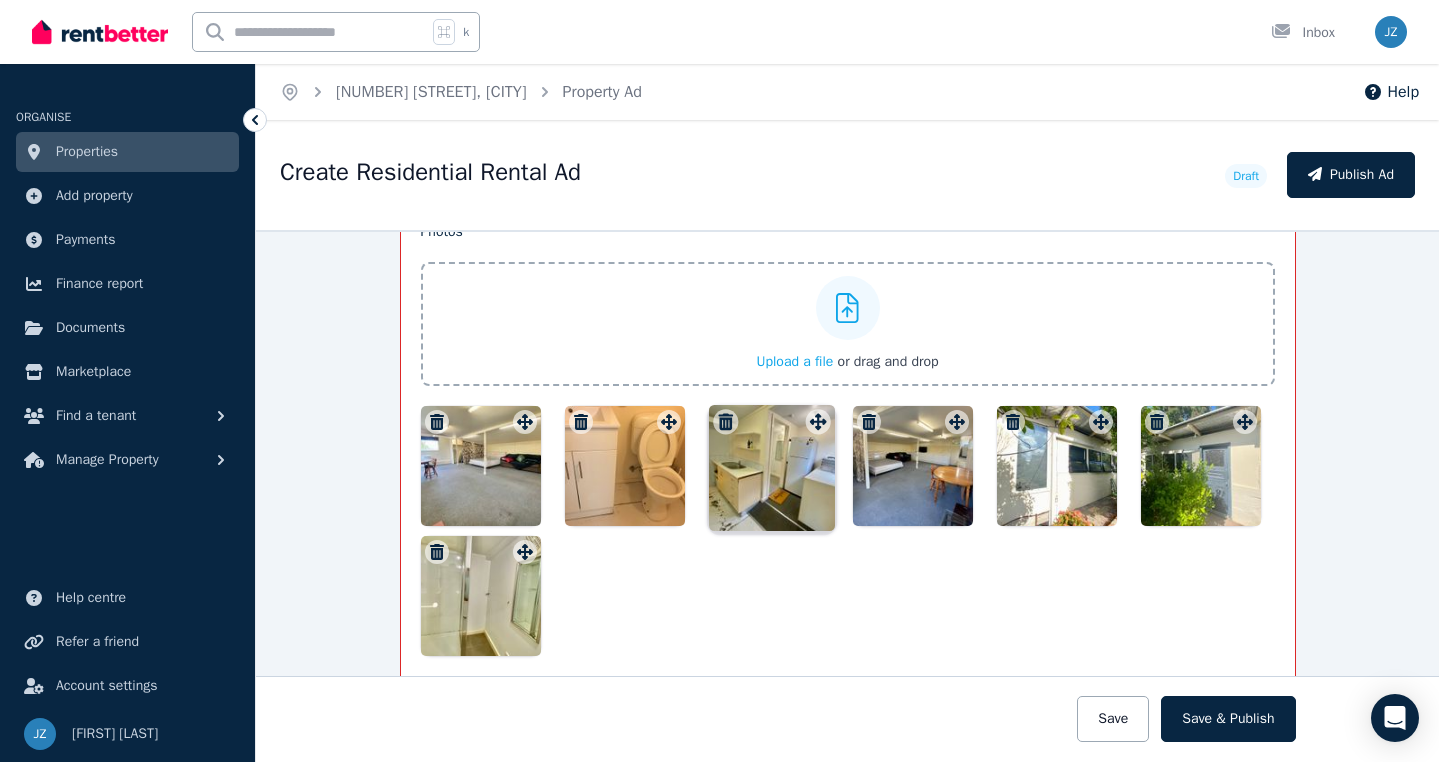 click on "Photos Upload a file   or drag and drop Uploaded   " IMG_6508.jpg " Uploaded   " IMG_6438.jpg " Uploaded   " IMG_6990.jpg "
To pick up a draggable item, press the space bar.
While dragging, use the arrow keys to move the item.
Press space again to drop the item in its new position, or press escape to cancel.
Picked up draggable item [UUID]." at bounding box center [848, 439] 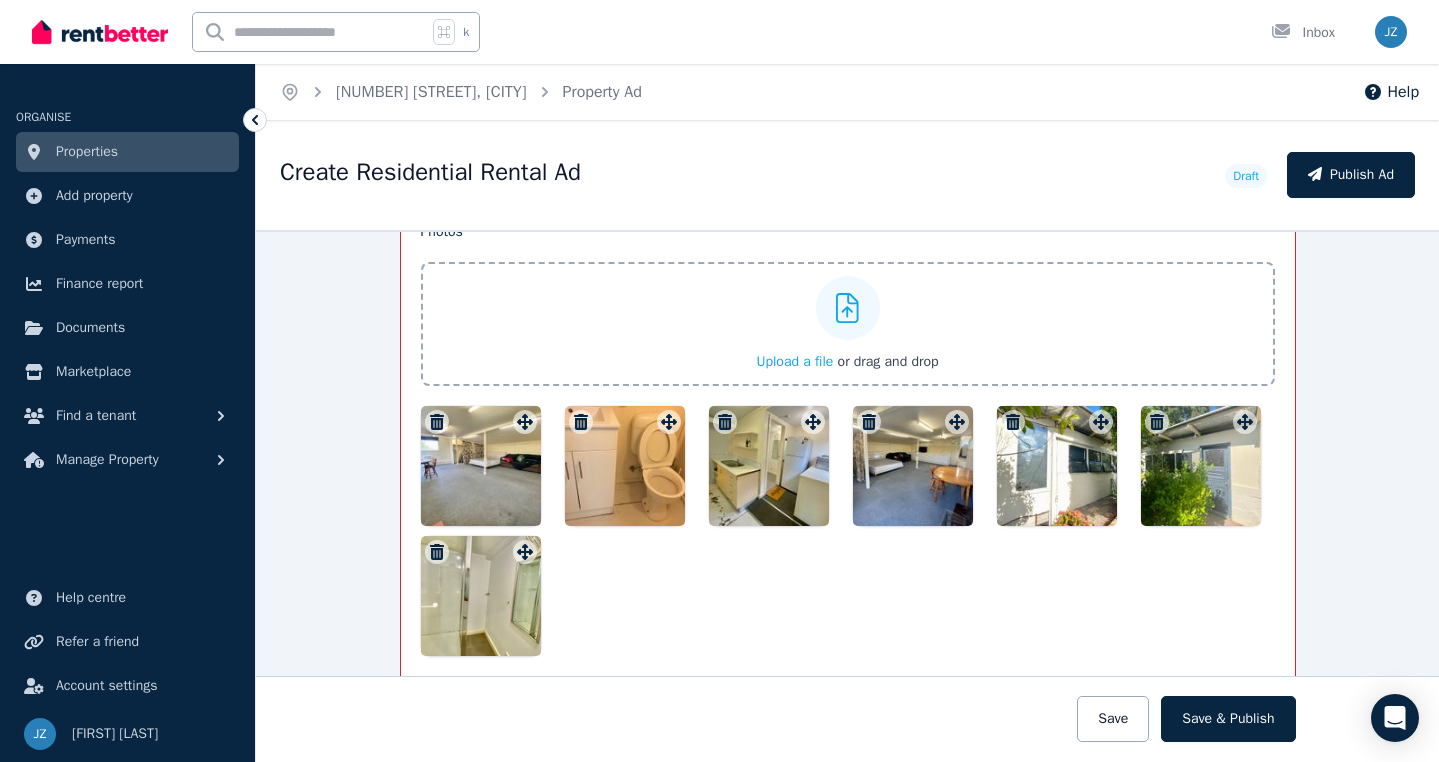 click 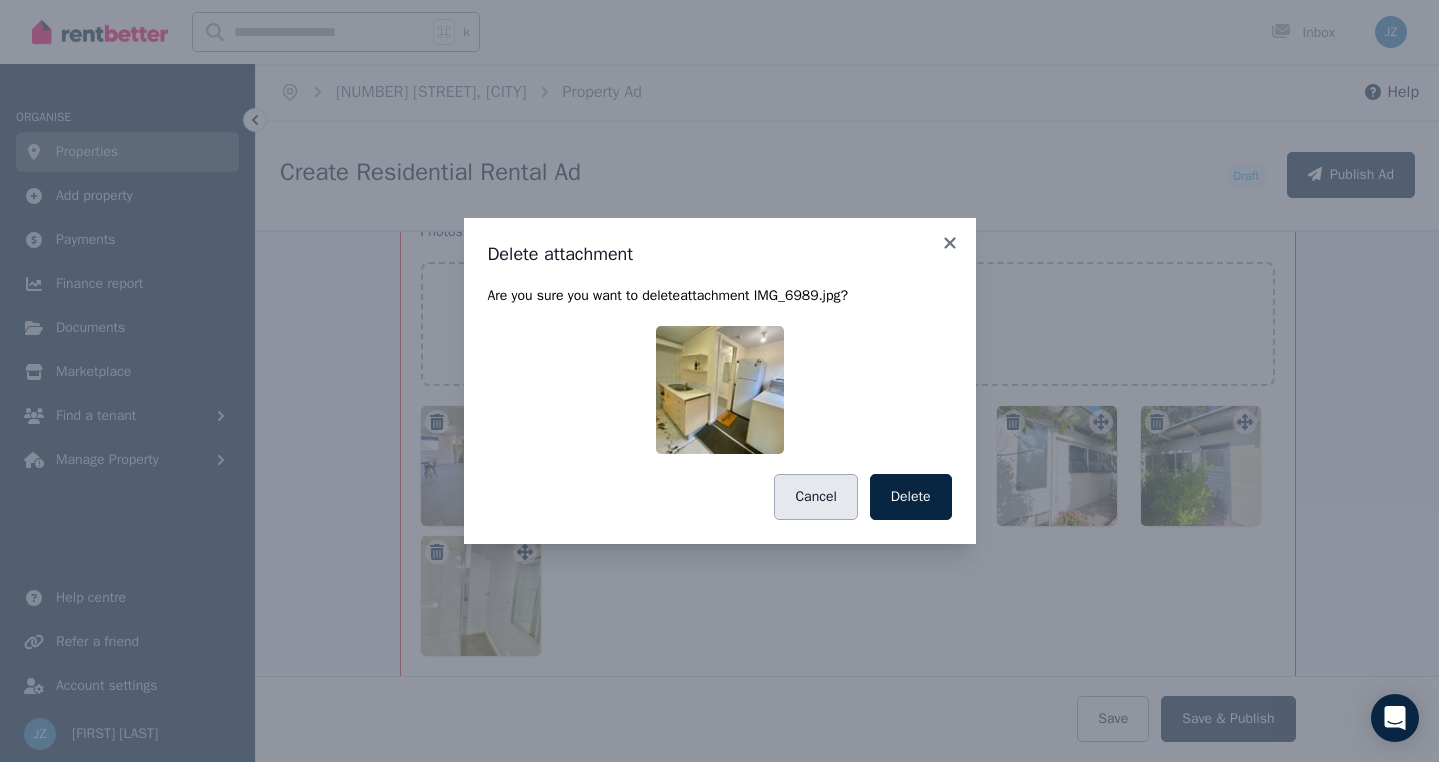 click on "Cancel" at bounding box center [815, 497] 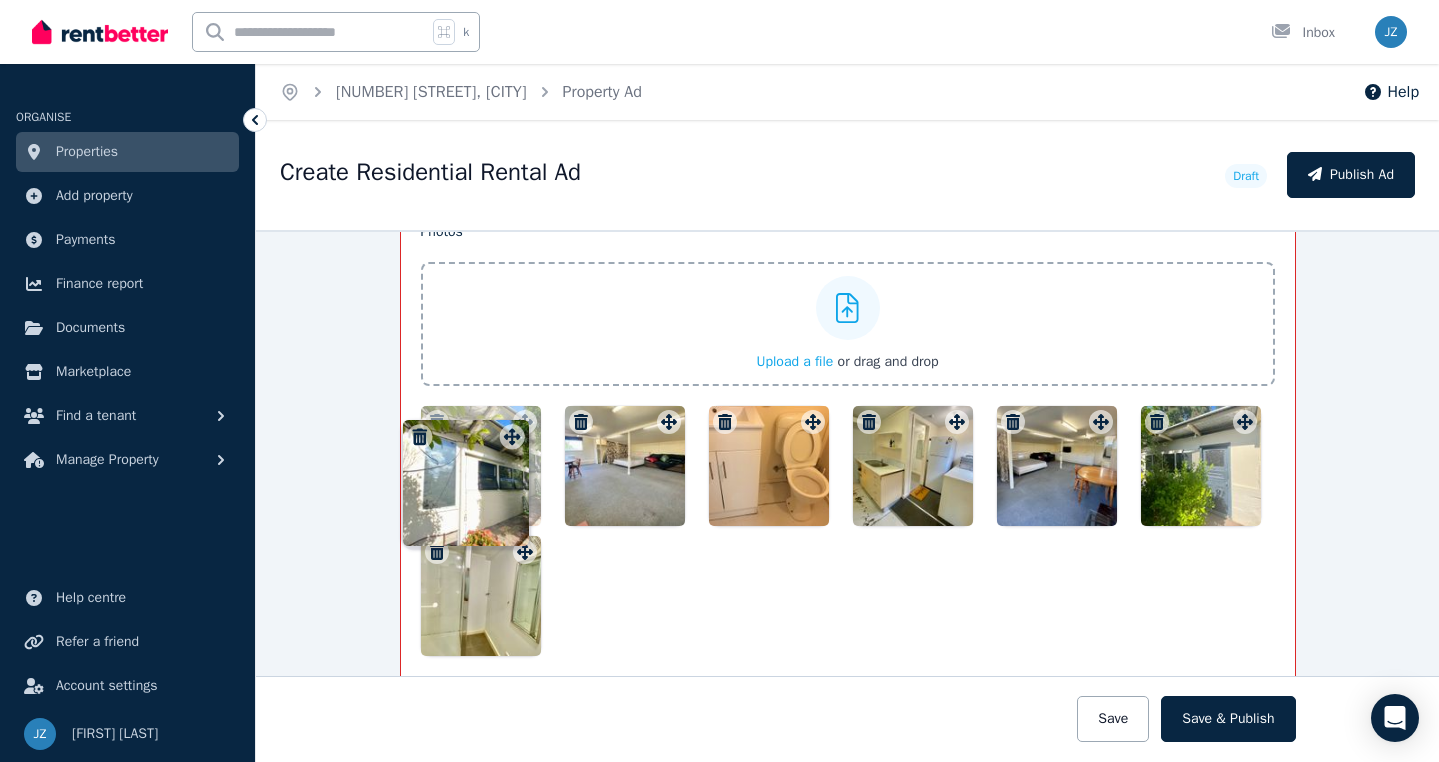 drag, startPoint x: 1105, startPoint y: 417, endPoint x: 514, endPoint y: 415, distance: 591.00336 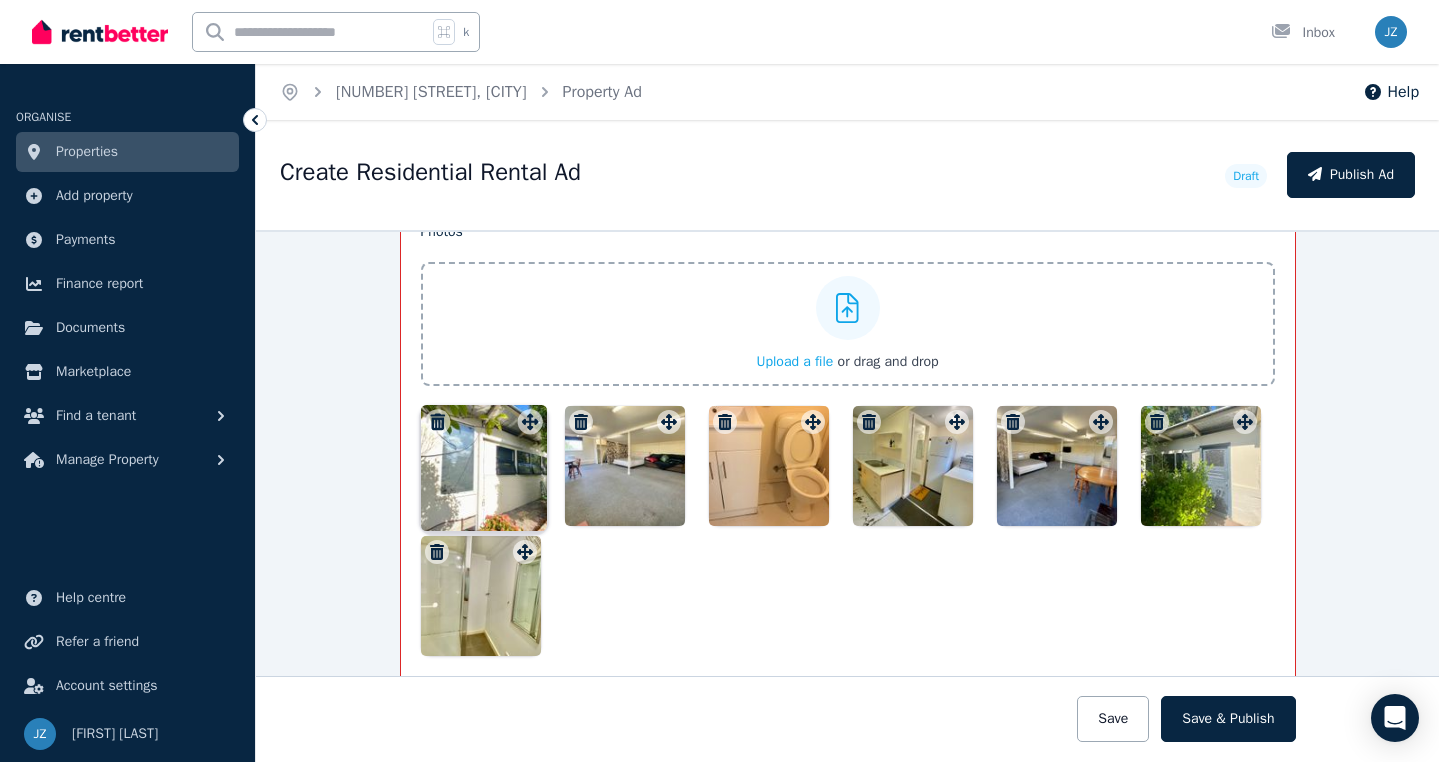 click at bounding box center (525, 422) 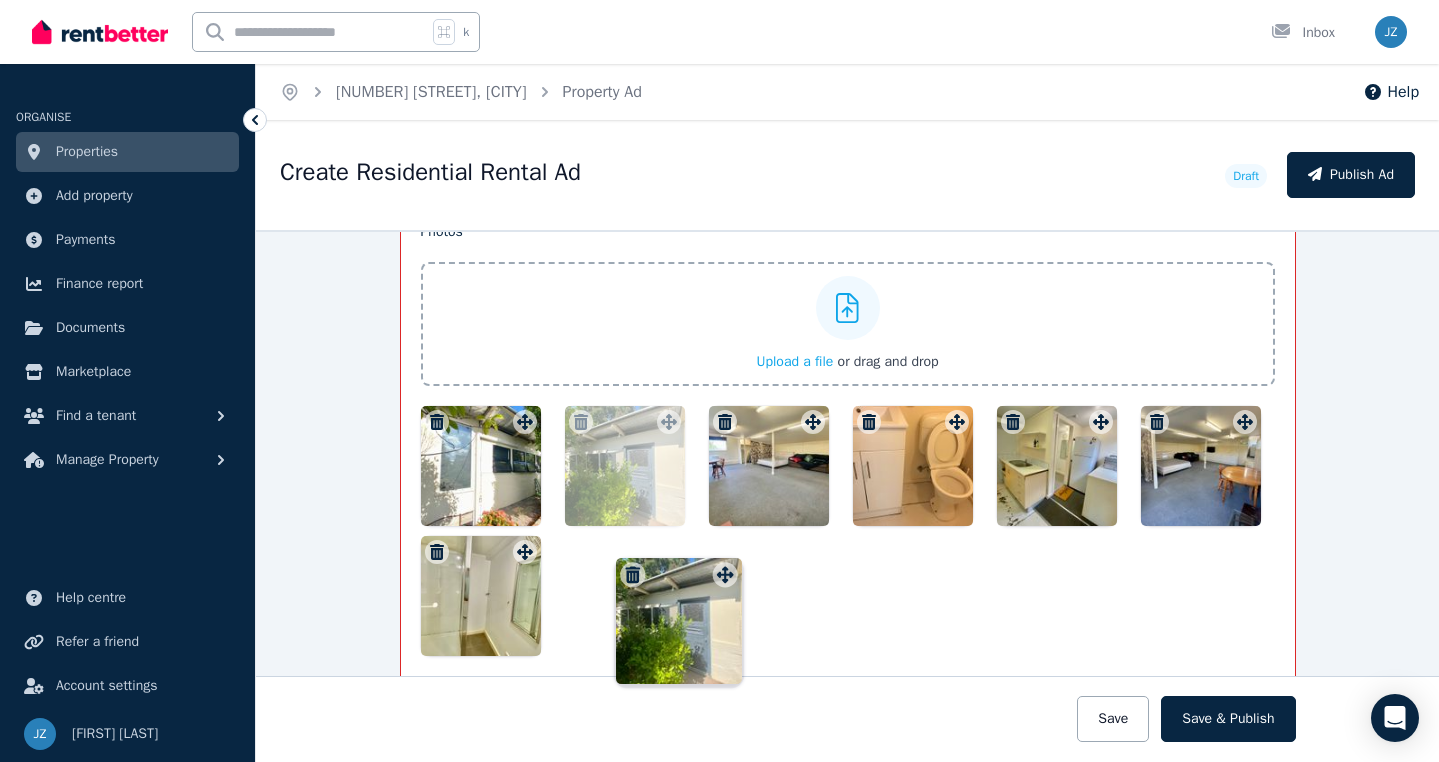 drag, startPoint x: 1247, startPoint y: 411, endPoint x: 710, endPoint y: 546, distance: 553.7093 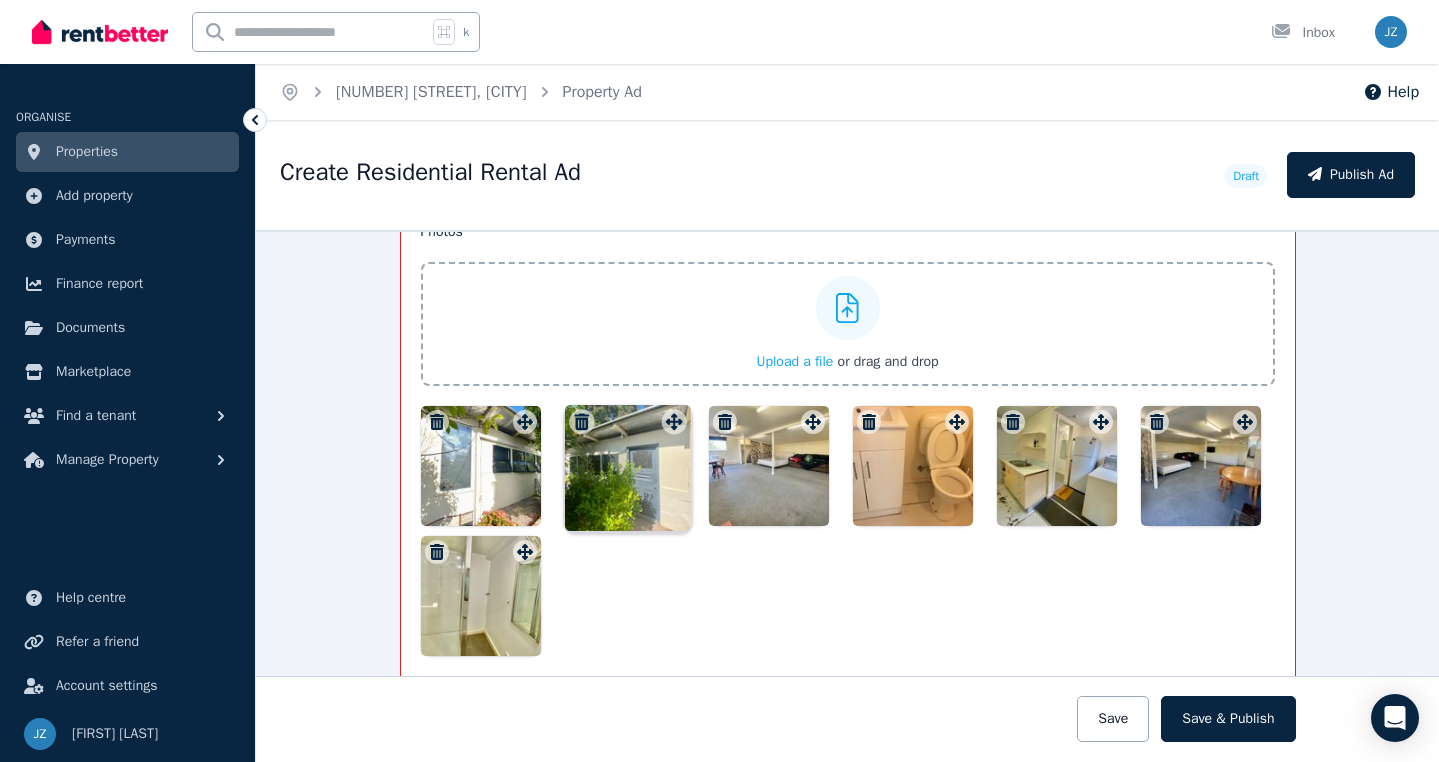 click at bounding box center (848, 531) 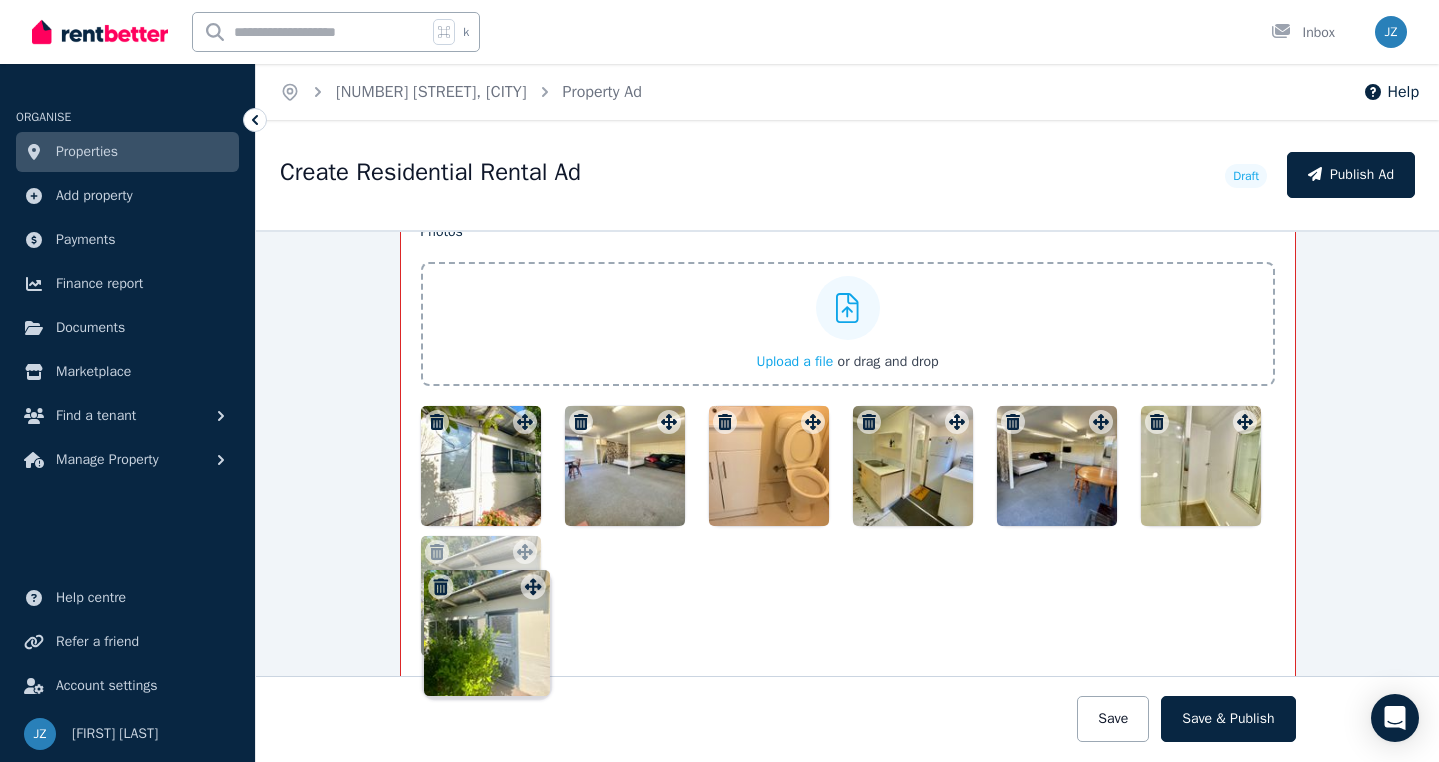 drag, startPoint x: 671, startPoint y: 419, endPoint x: 533, endPoint y: 567, distance: 202.35612 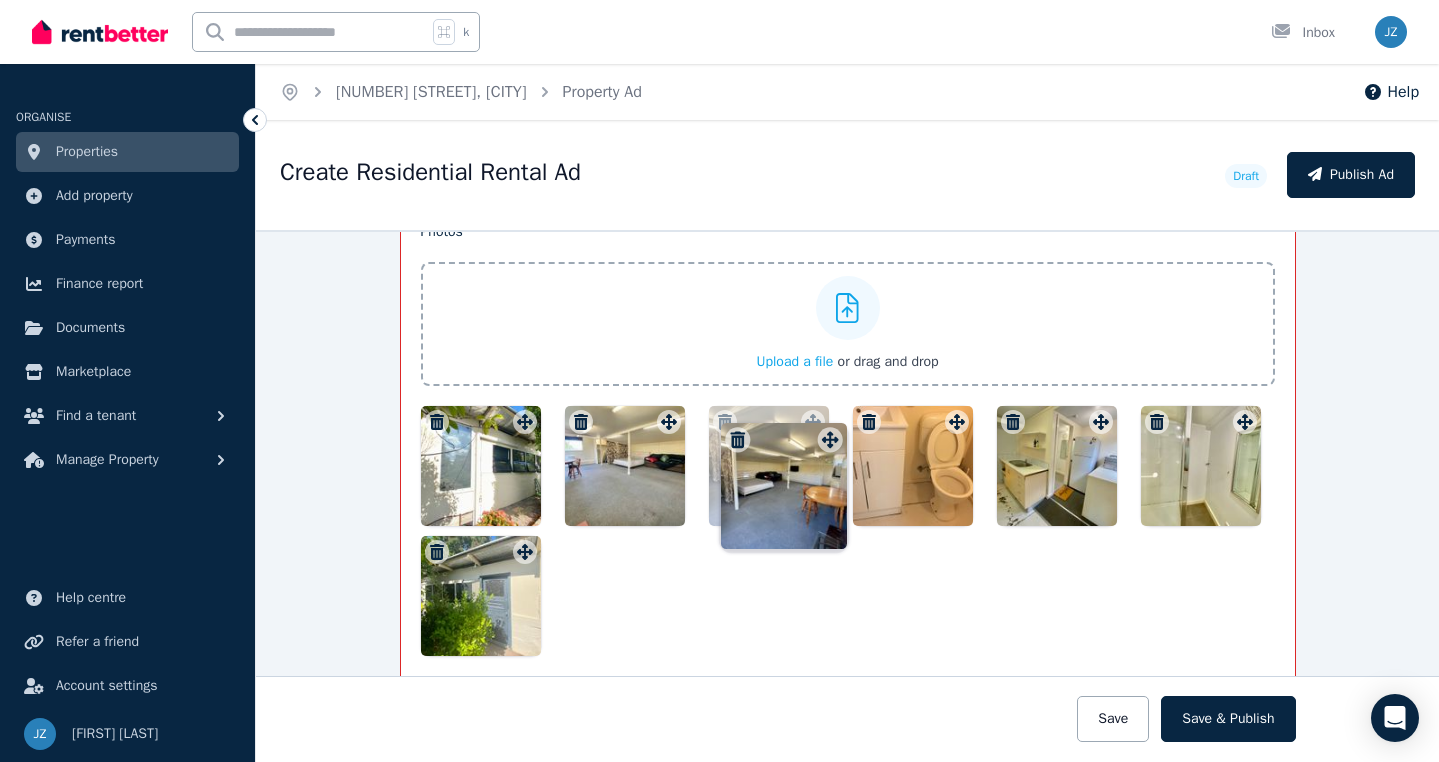 drag, startPoint x: 1104, startPoint y: 414, endPoint x: 831, endPoint y: 415, distance: 273.00183 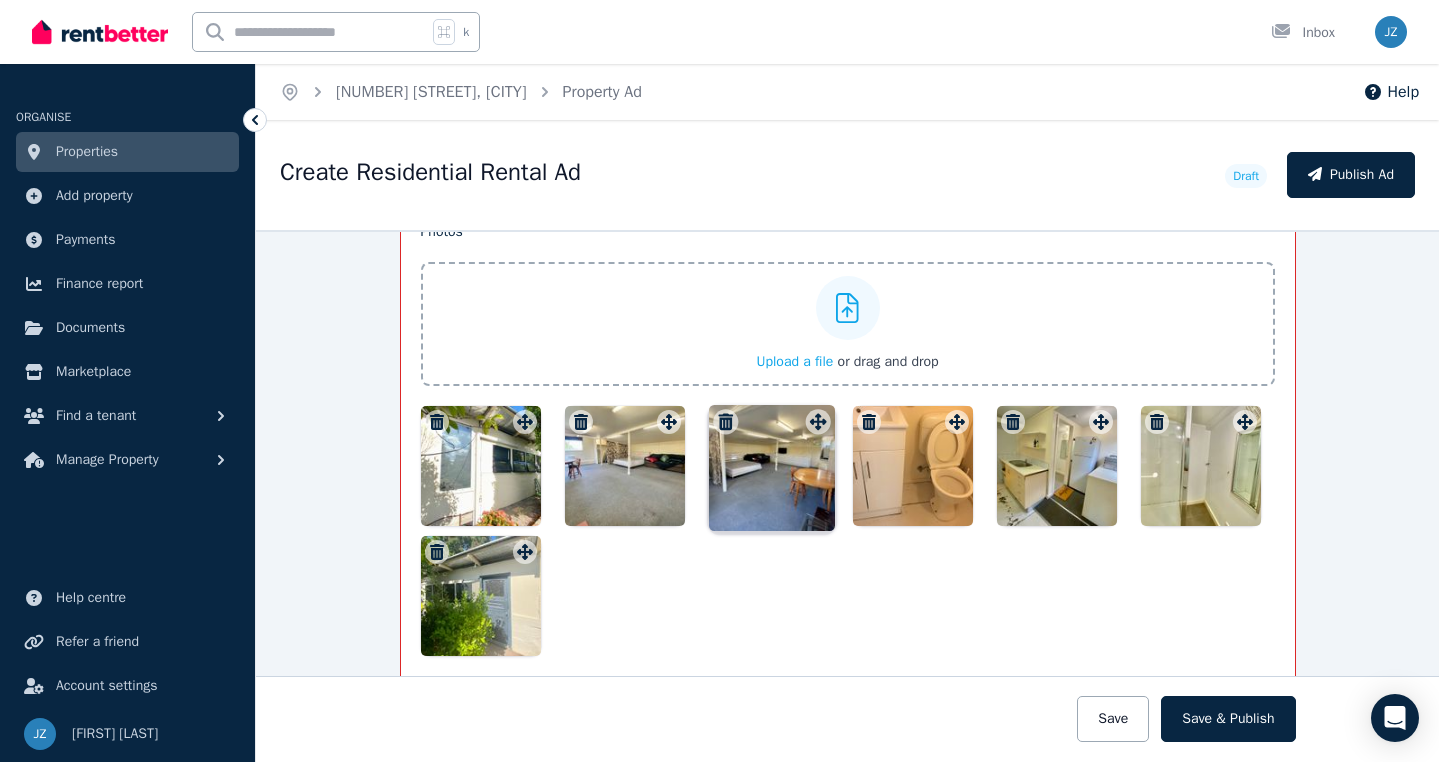 click at bounding box center (848, 531) 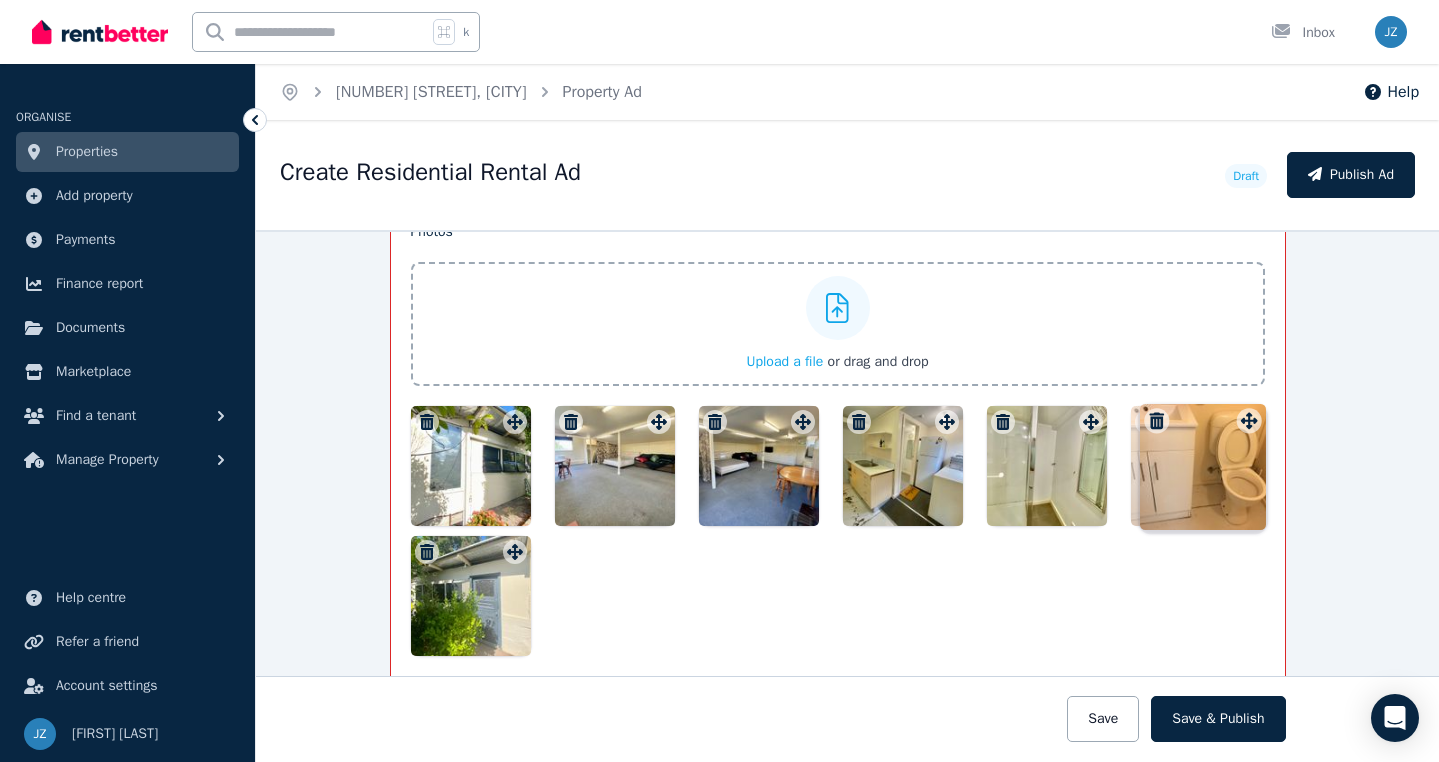 drag, startPoint x: 959, startPoint y: 421, endPoint x: 1249, endPoint y: 403, distance: 290.55807 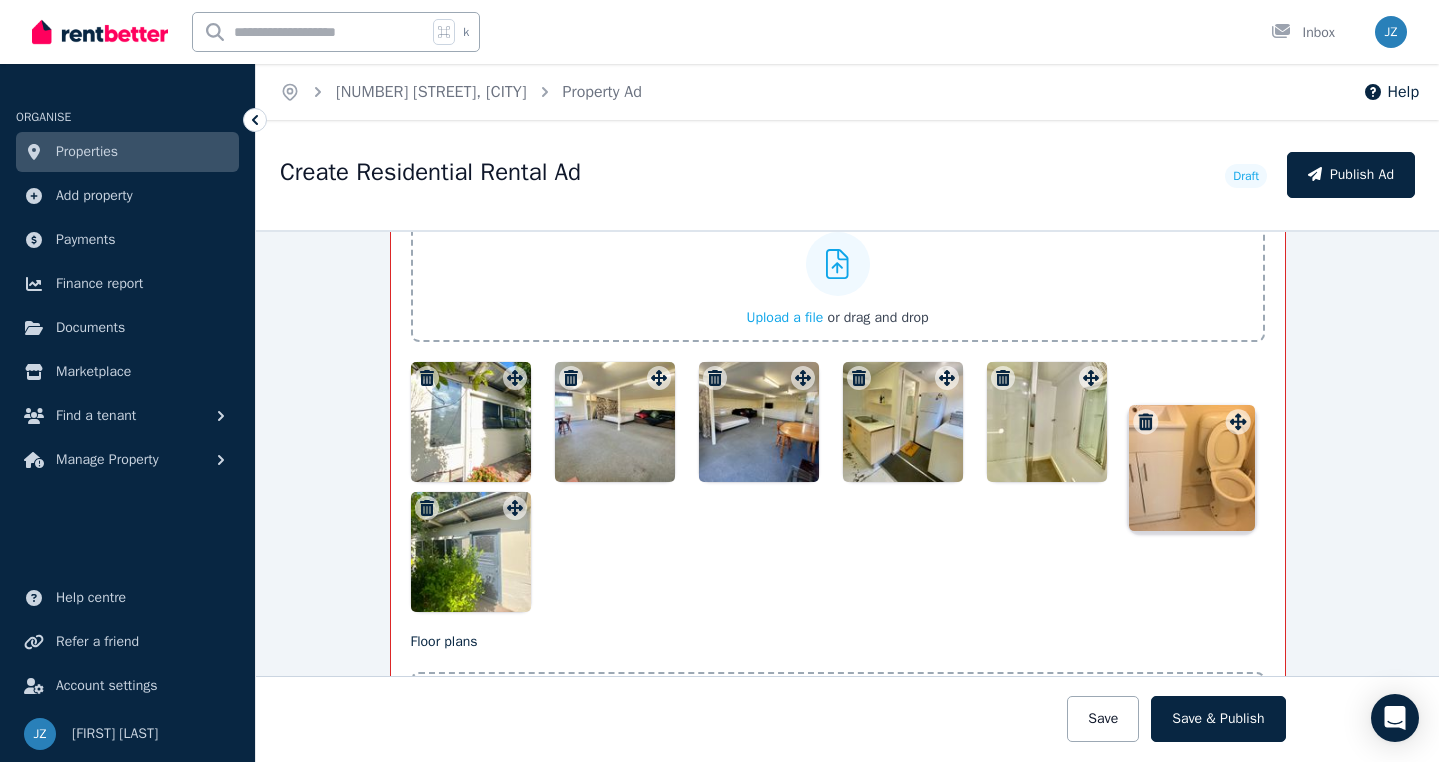 scroll, scrollTop: 2504, scrollLeft: 12, axis: both 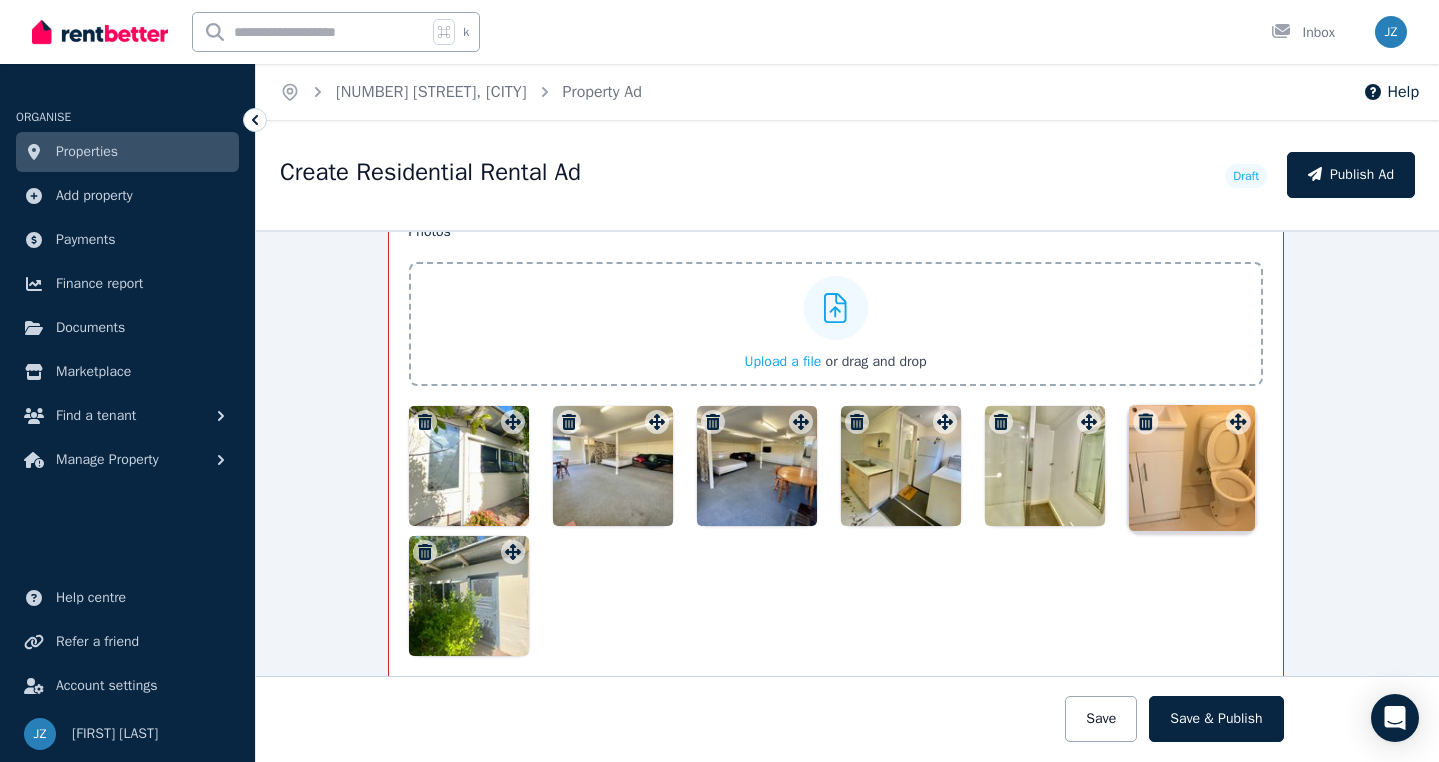 click 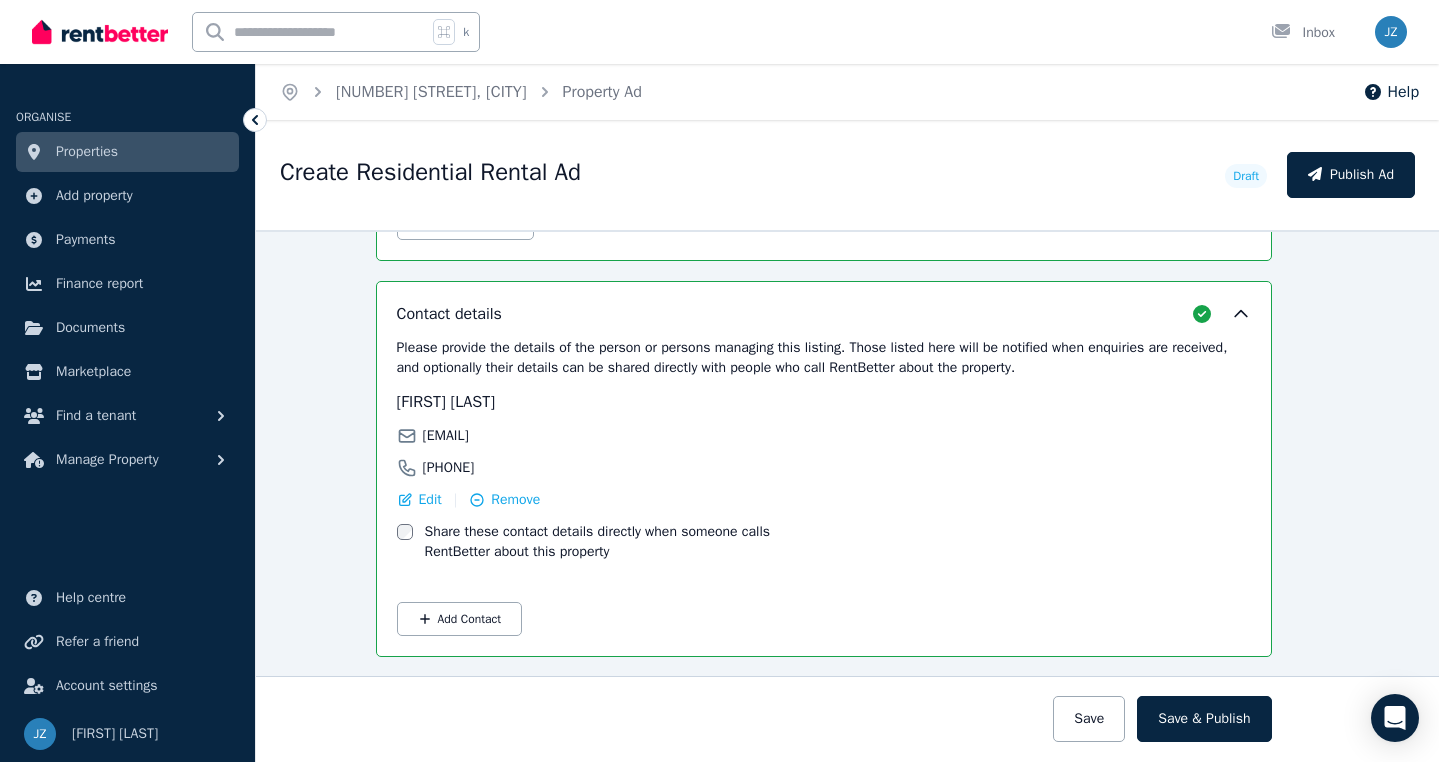 scroll, scrollTop: 3282, scrollLeft: 24, axis: both 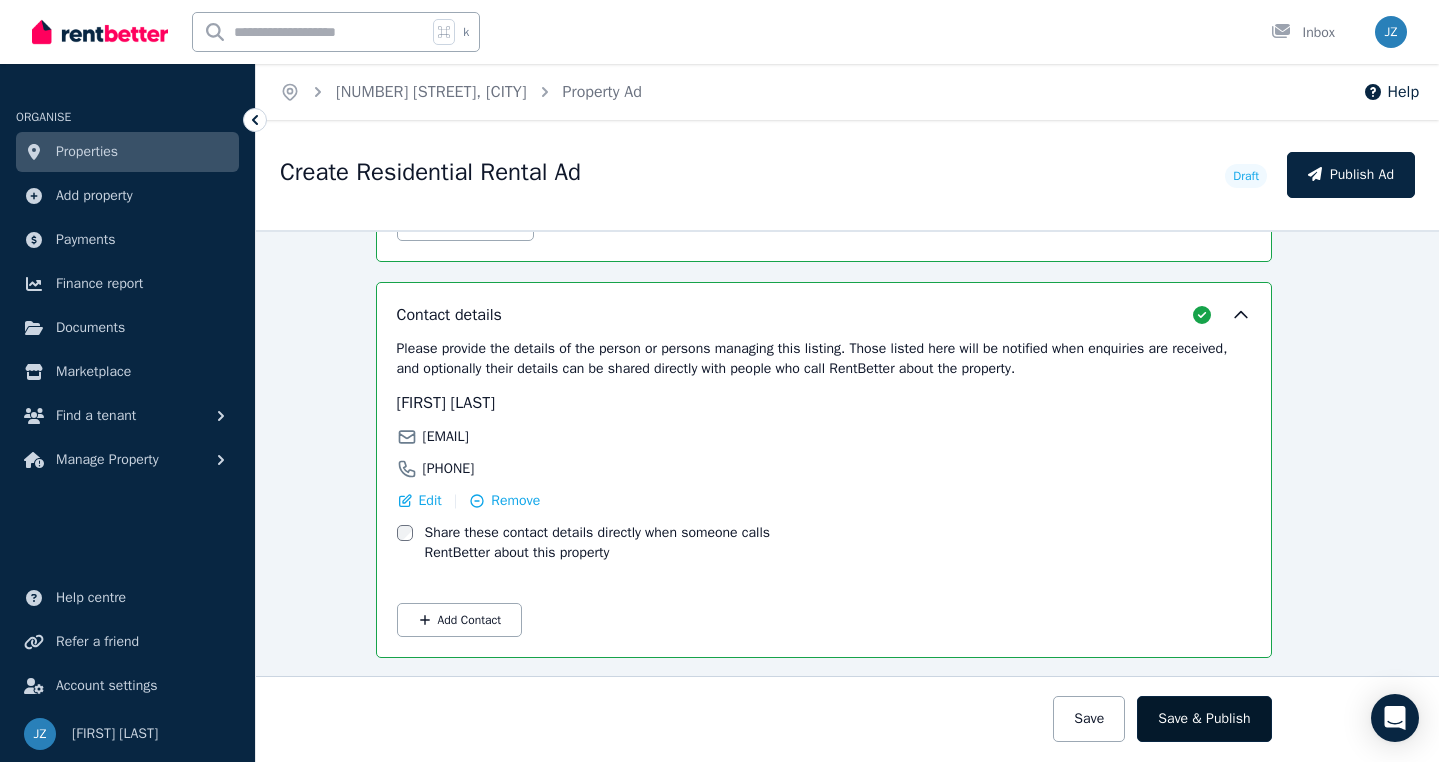 click on "Save & Publish" at bounding box center (1204, 719) 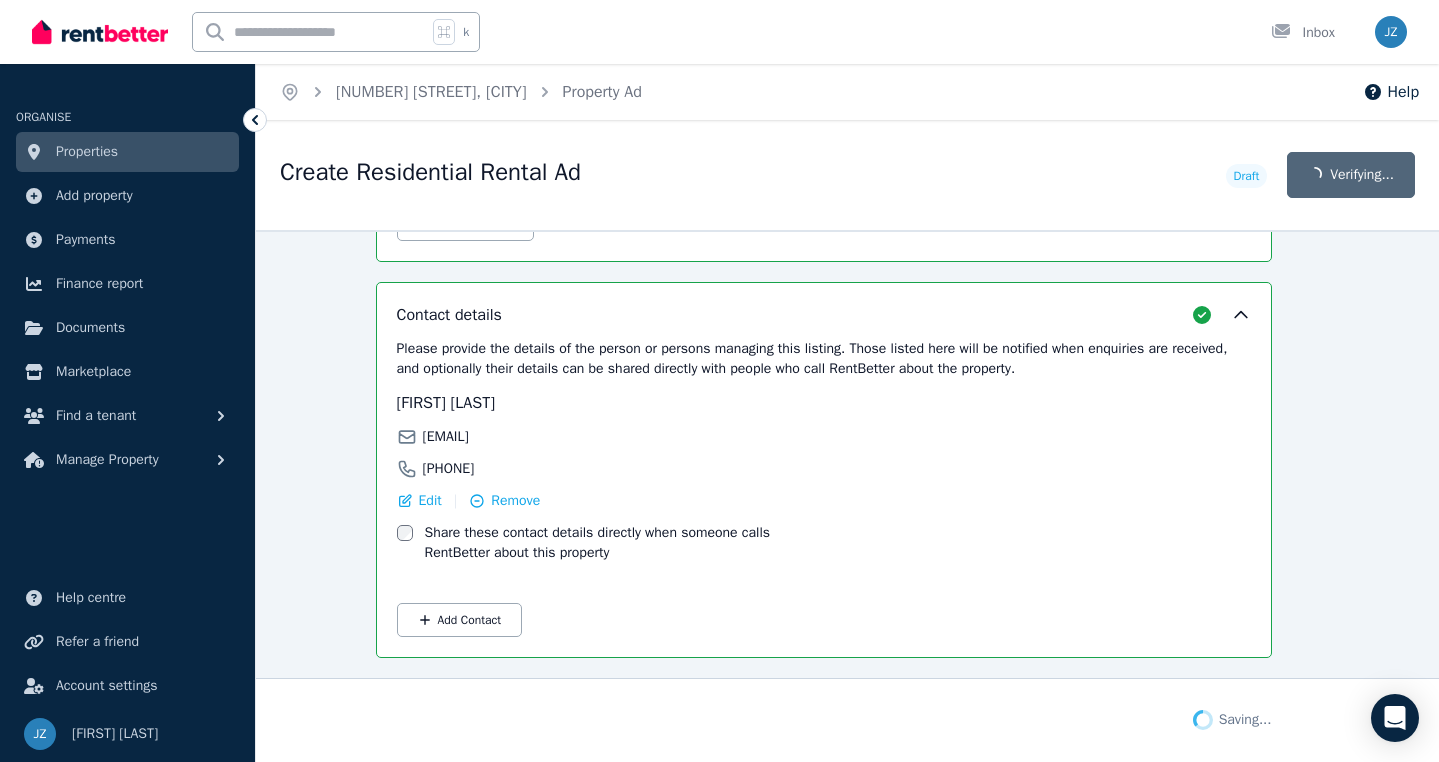 scroll, scrollTop: 3236, scrollLeft: 24, axis: both 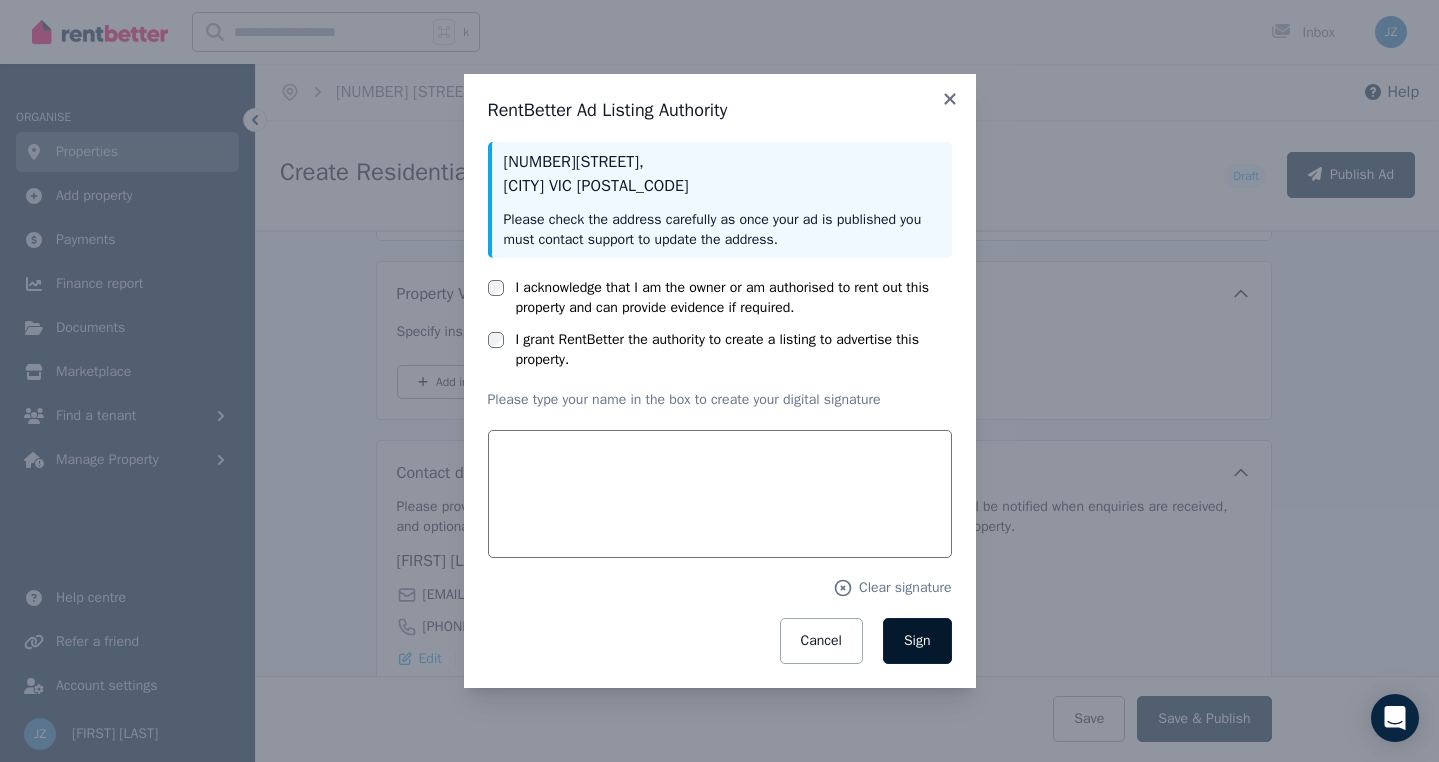 click on "Sign" at bounding box center (917, 640) 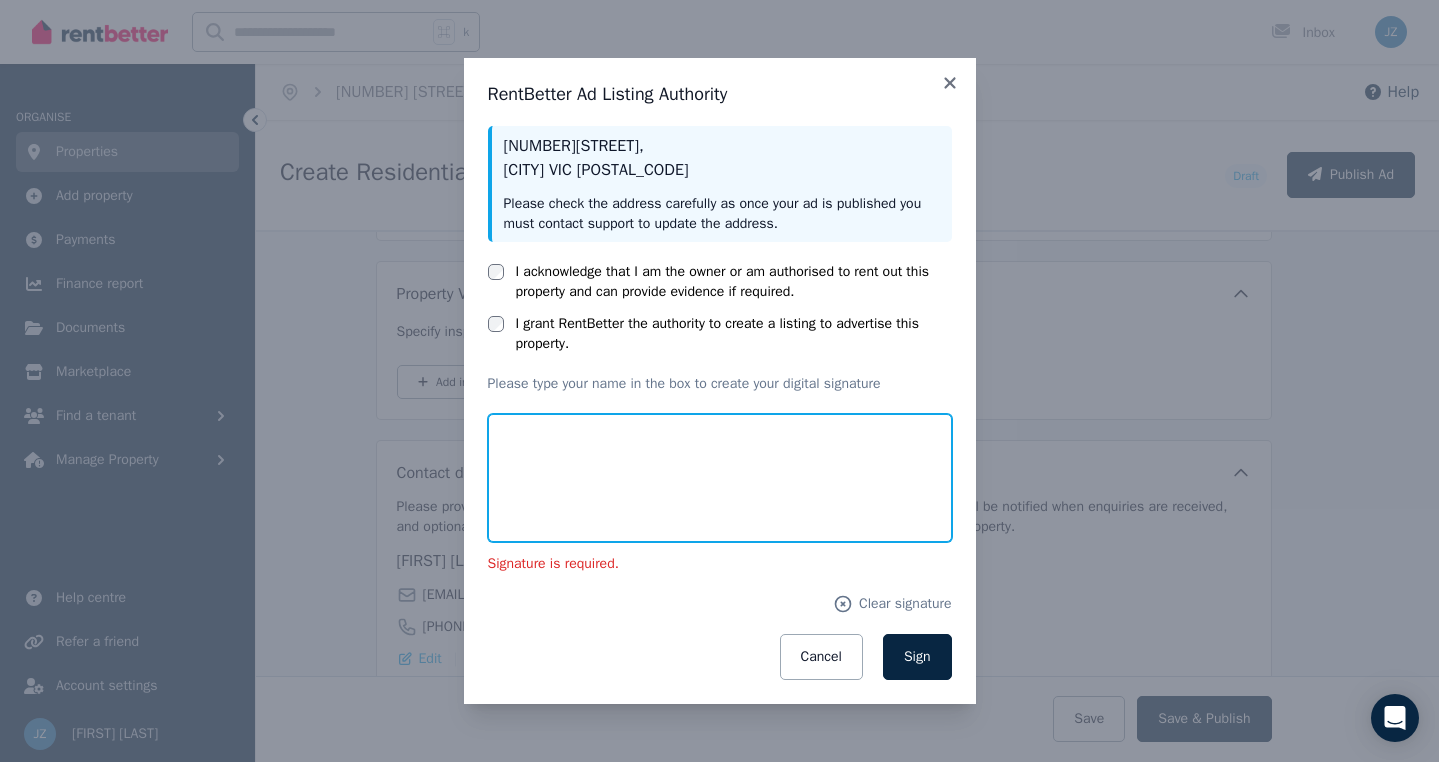 drag, startPoint x: 597, startPoint y: 475, endPoint x: 668, endPoint y: 438, distance: 80.06248 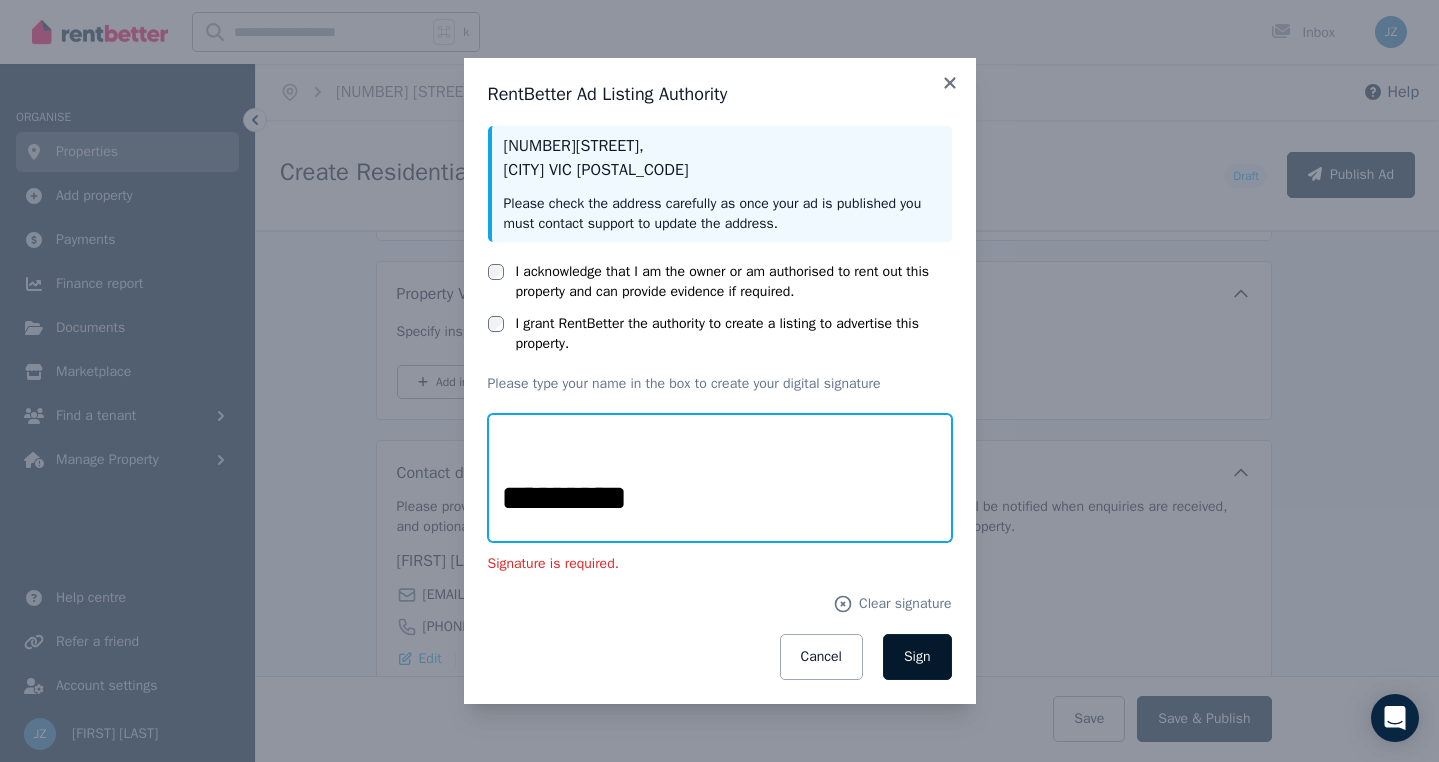 type on "*********" 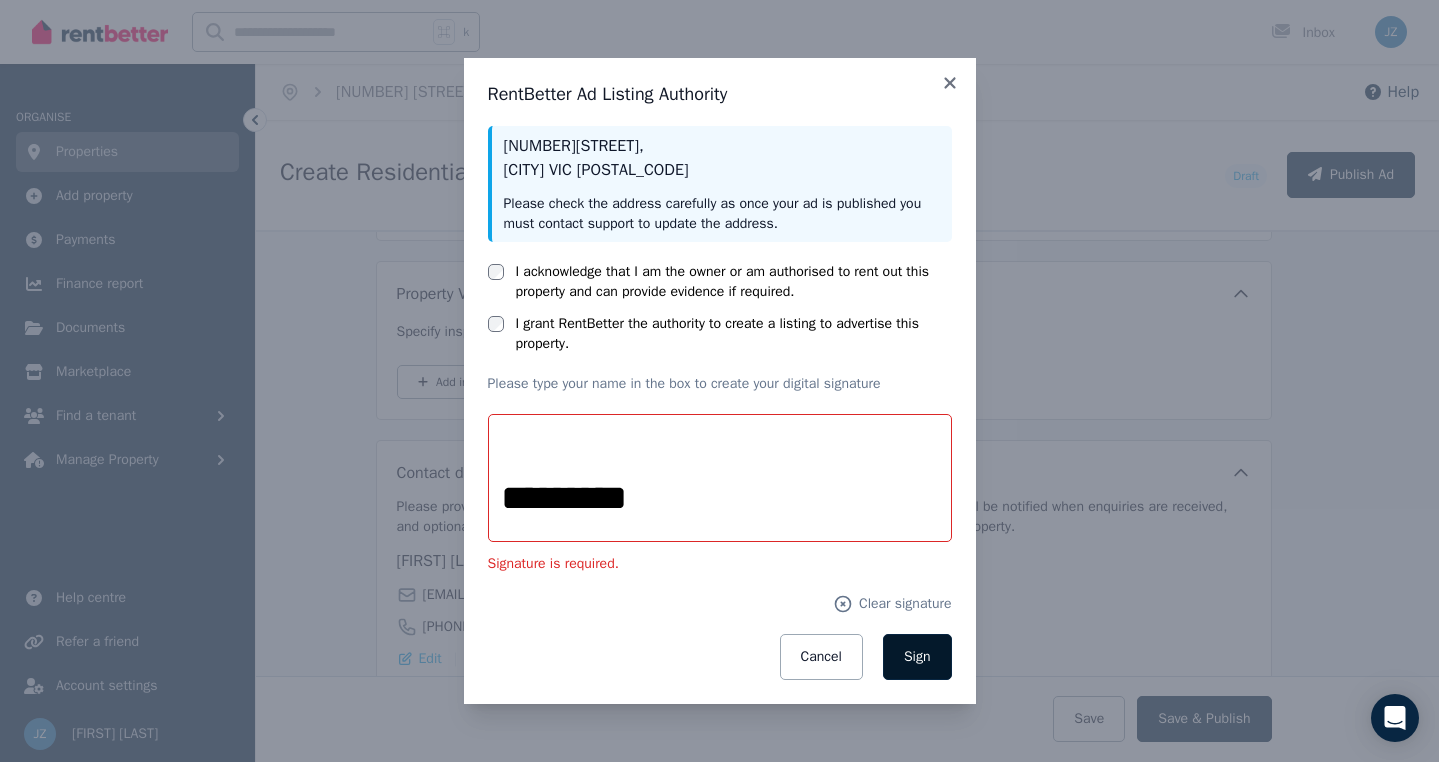 click on "Sign" at bounding box center (917, 656) 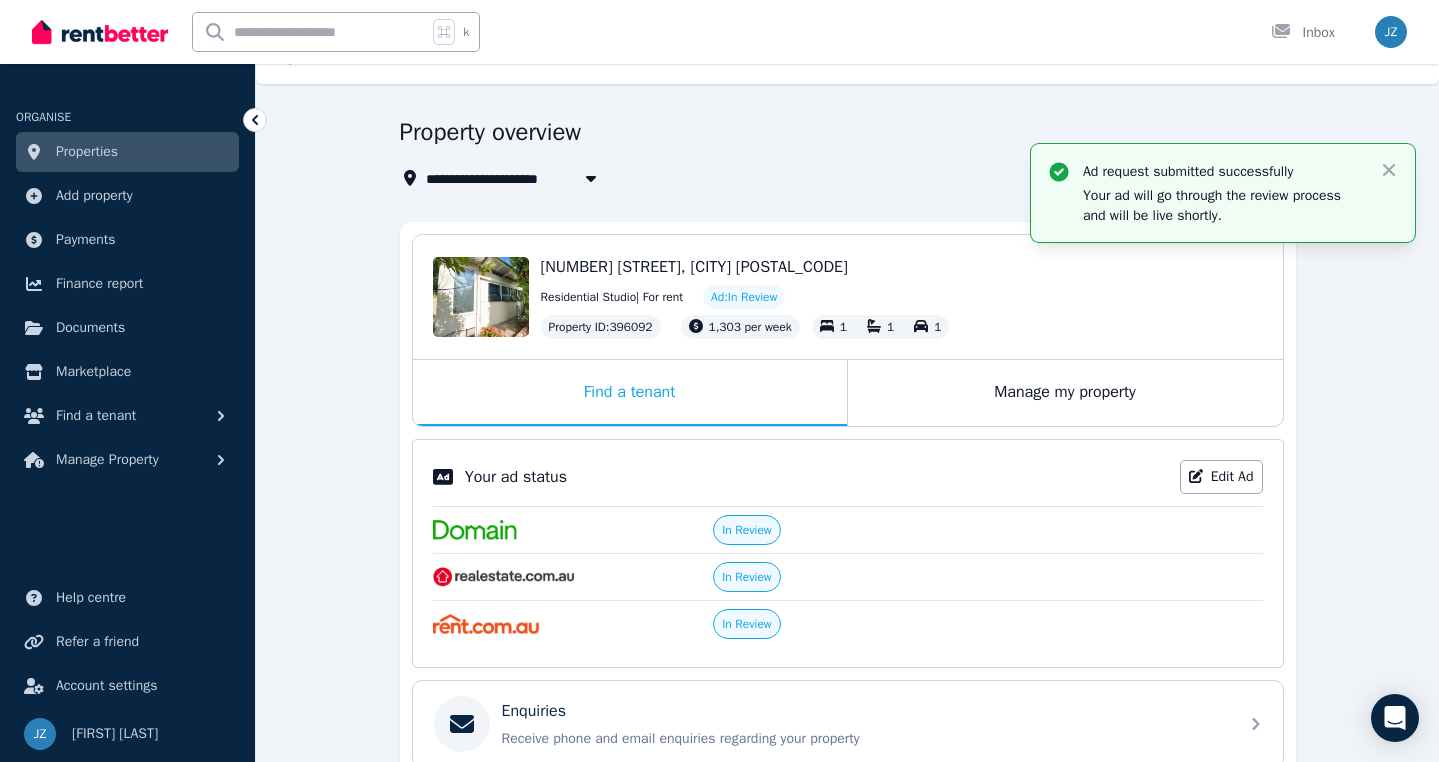 scroll, scrollTop: 0, scrollLeft: 0, axis: both 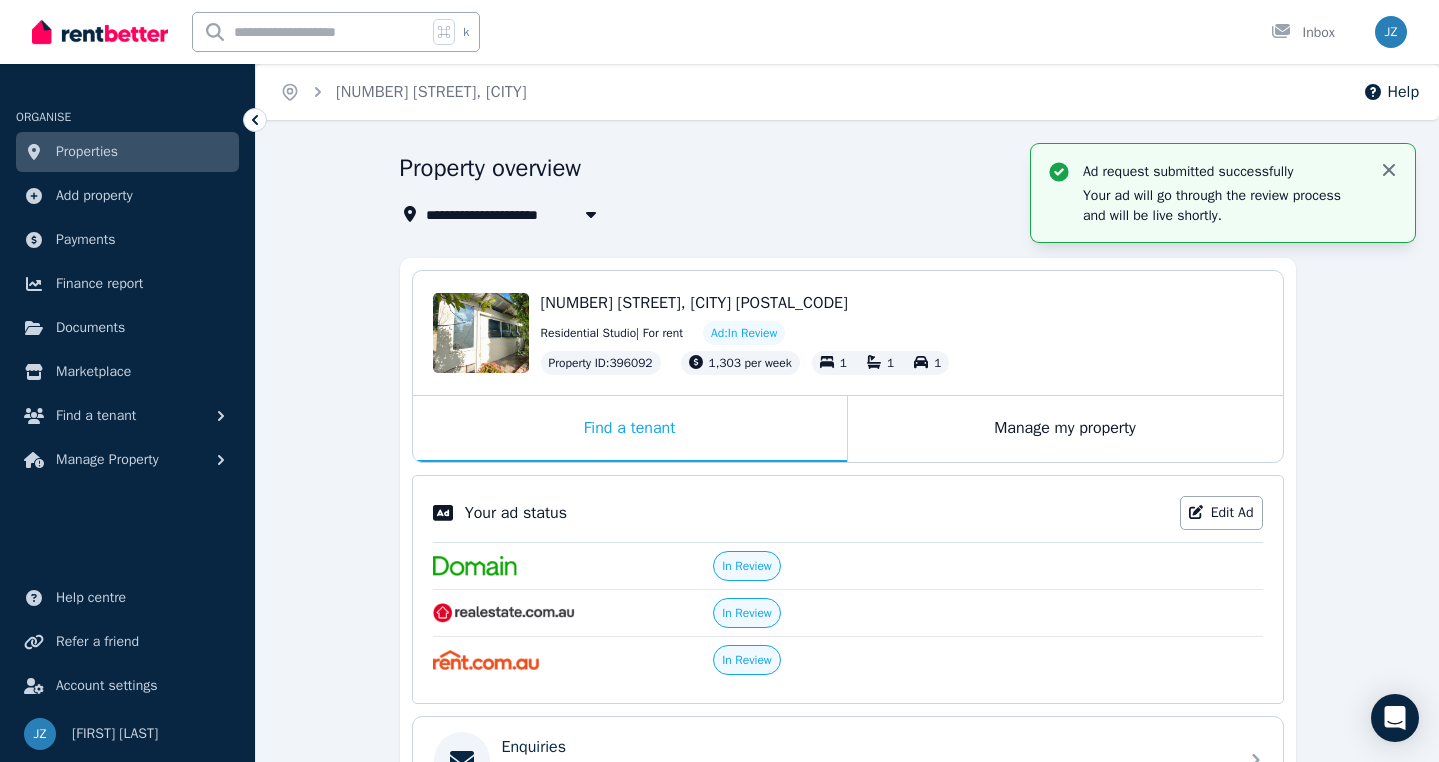 click 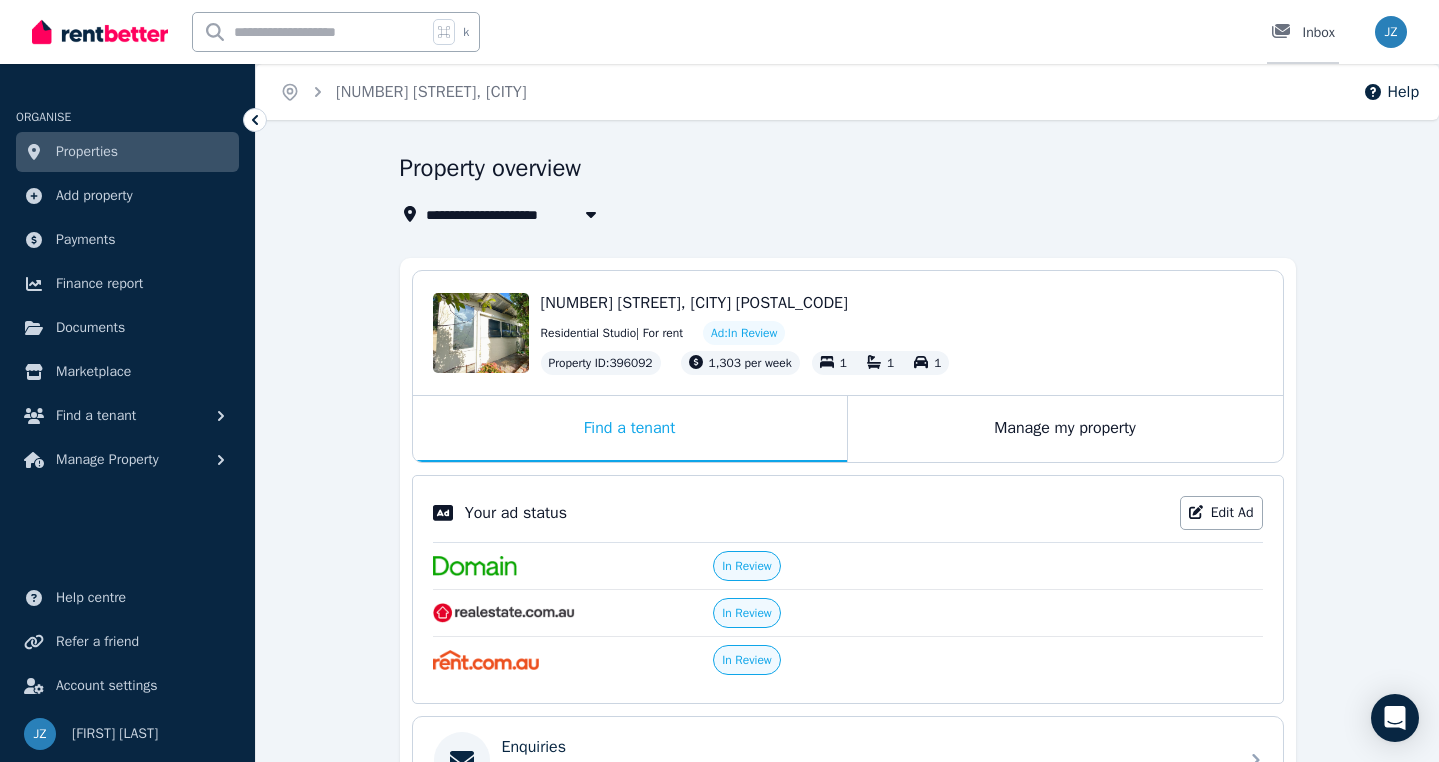 click on "Inbox" at bounding box center (1303, 33) 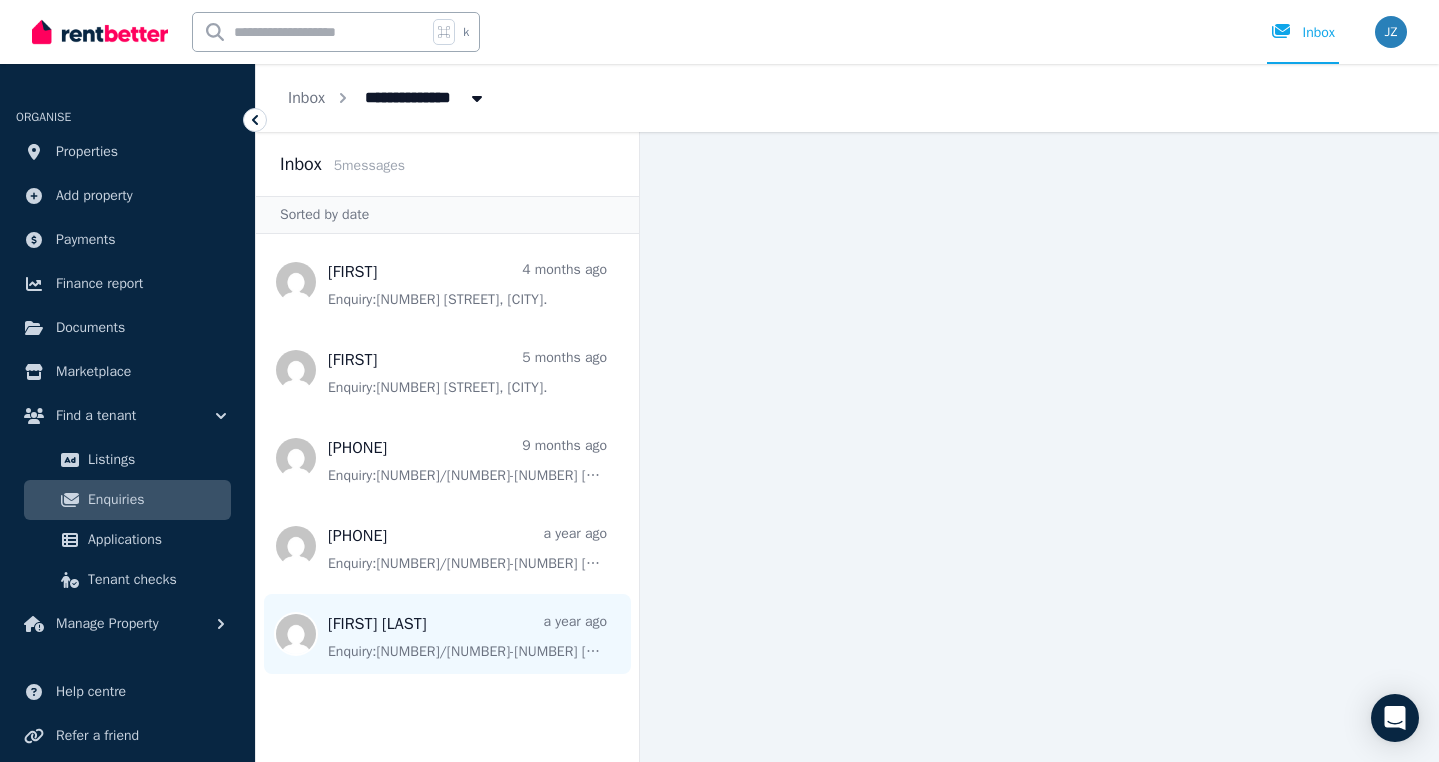 scroll, scrollTop: 0, scrollLeft: 0, axis: both 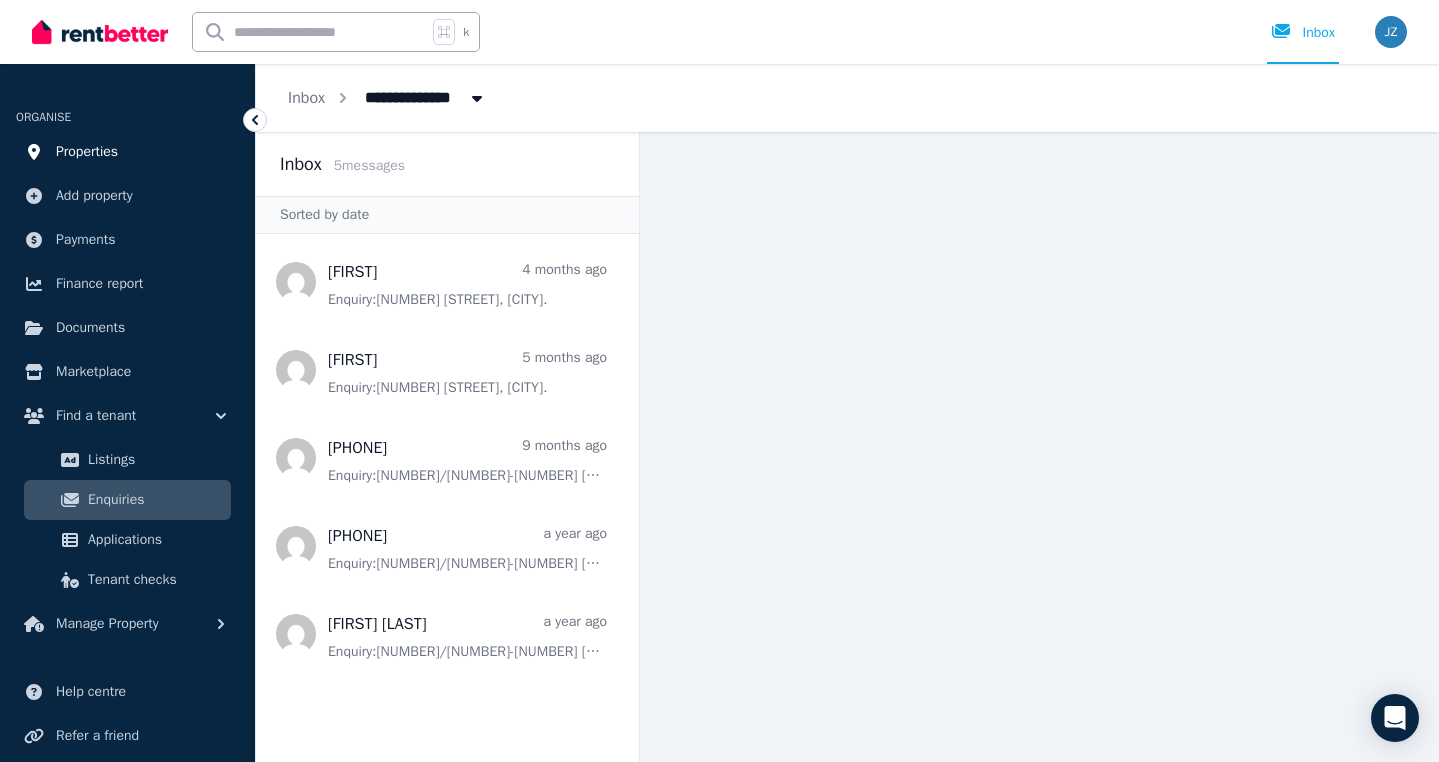 click on "Properties" at bounding box center (87, 152) 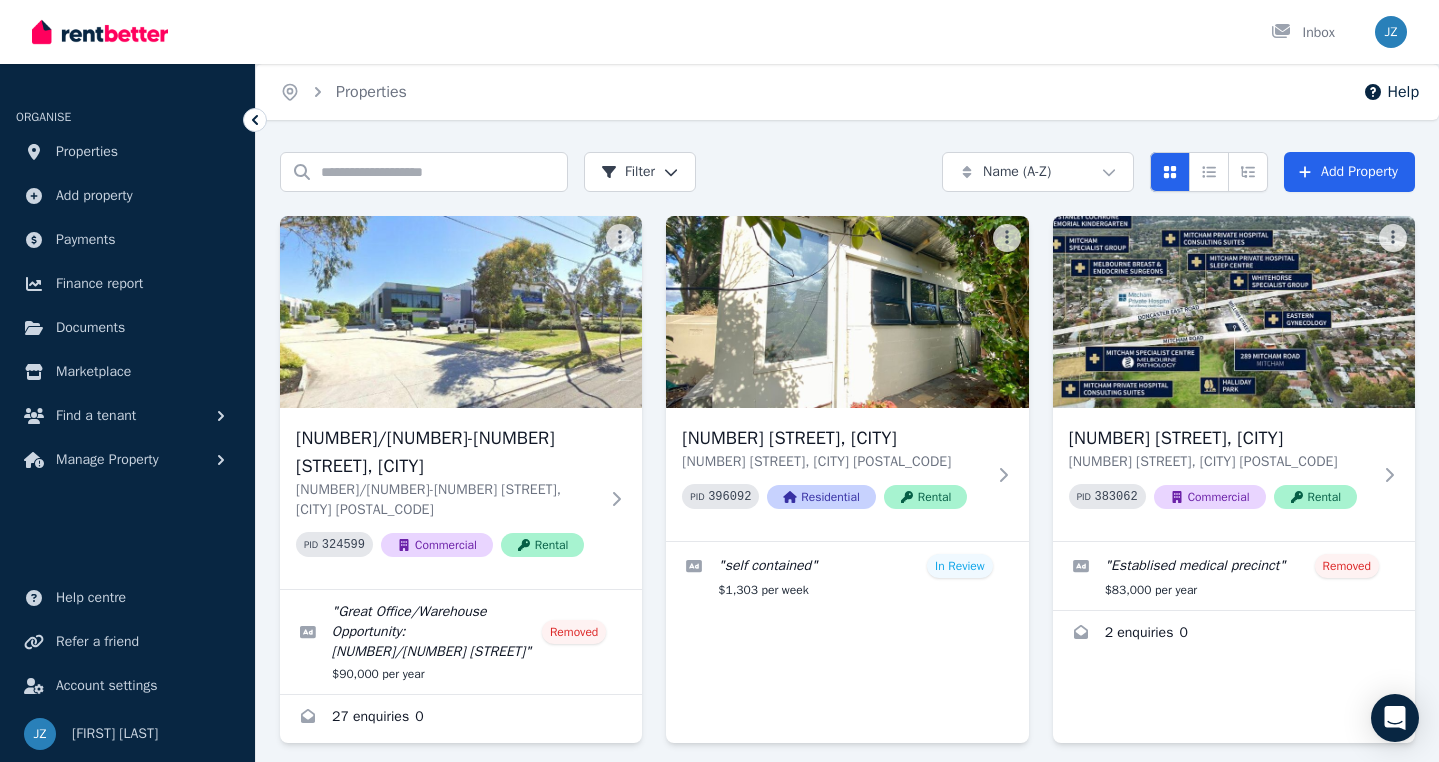 scroll, scrollTop: 0, scrollLeft: 0, axis: both 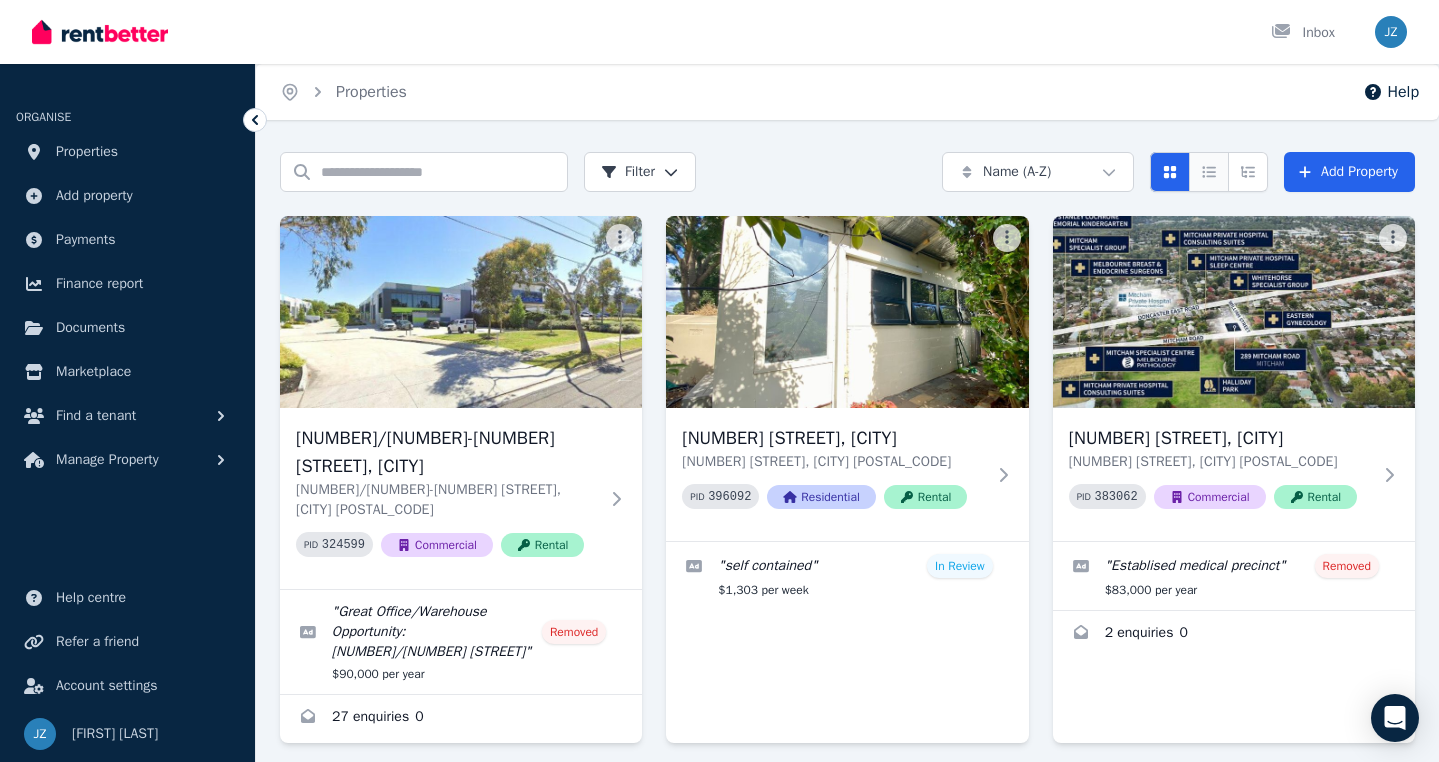 click 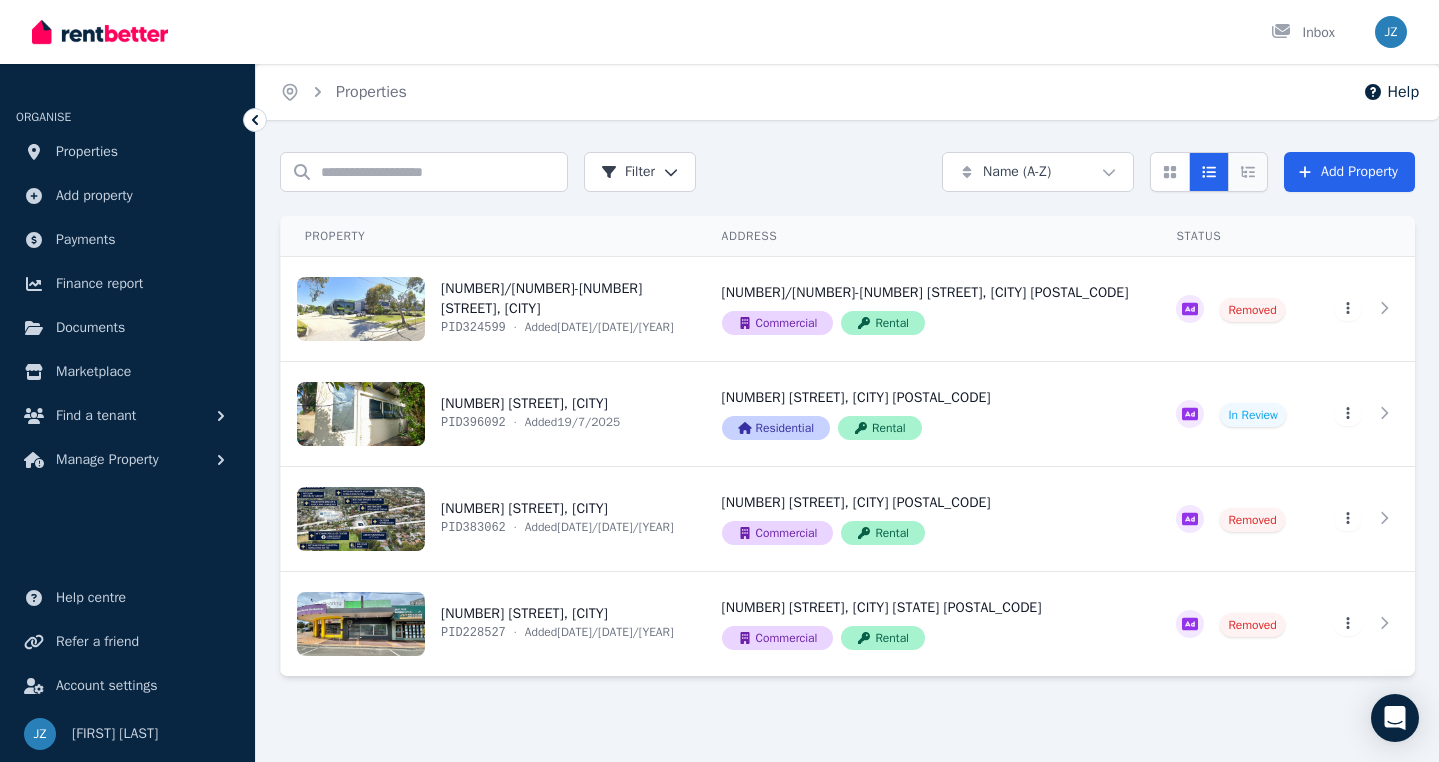 click at bounding box center (1248, 172) 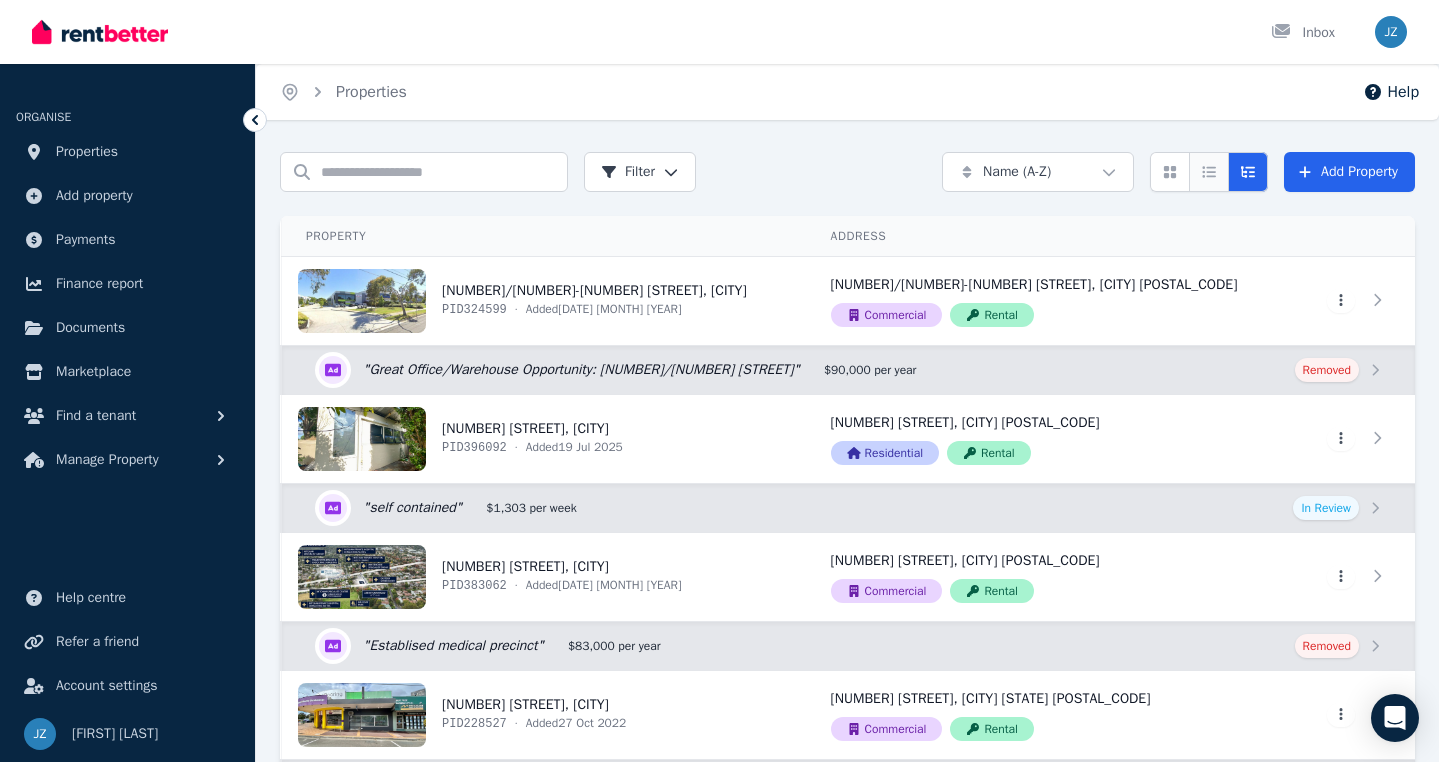 click 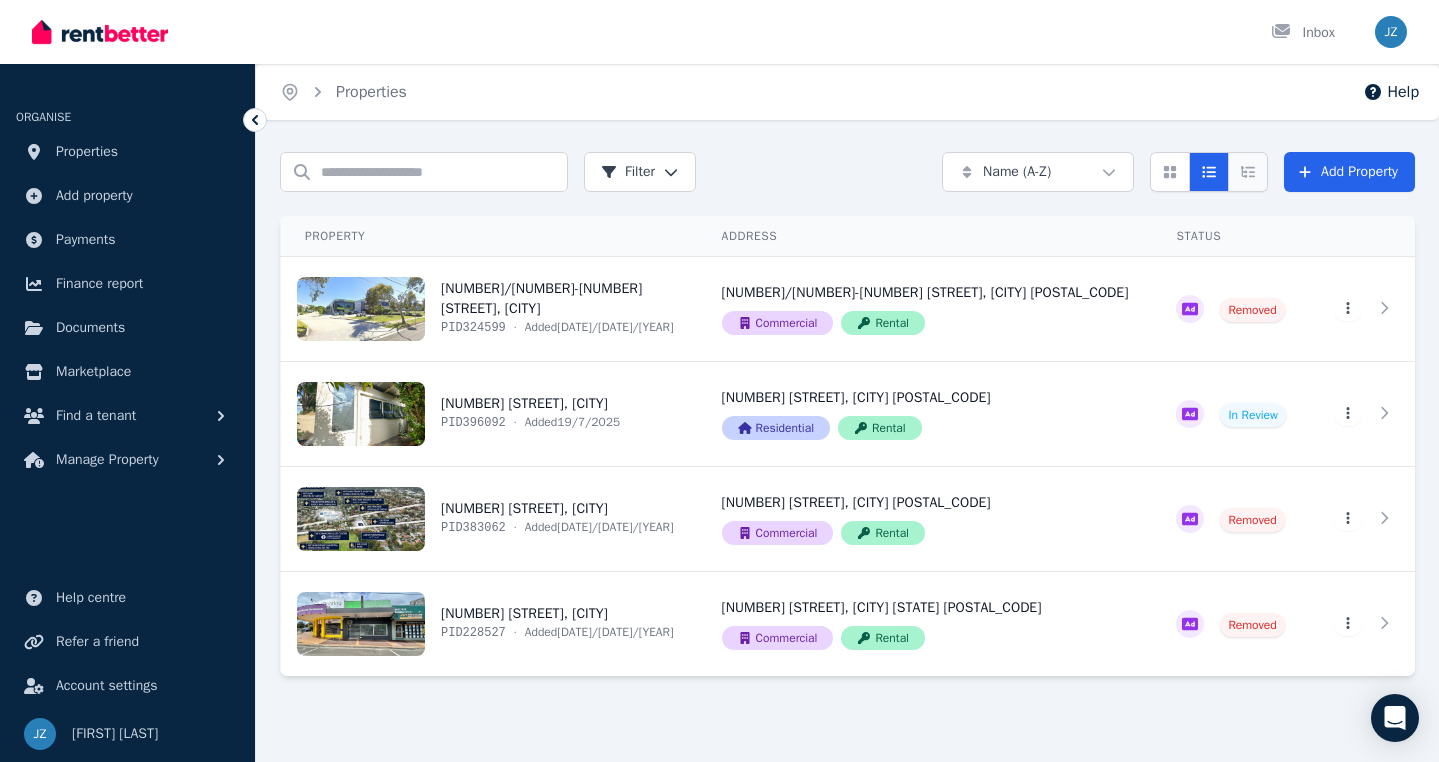 click 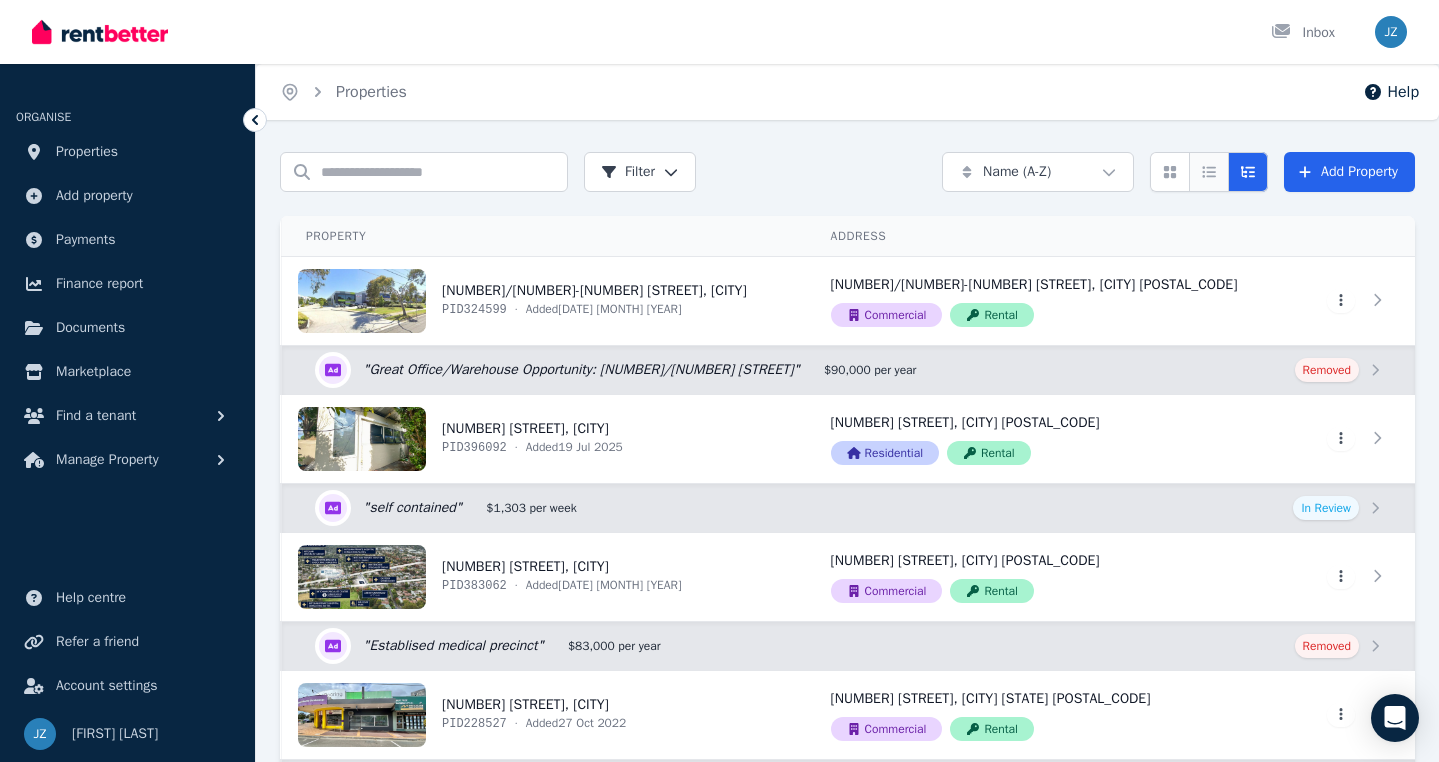 click 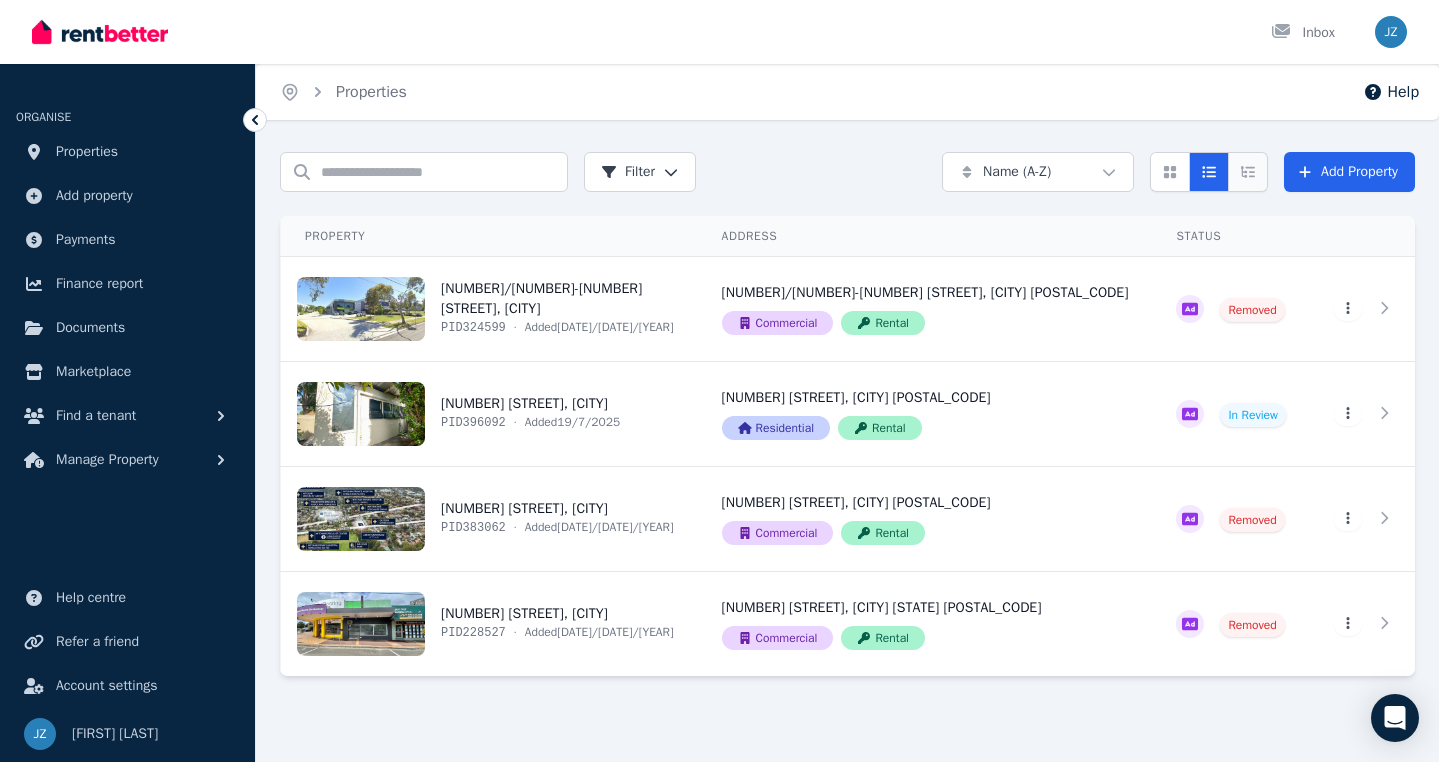 click at bounding box center (1248, 172) 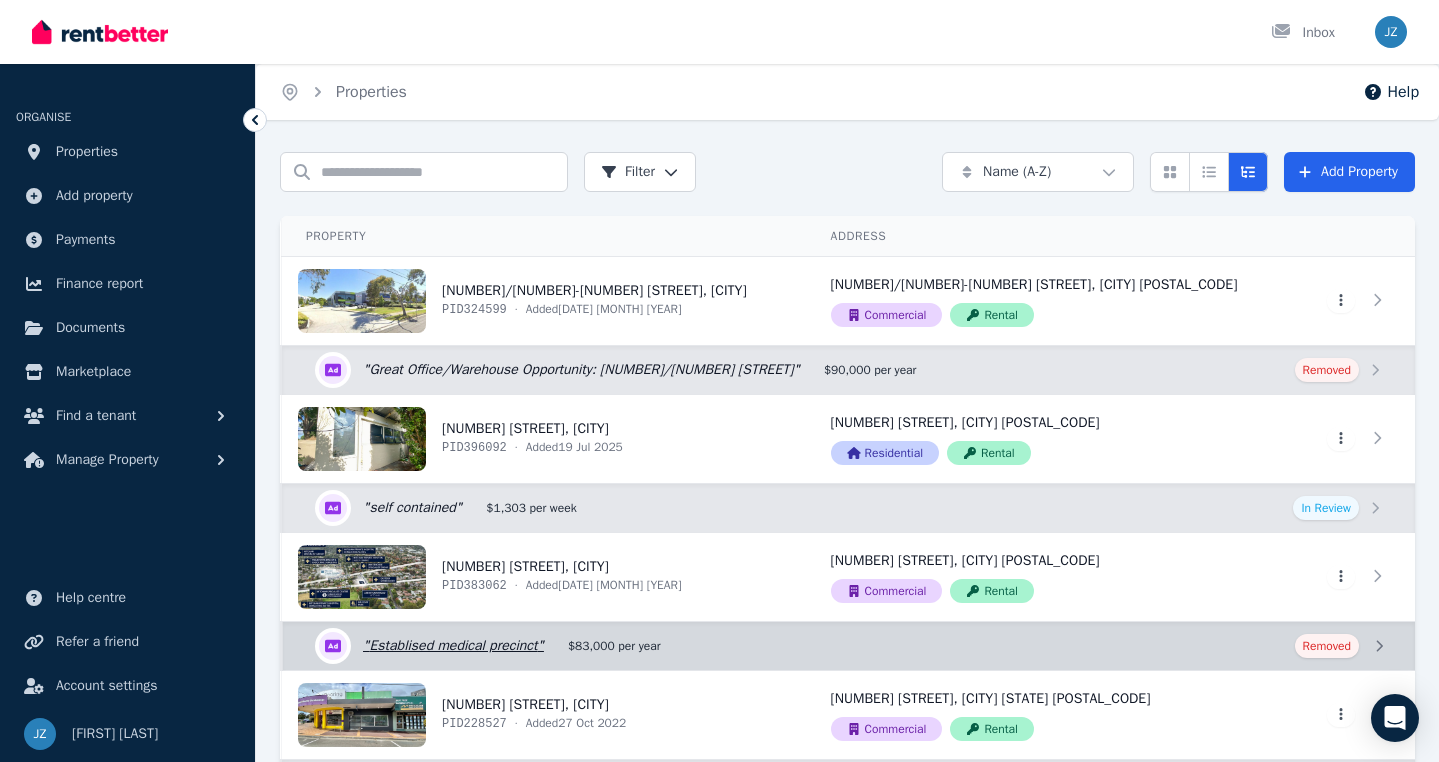 scroll, scrollTop: 0, scrollLeft: 0, axis: both 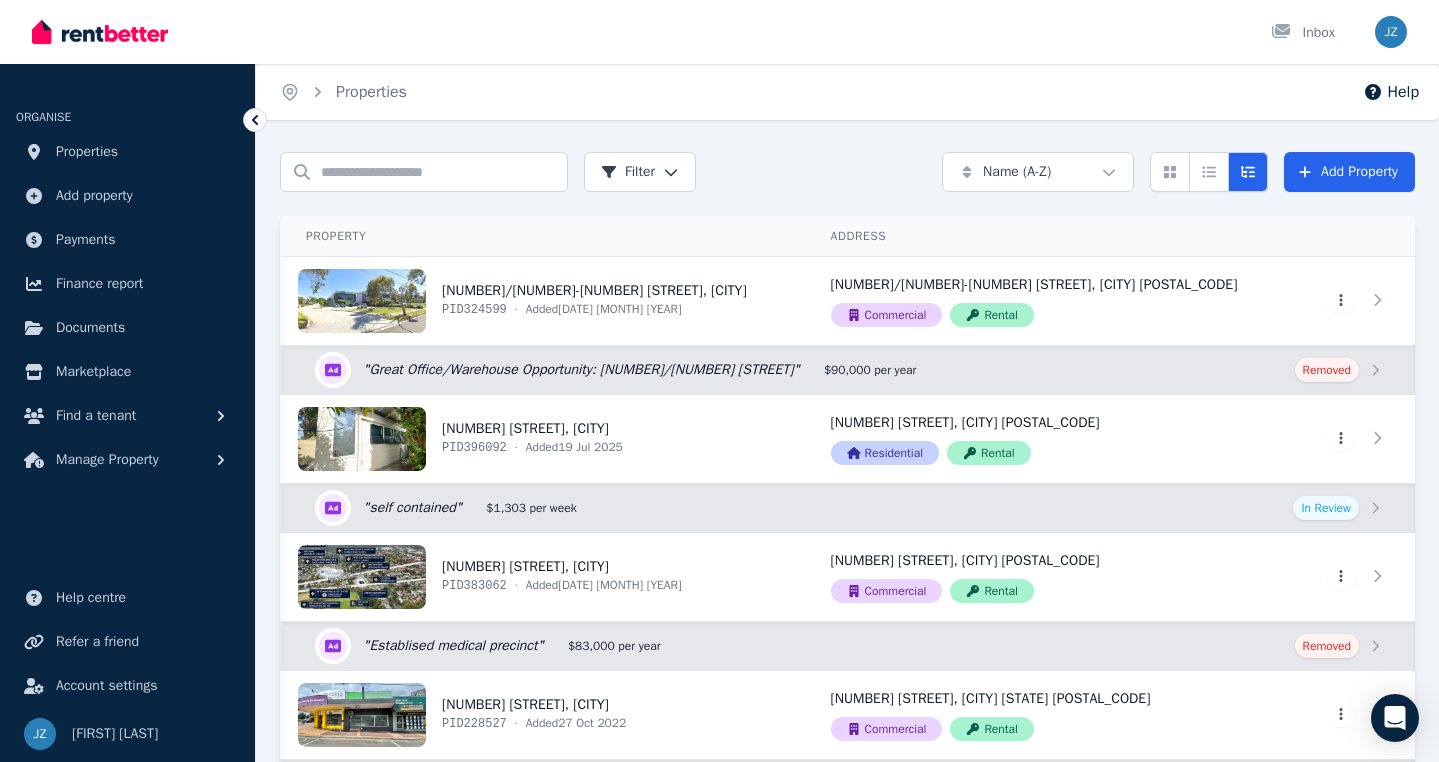 click at bounding box center [1391, 32] 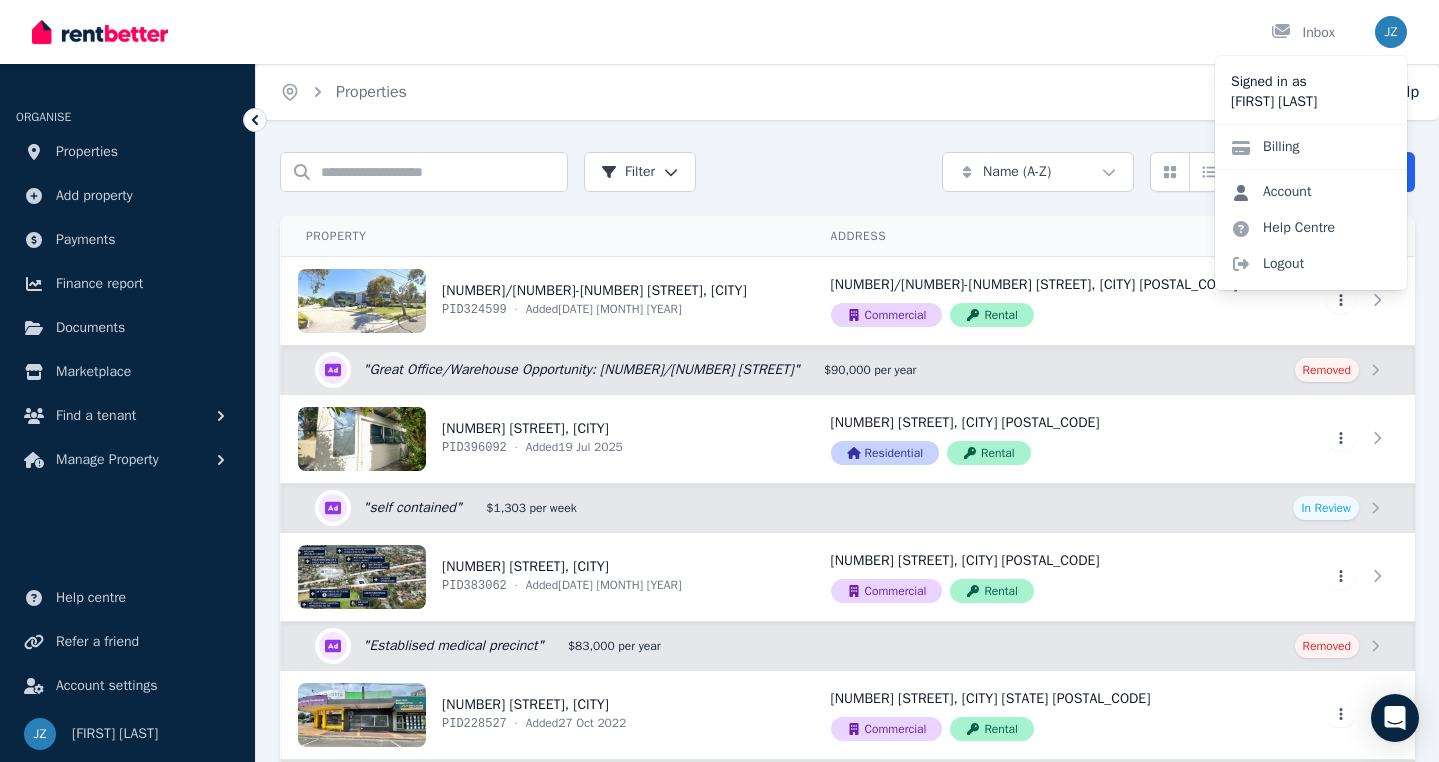 click on "Account" at bounding box center [1271, 192] 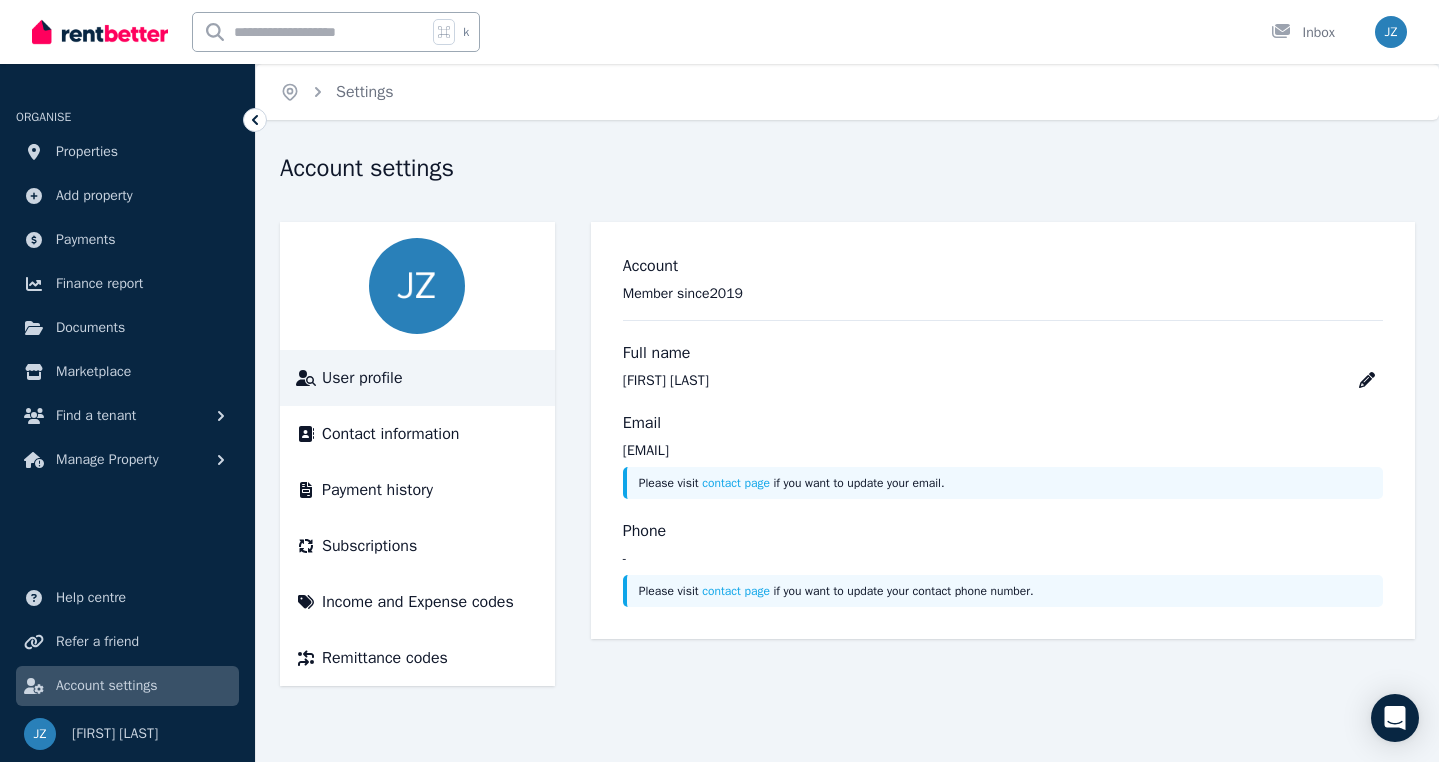 click at bounding box center (417, 286) 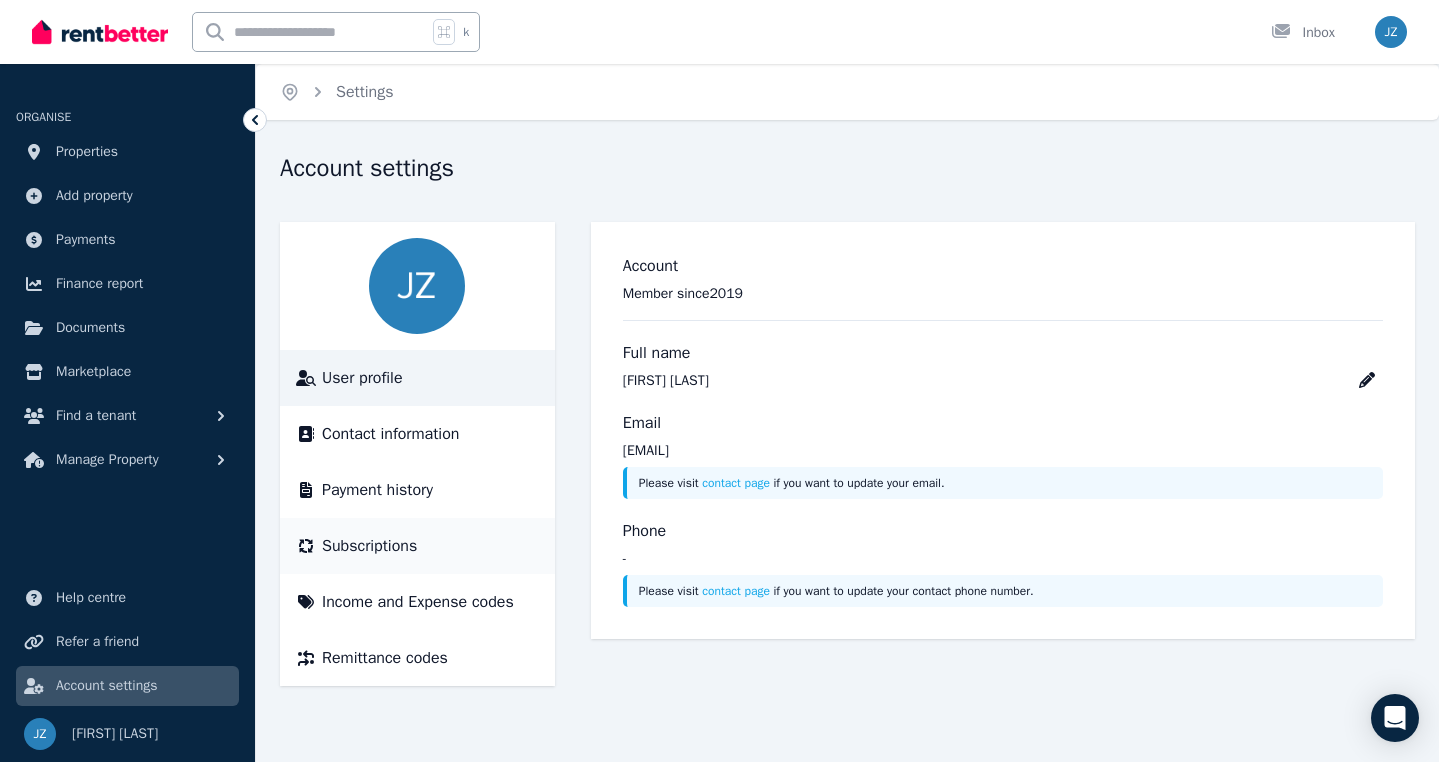 click on "Subscriptions" at bounding box center (369, 546) 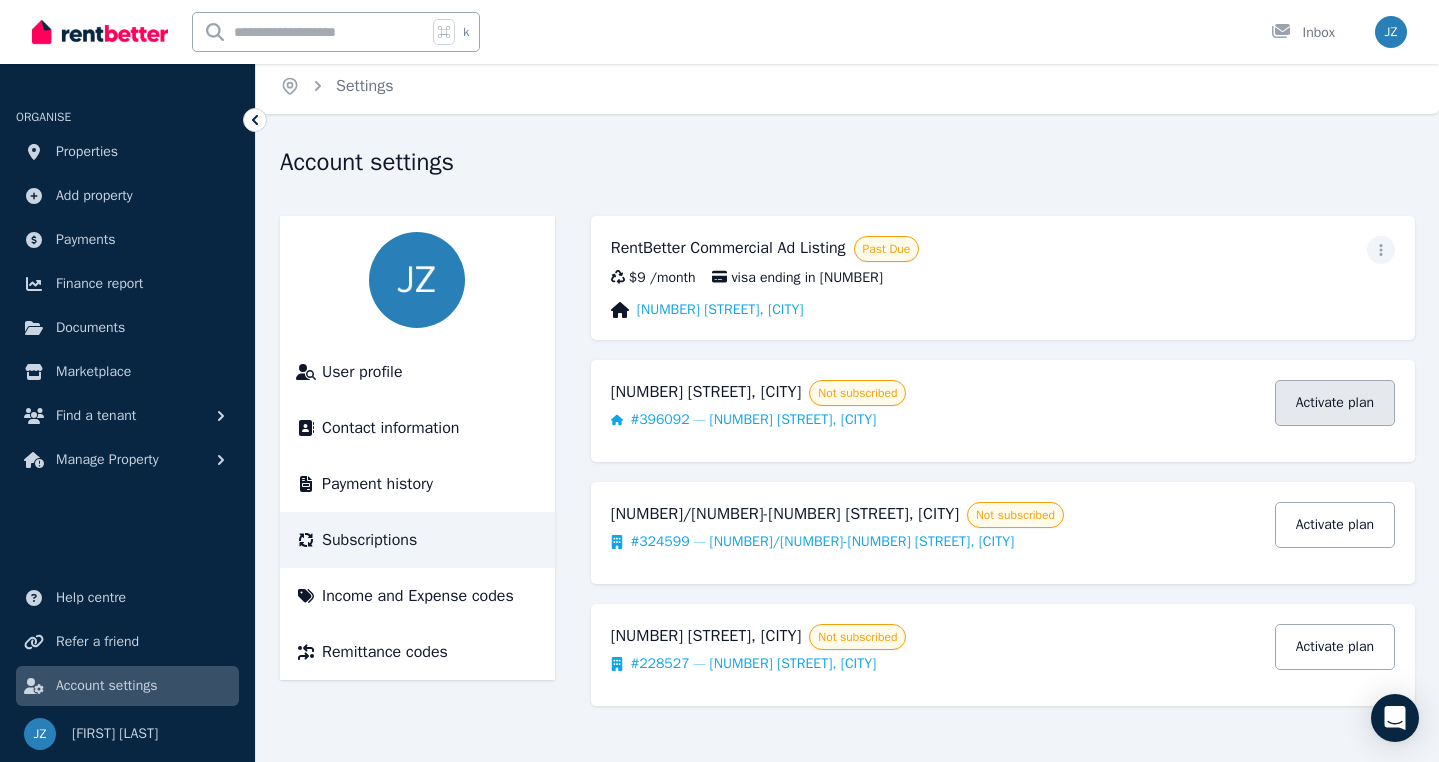scroll, scrollTop: 9, scrollLeft: 0, axis: vertical 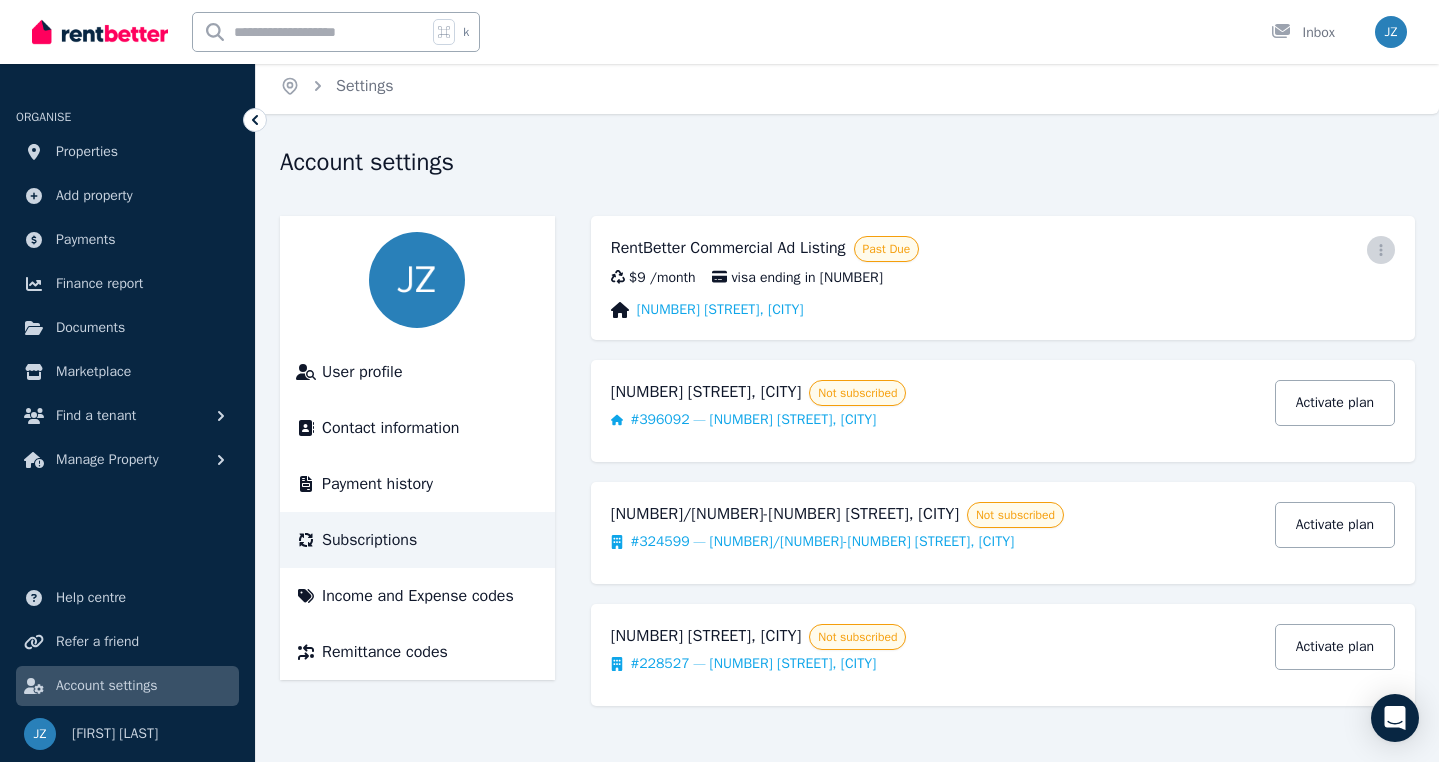 click 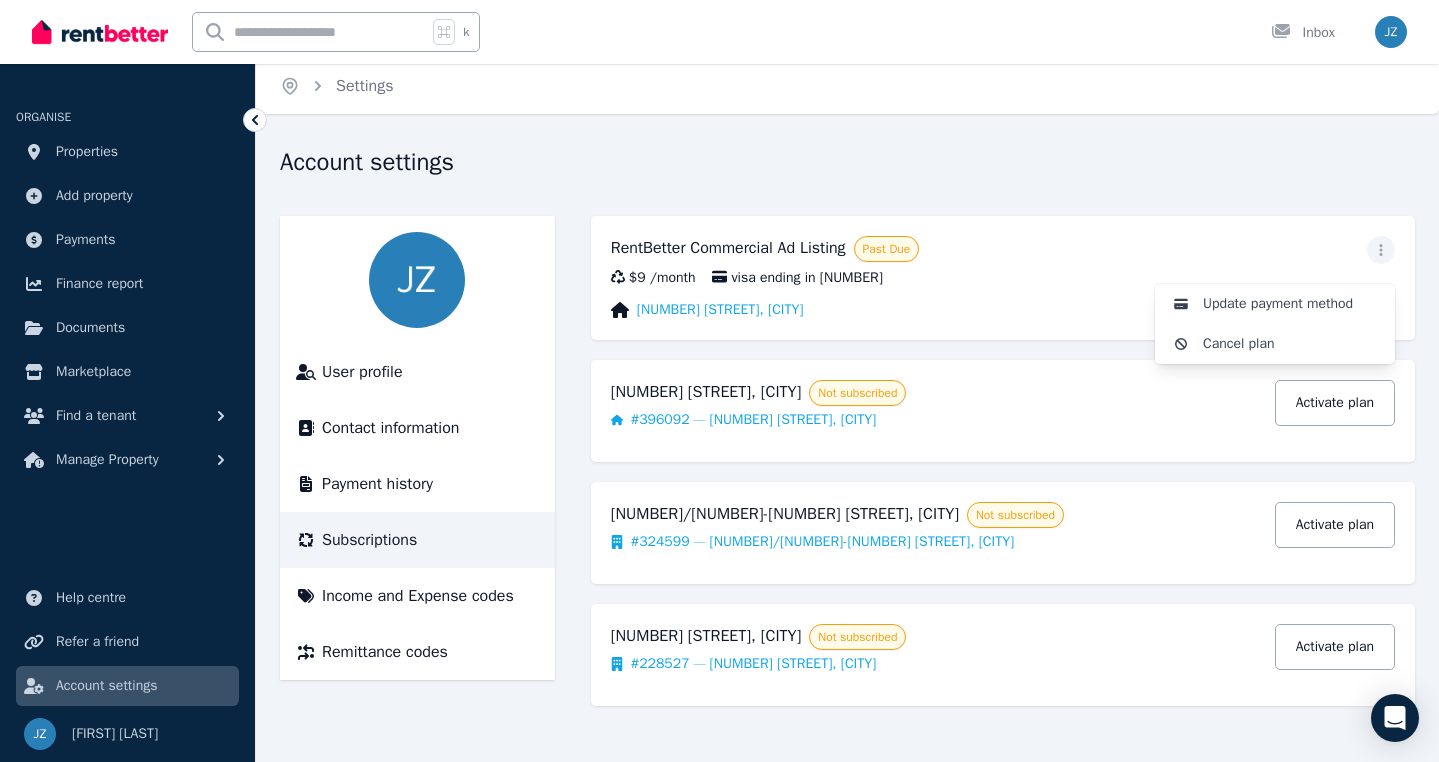 click on "Account settings" at bounding box center [841, 165] 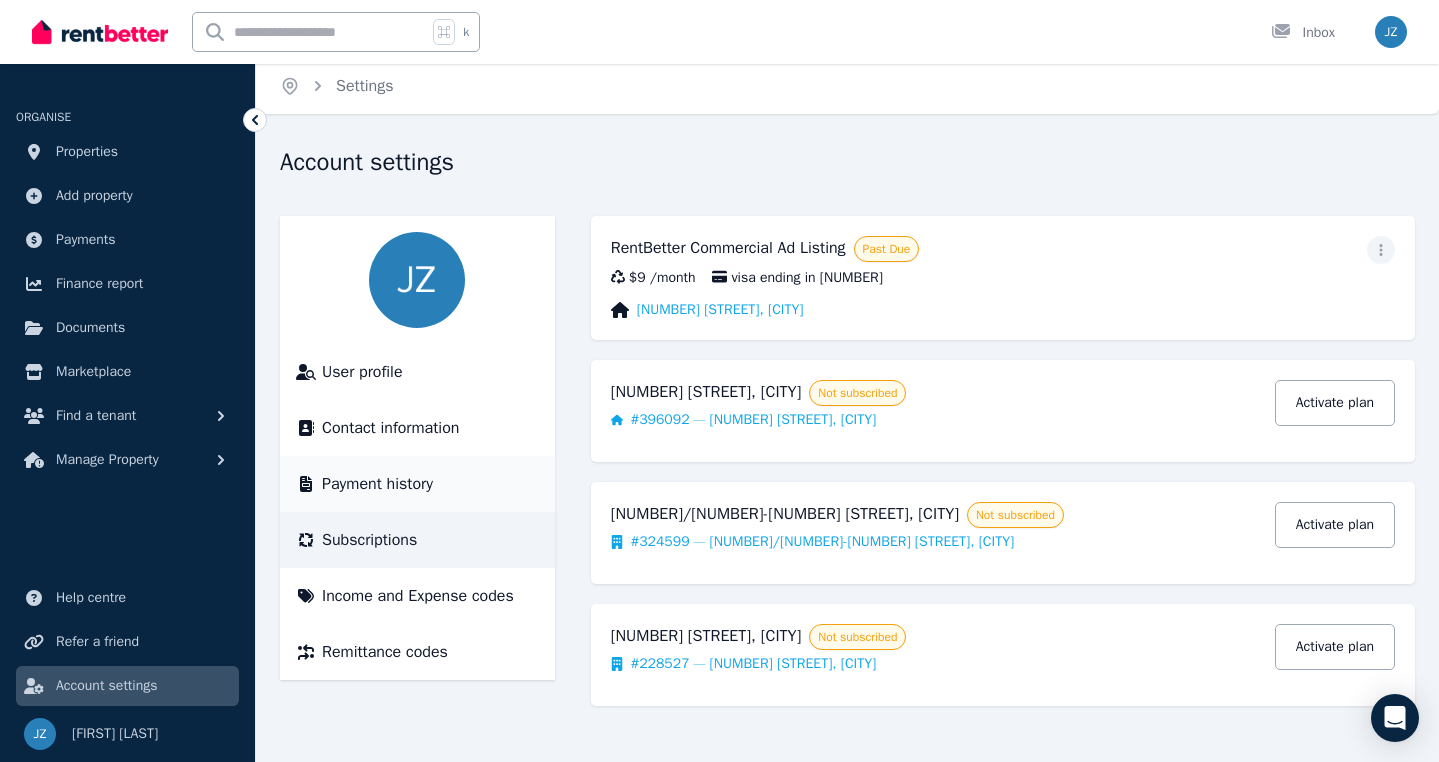 click on "Payment history" at bounding box center [377, 484] 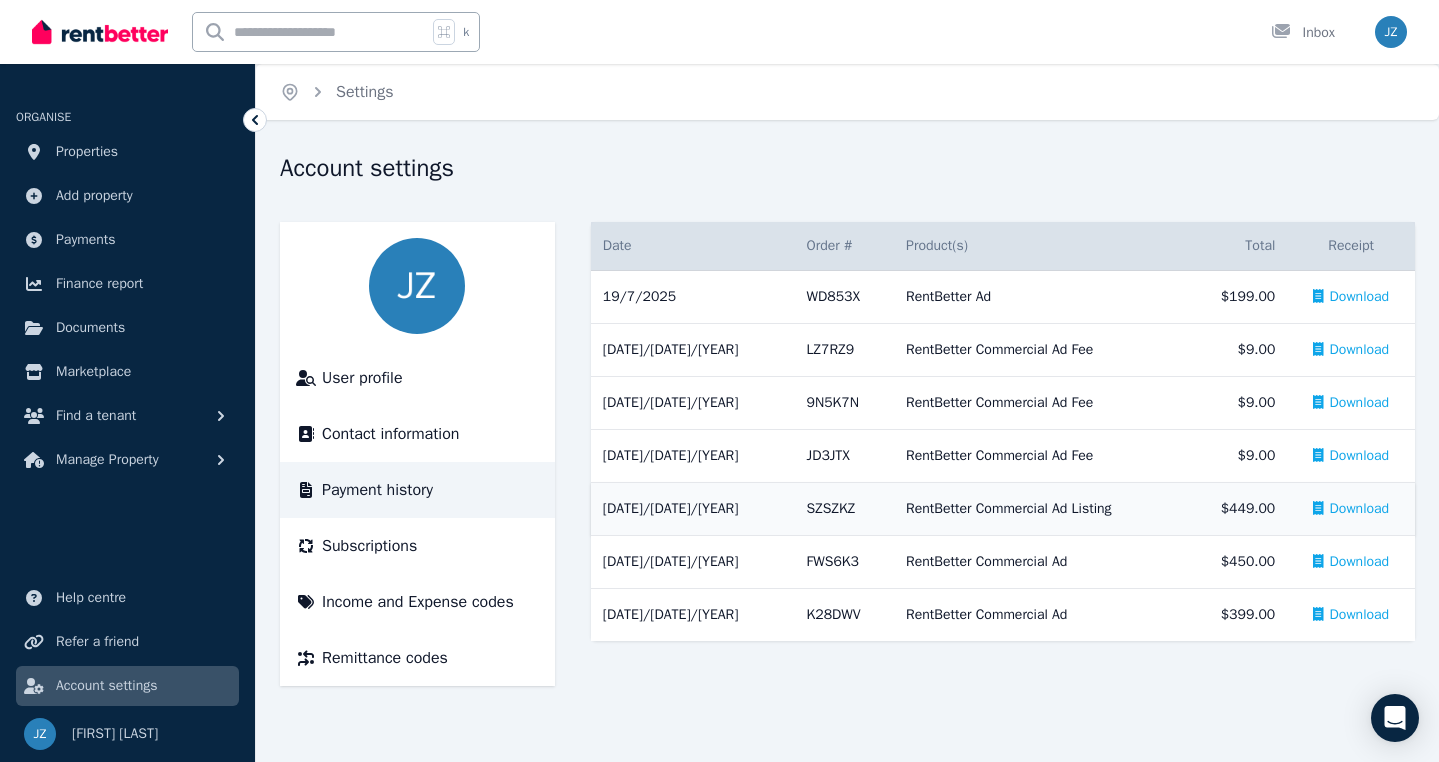 scroll, scrollTop: 0, scrollLeft: 0, axis: both 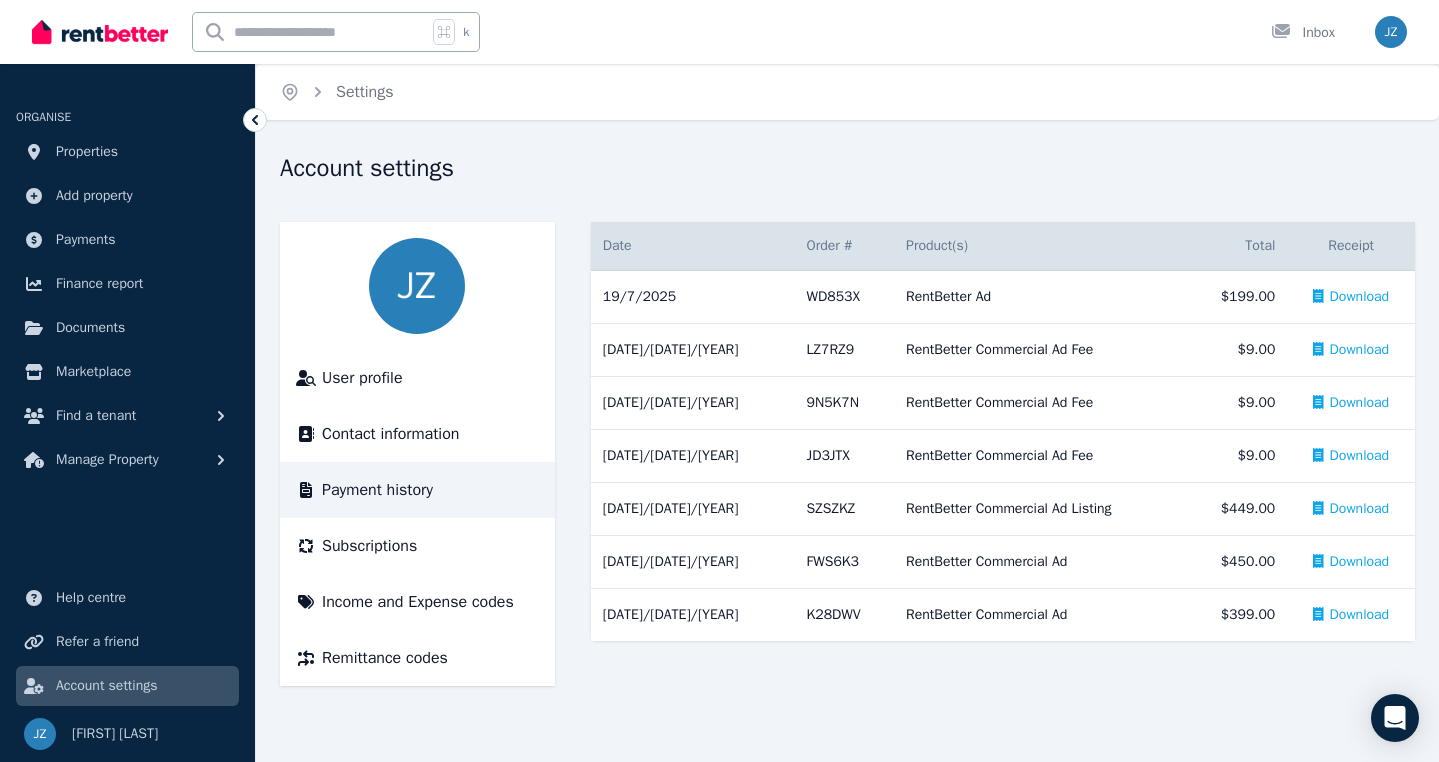click at bounding box center [417, 286] 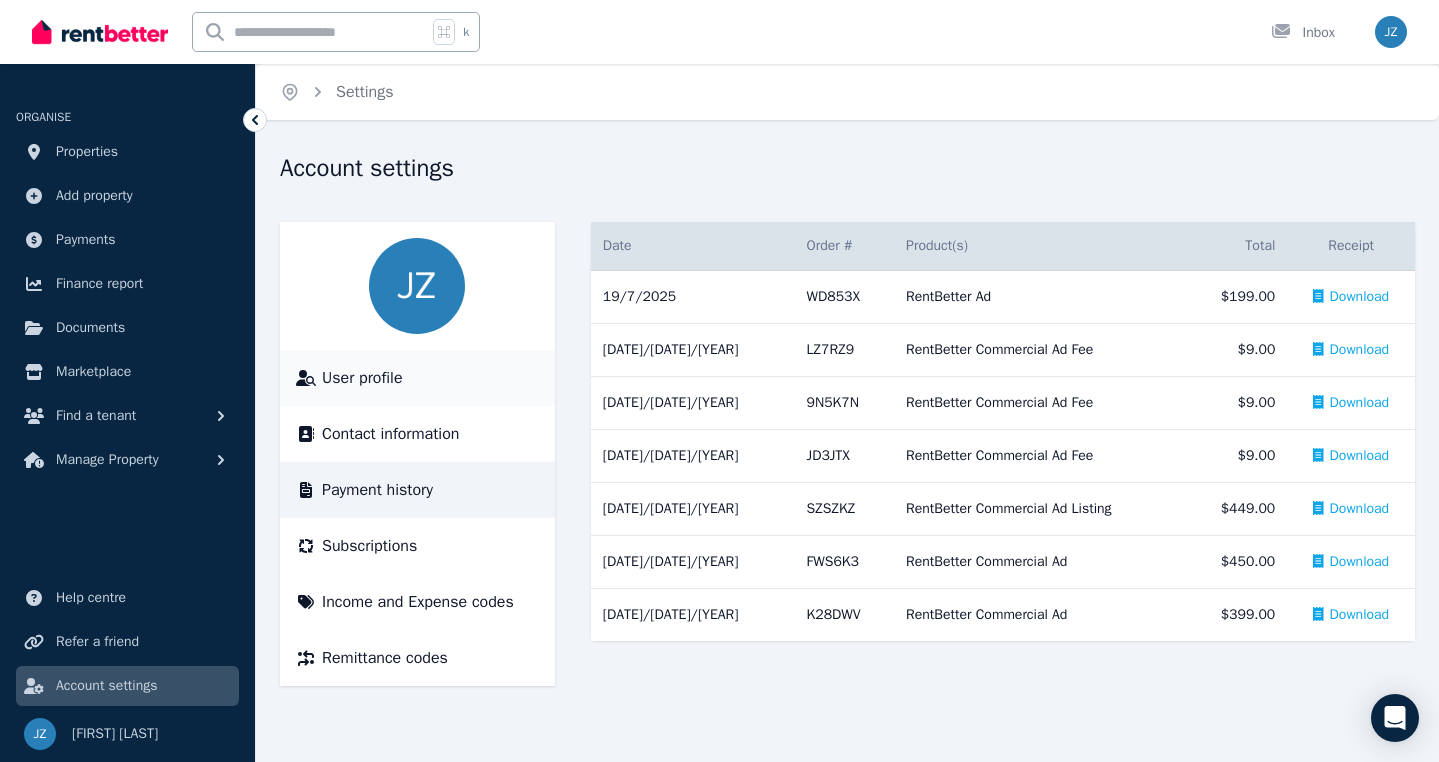 click on "User profile" at bounding box center [362, 378] 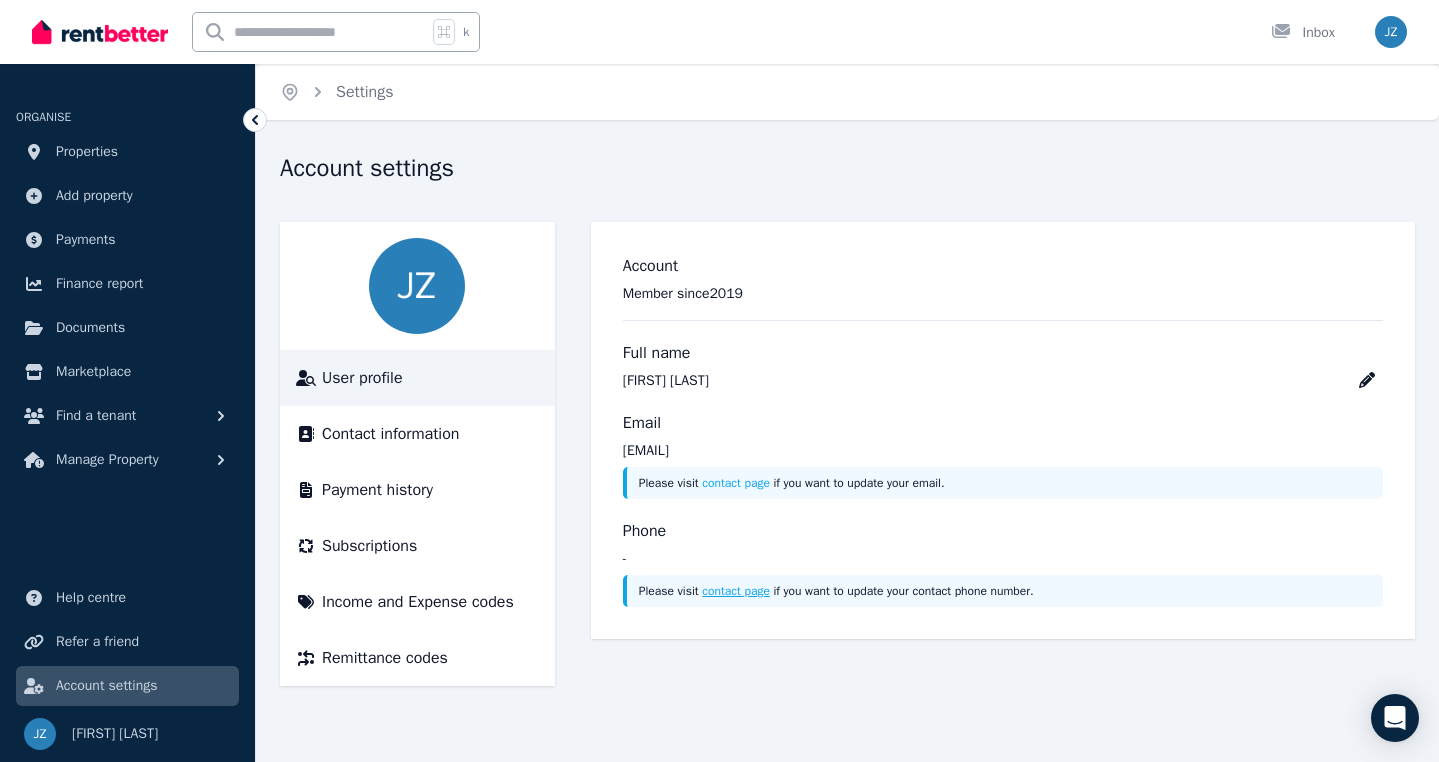 click on "contact page" at bounding box center (736, 591) 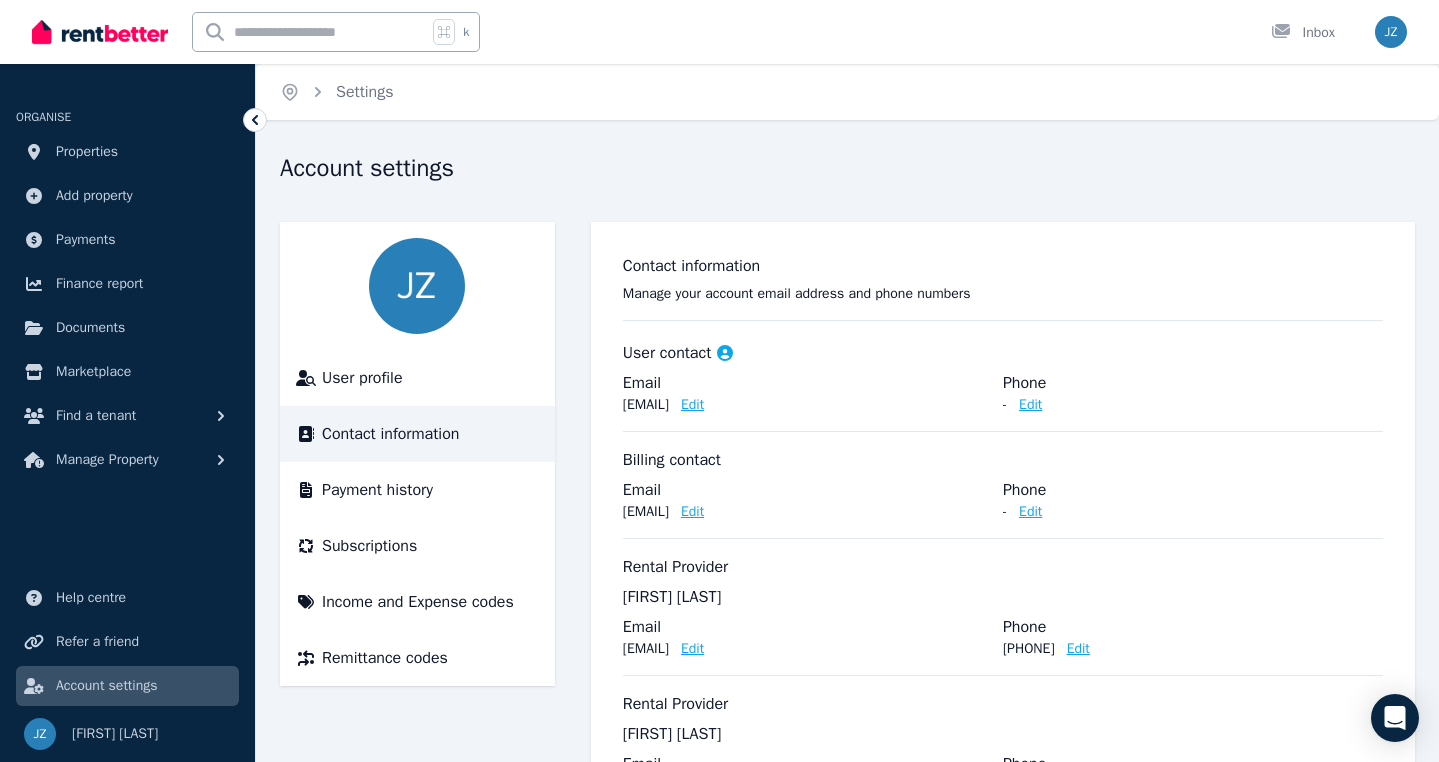 scroll, scrollTop: 0, scrollLeft: 0, axis: both 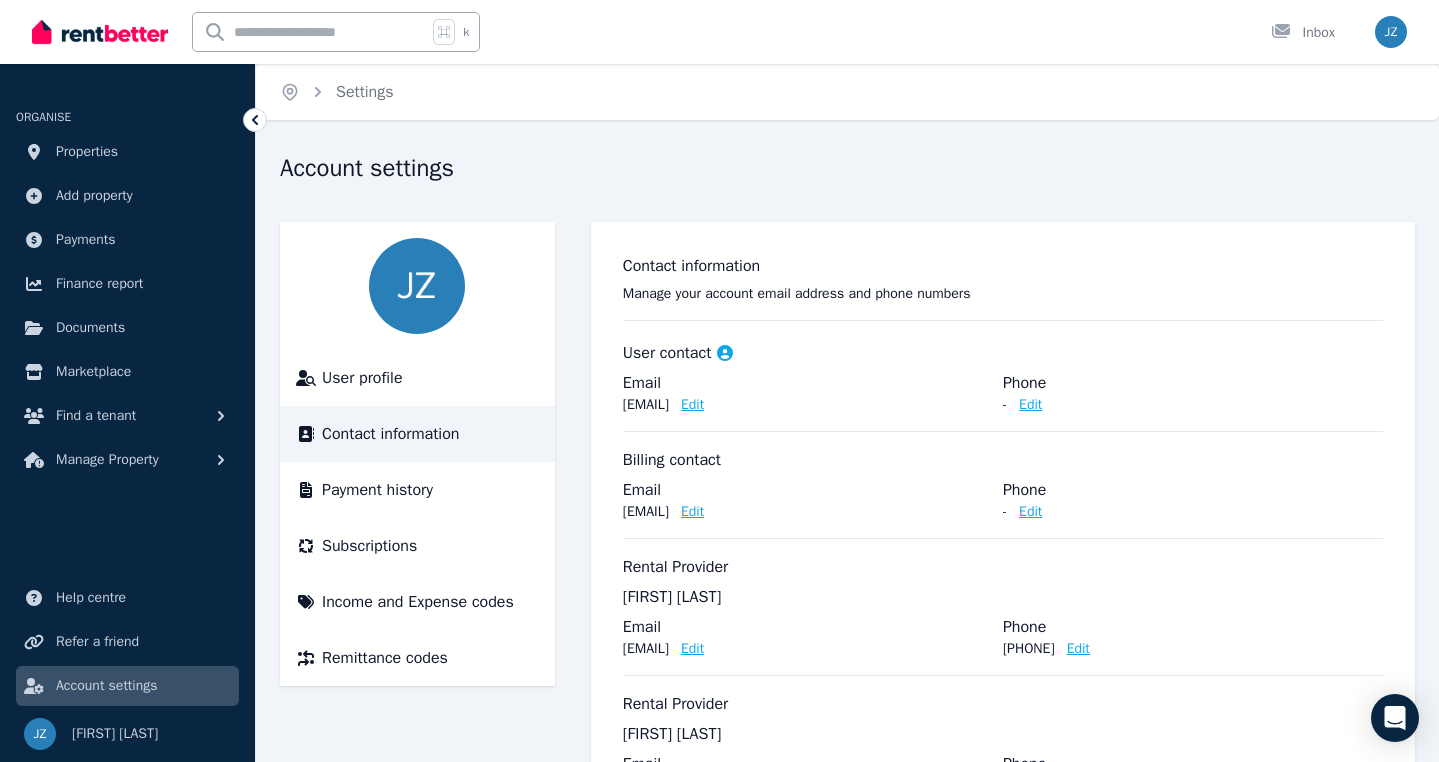 click on "Edit" at bounding box center [1030, 405] 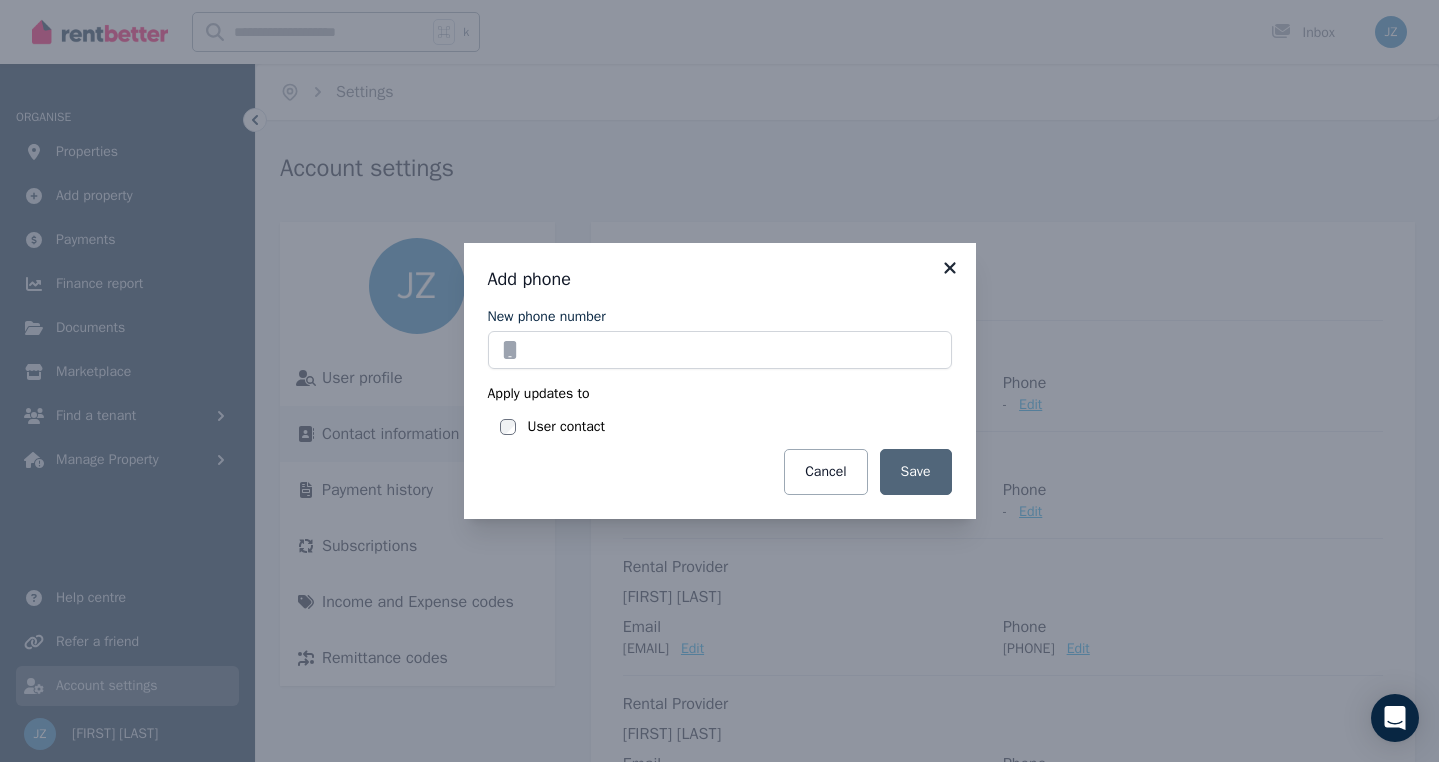 click 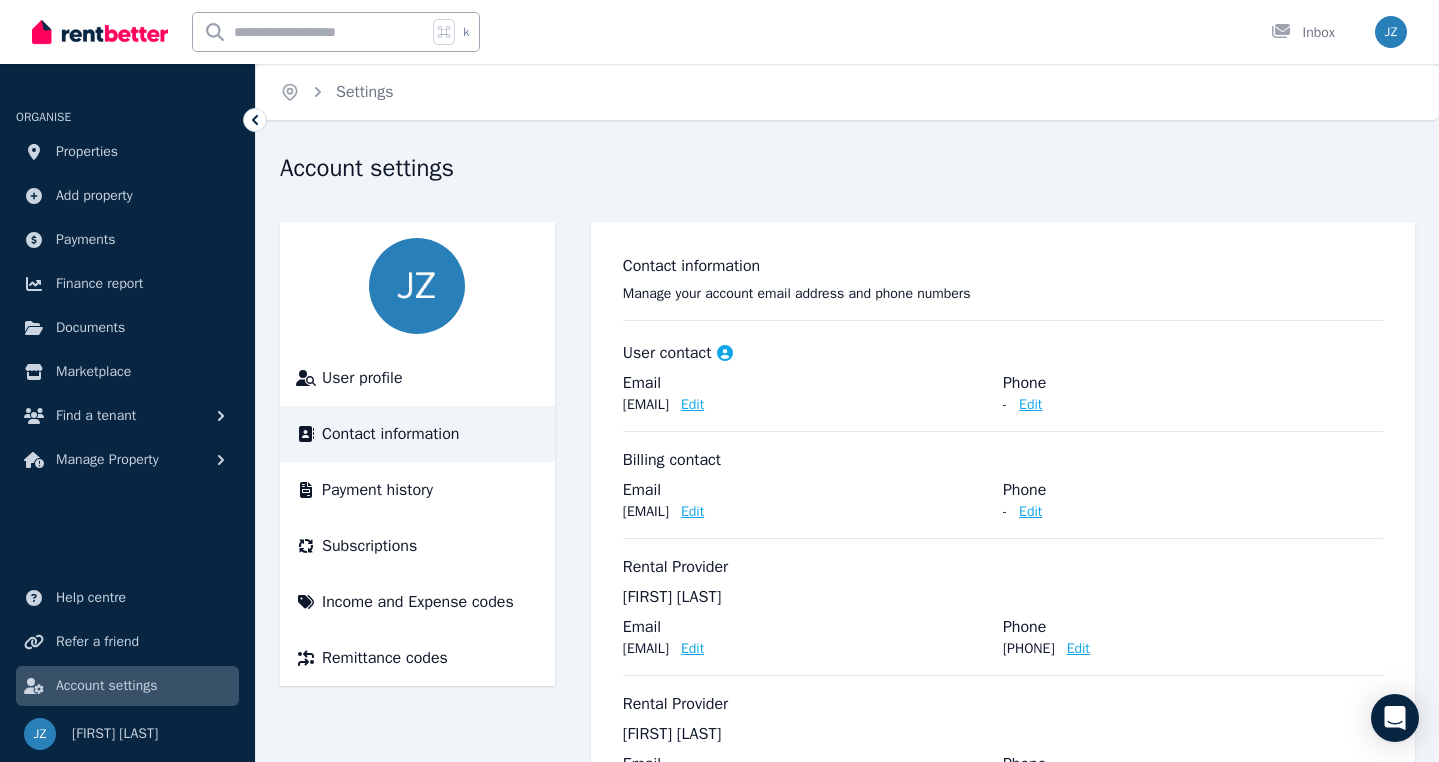 click on "Edit" at bounding box center (1030, 405) 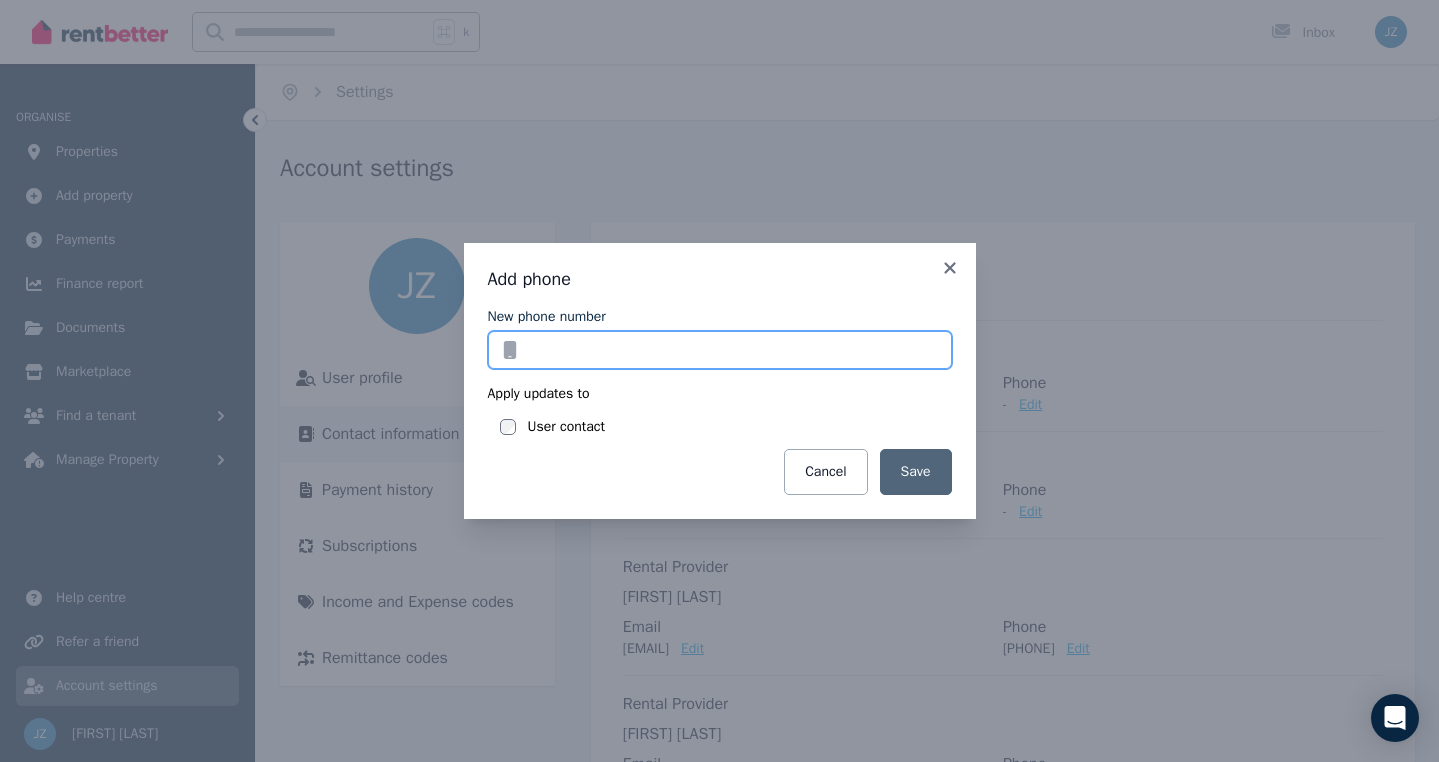 click on "New phone number" at bounding box center [720, 350] 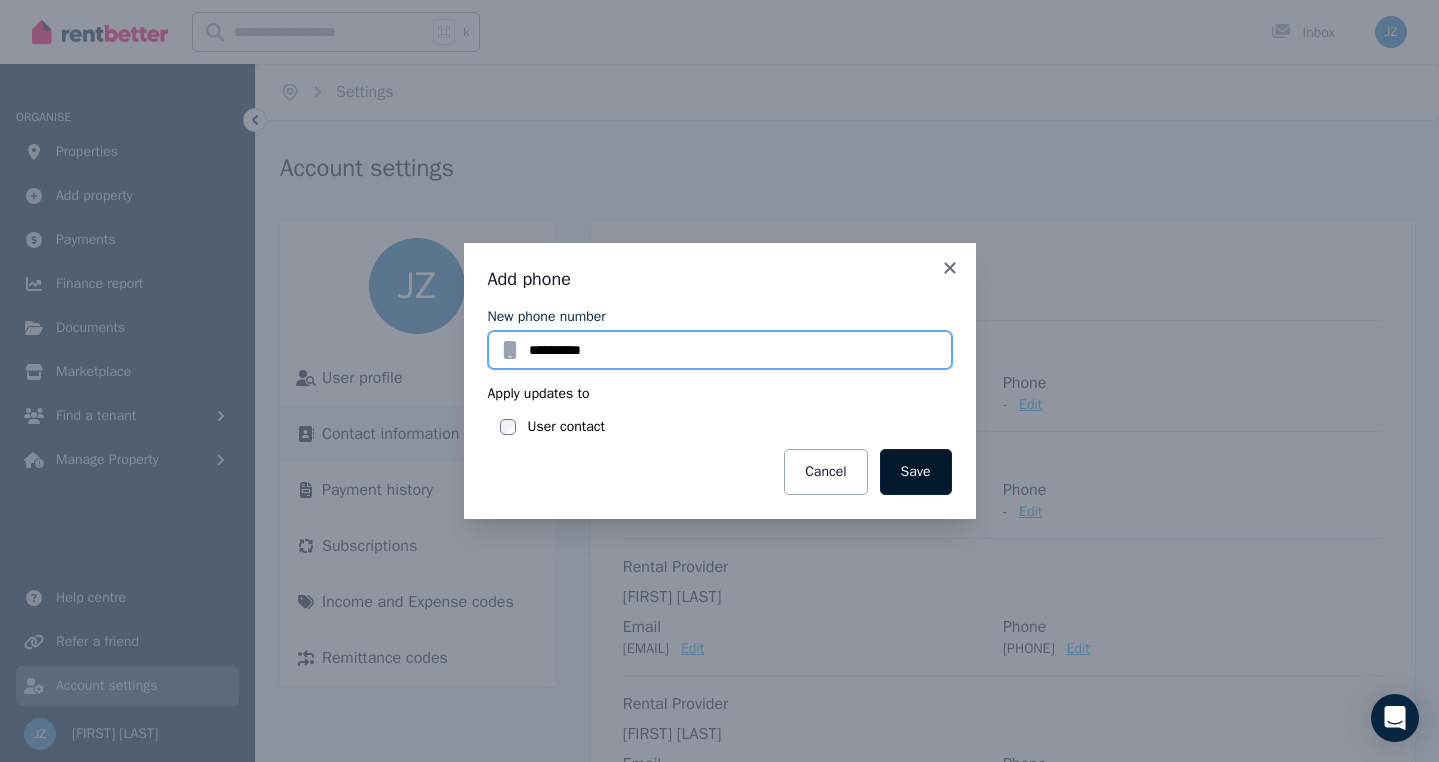 type on "**********" 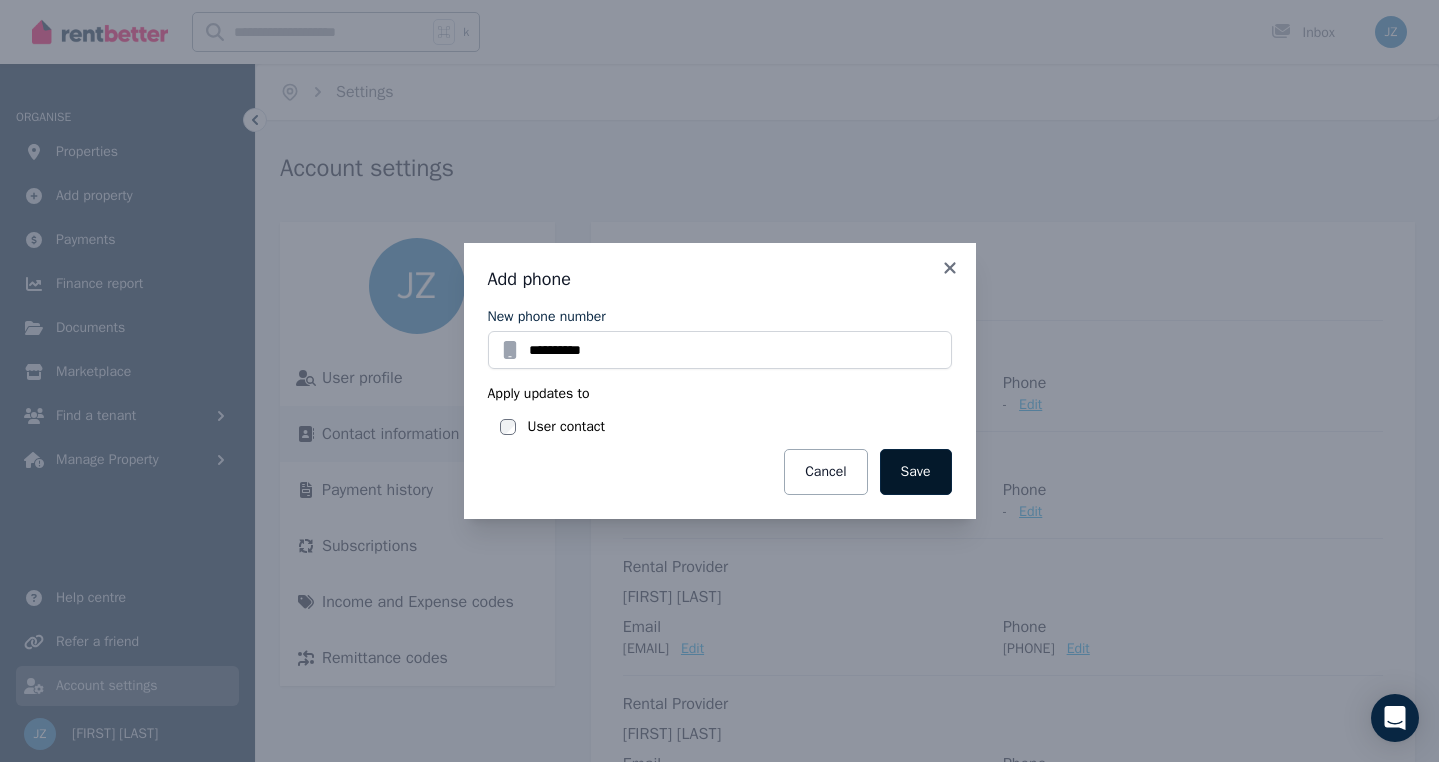 click on "Save" at bounding box center [916, 472] 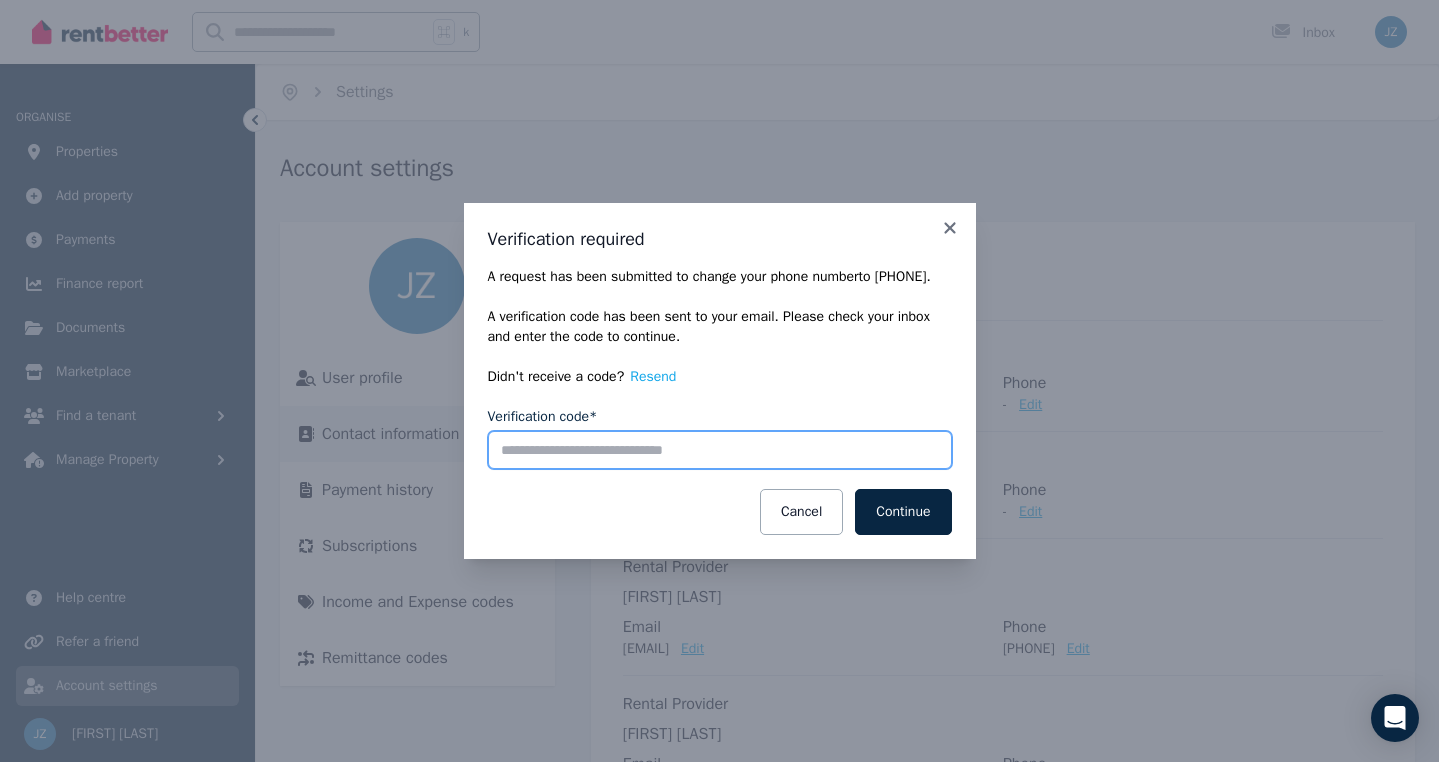 click on "Verification code*" at bounding box center (720, 450) 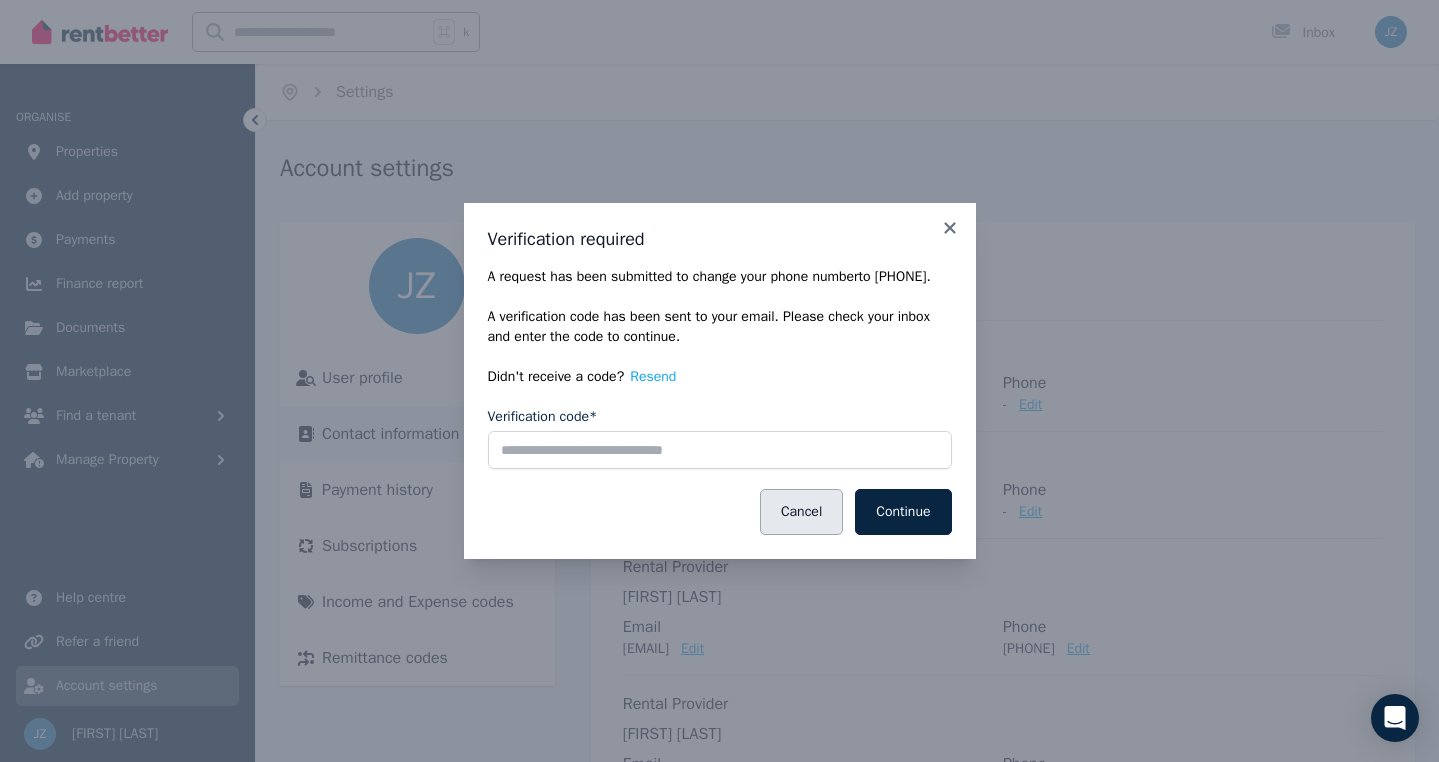 click on "Cancel" at bounding box center (801, 512) 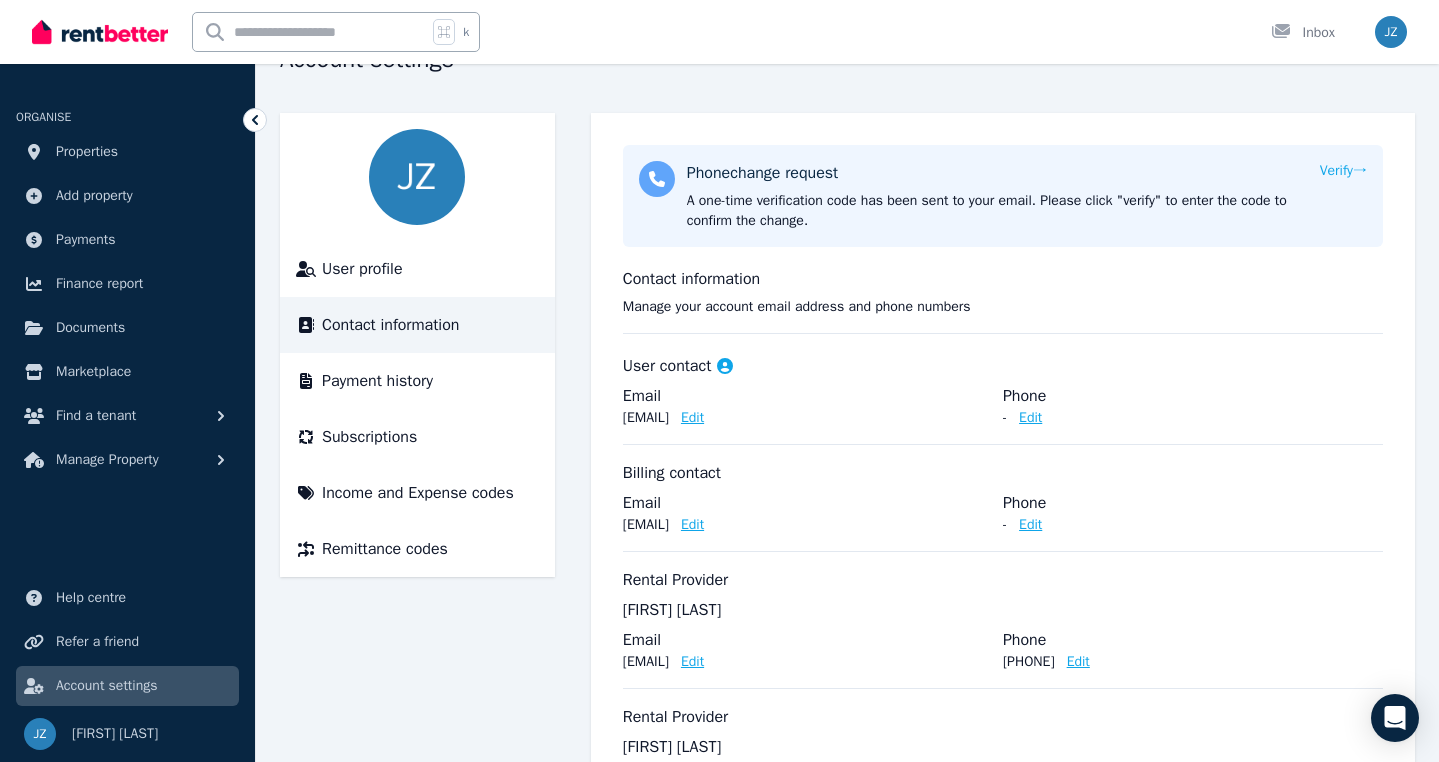 scroll, scrollTop: 150, scrollLeft: 0, axis: vertical 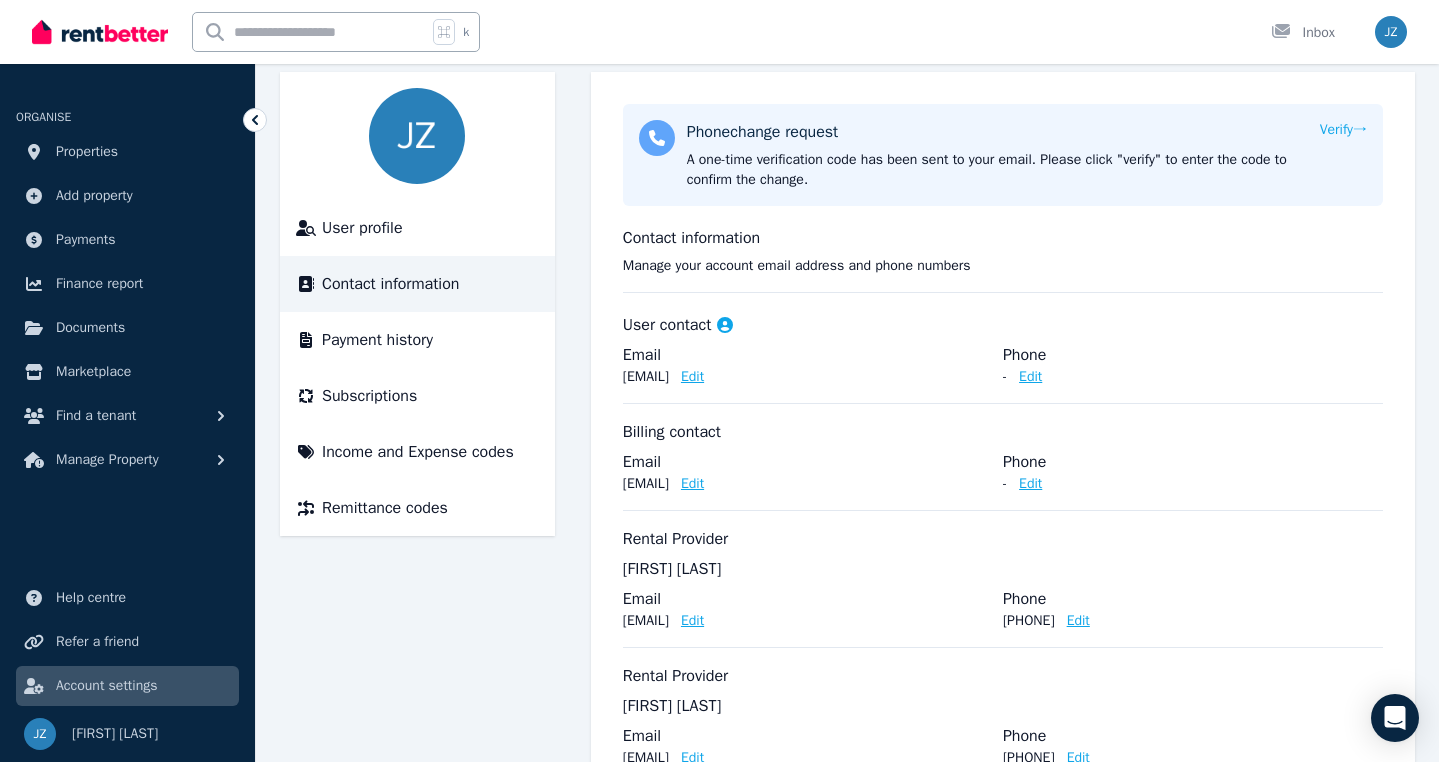 click on "Edit" at bounding box center (1030, 484) 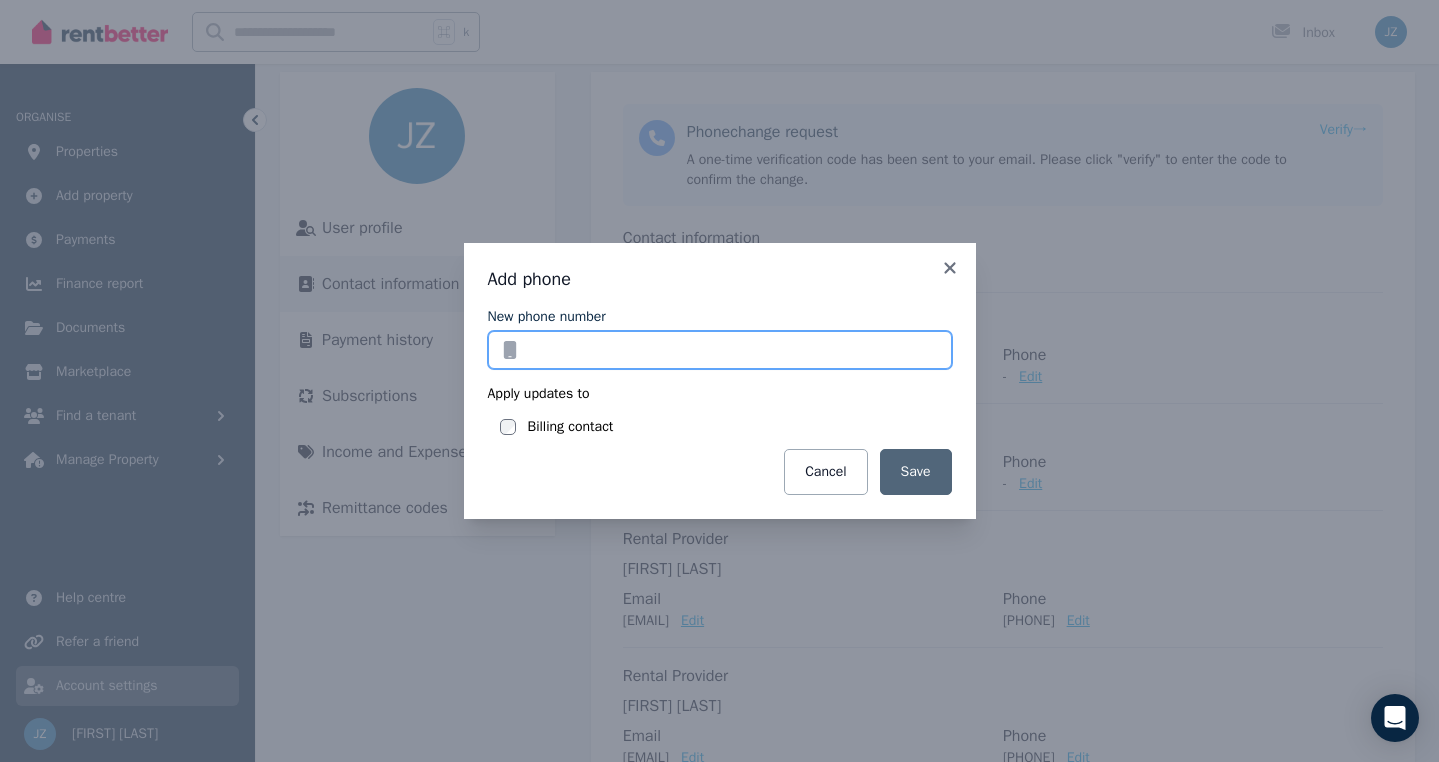 click on "New phone number" at bounding box center (720, 350) 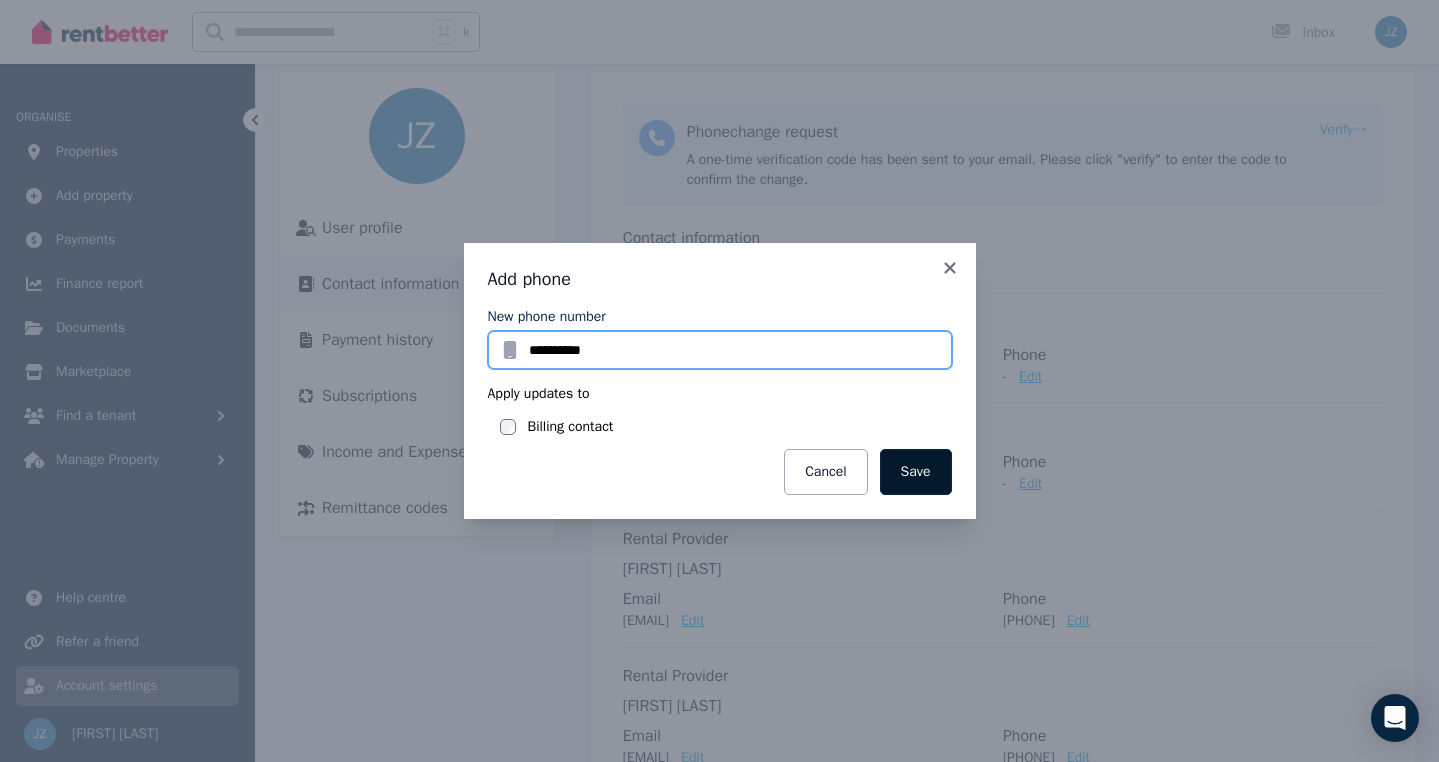 type on "**********" 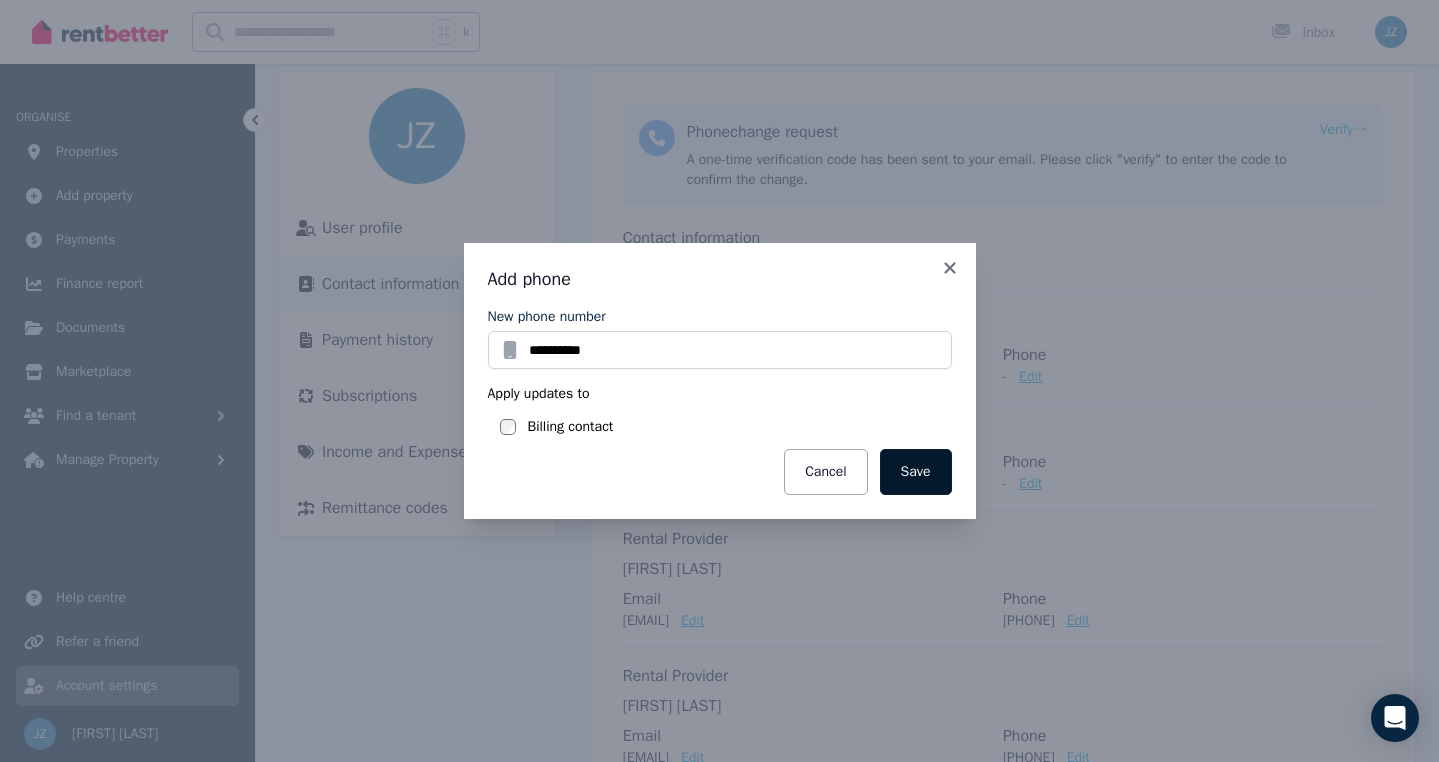 click on "Save" at bounding box center [916, 472] 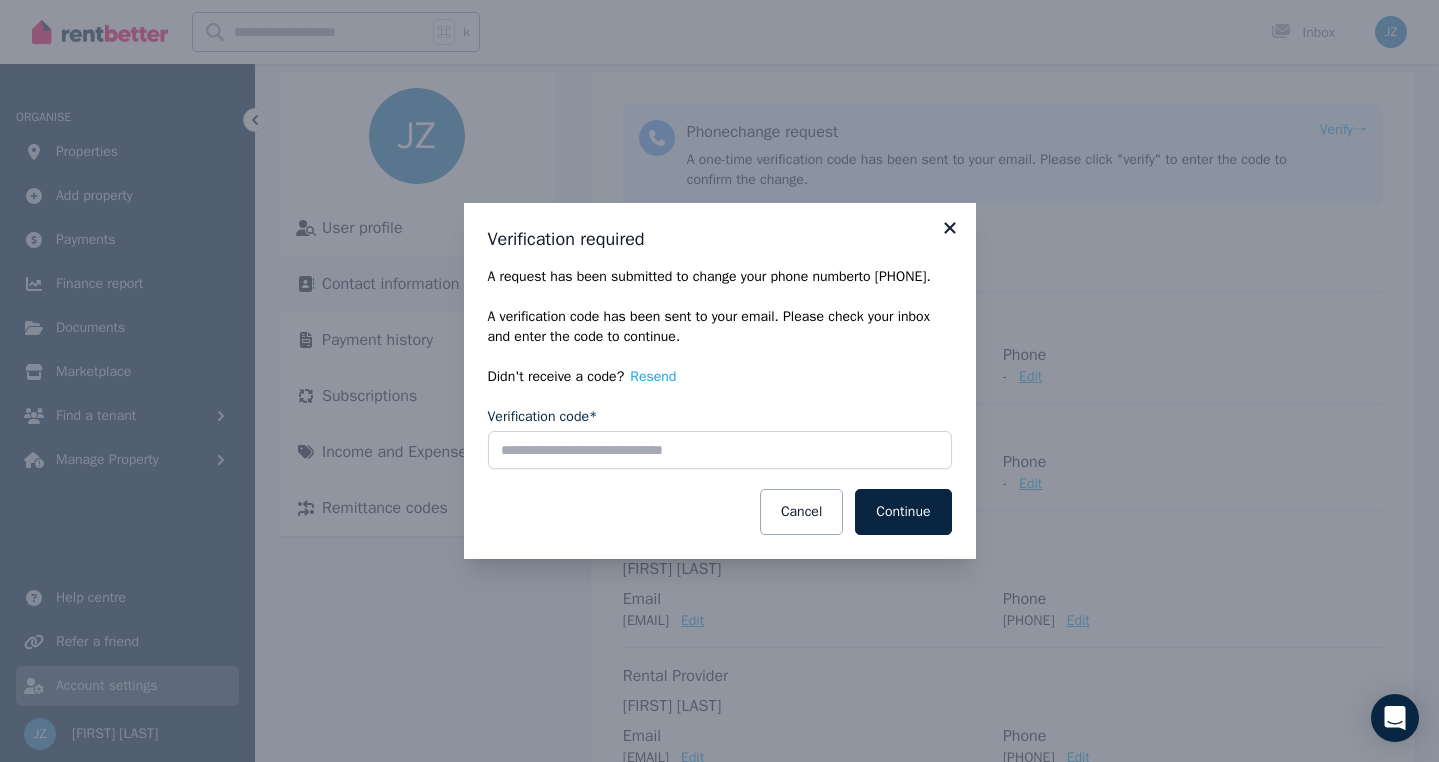 click 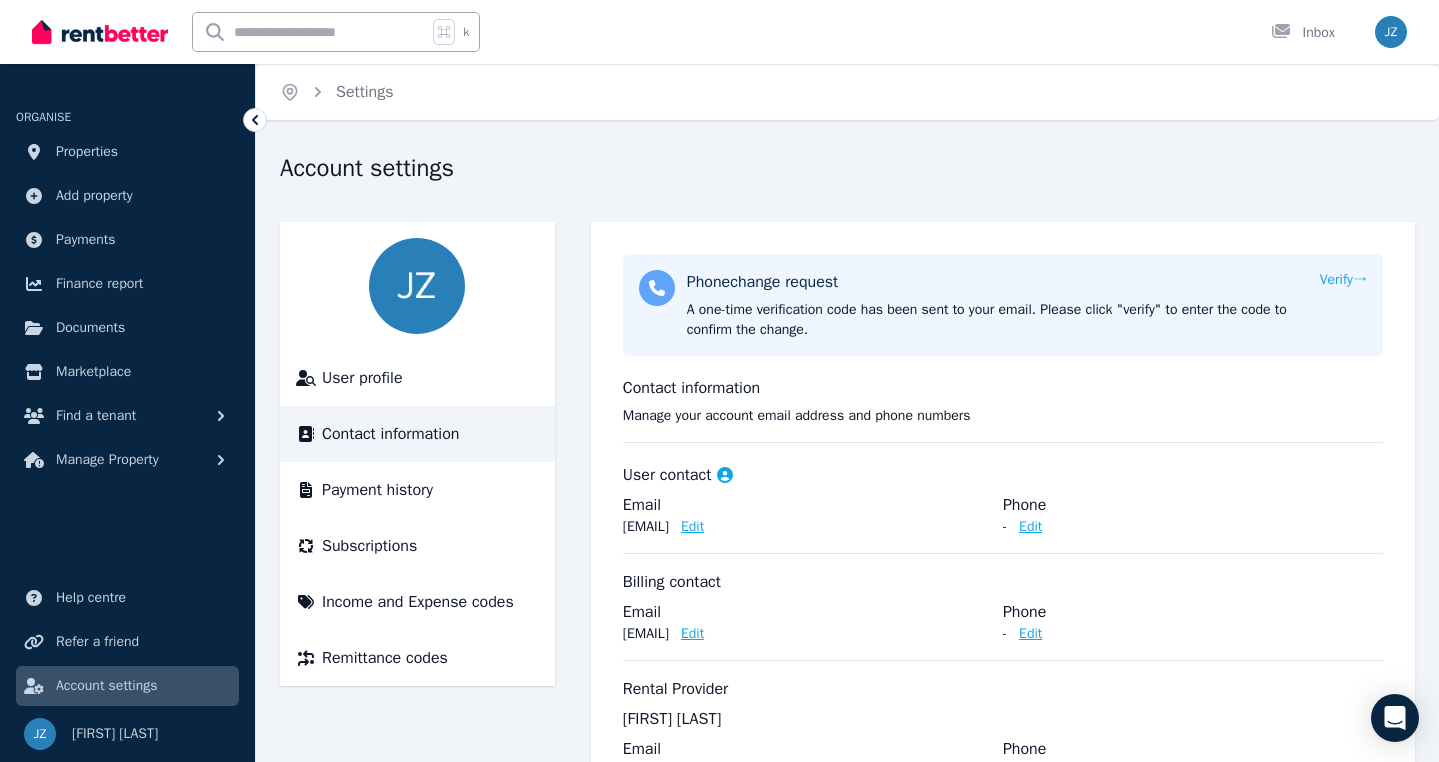 scroll, scrollTop: 0, scrollLeft: 0, axis: both 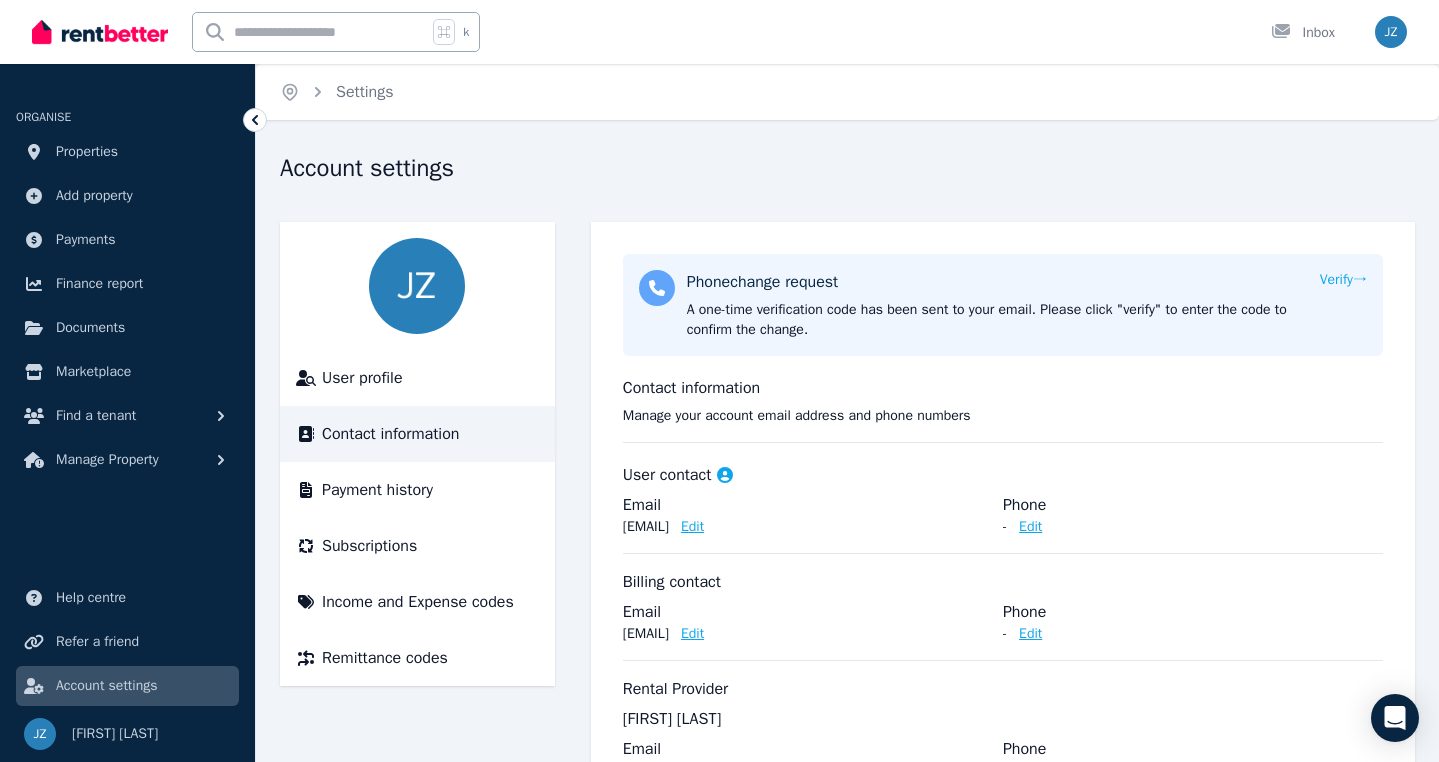 click at bounding box center (417, 286) 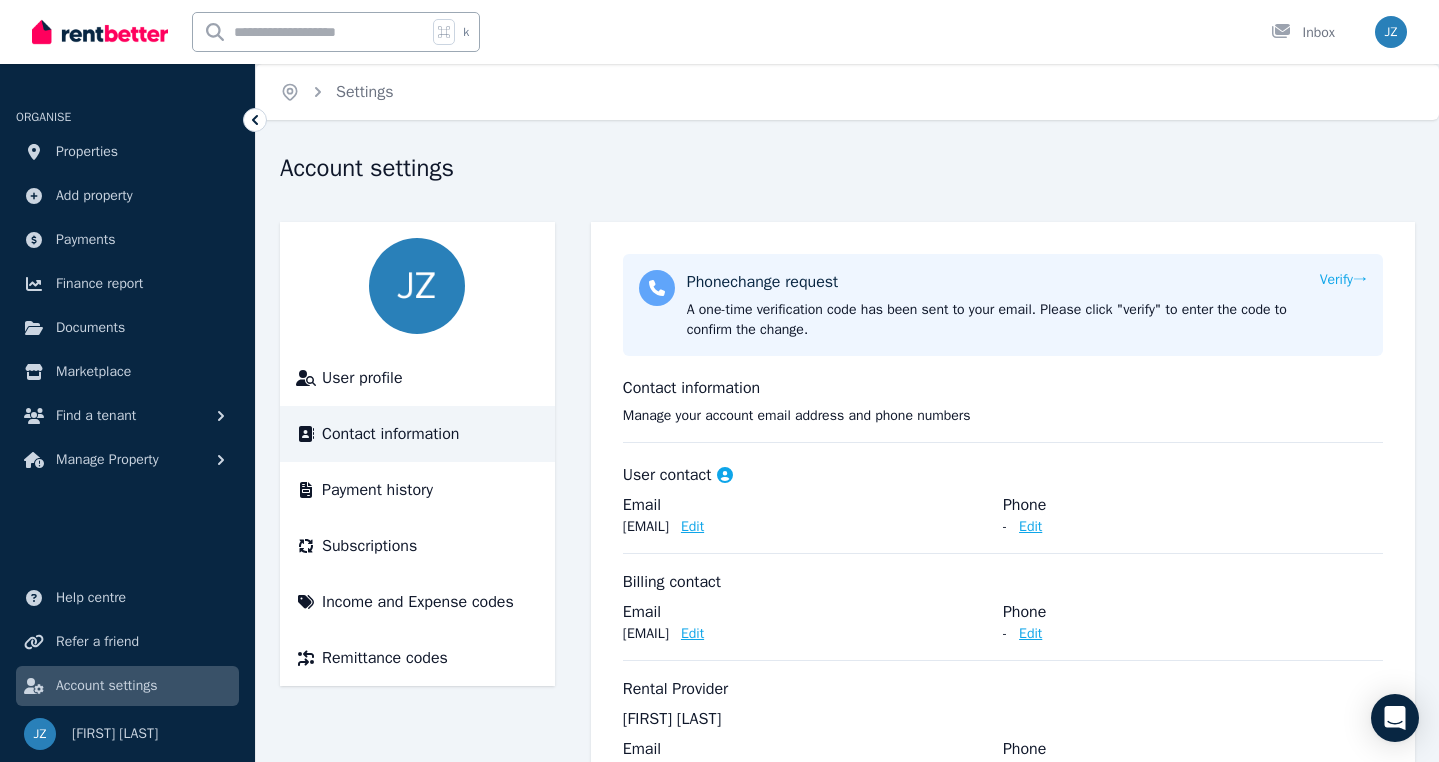 scroll, scrollTop: 0, scrollLeft: 0, axis: both 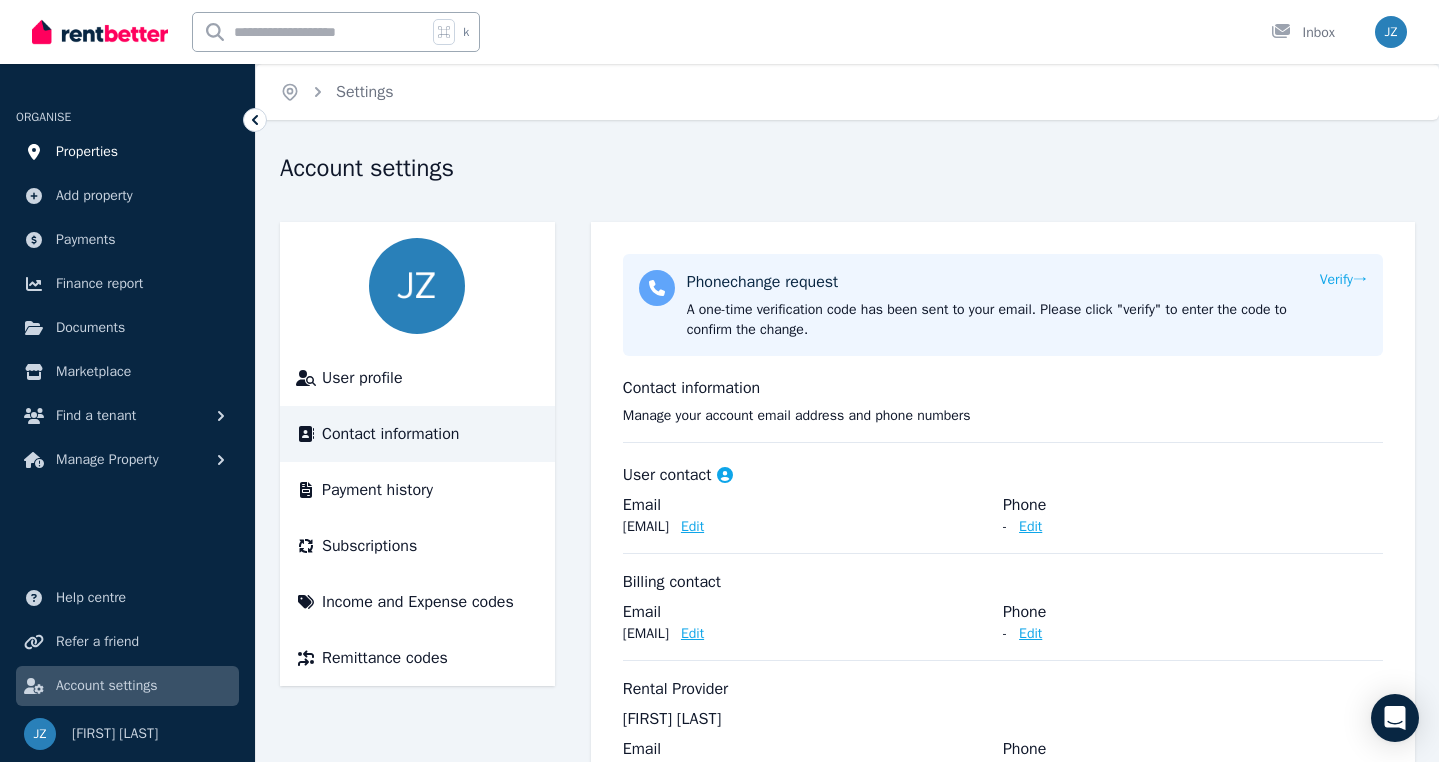 click on "Properties" at bounding box center (87, 152) 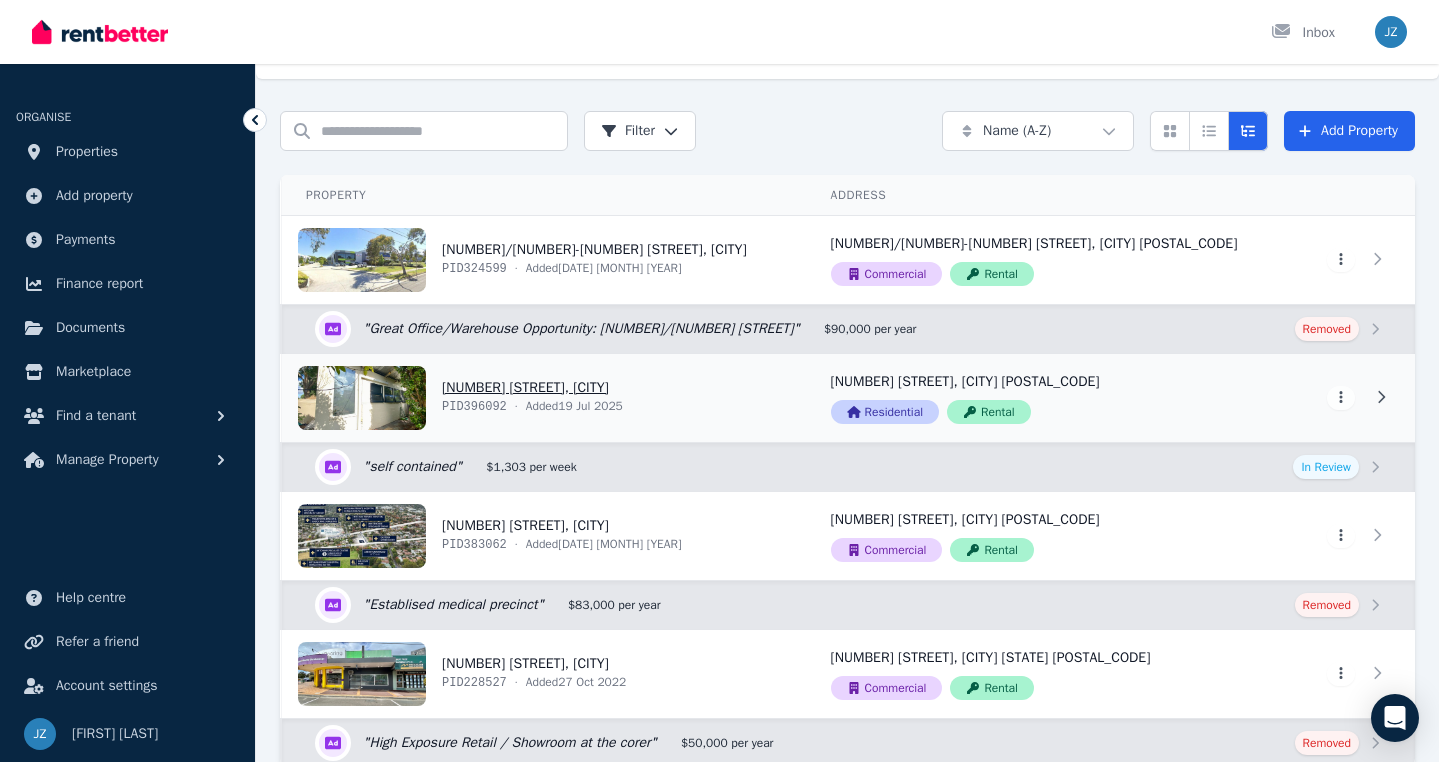 scroll, scrollTop: 50, scrollLeft: 0, axis: vertical 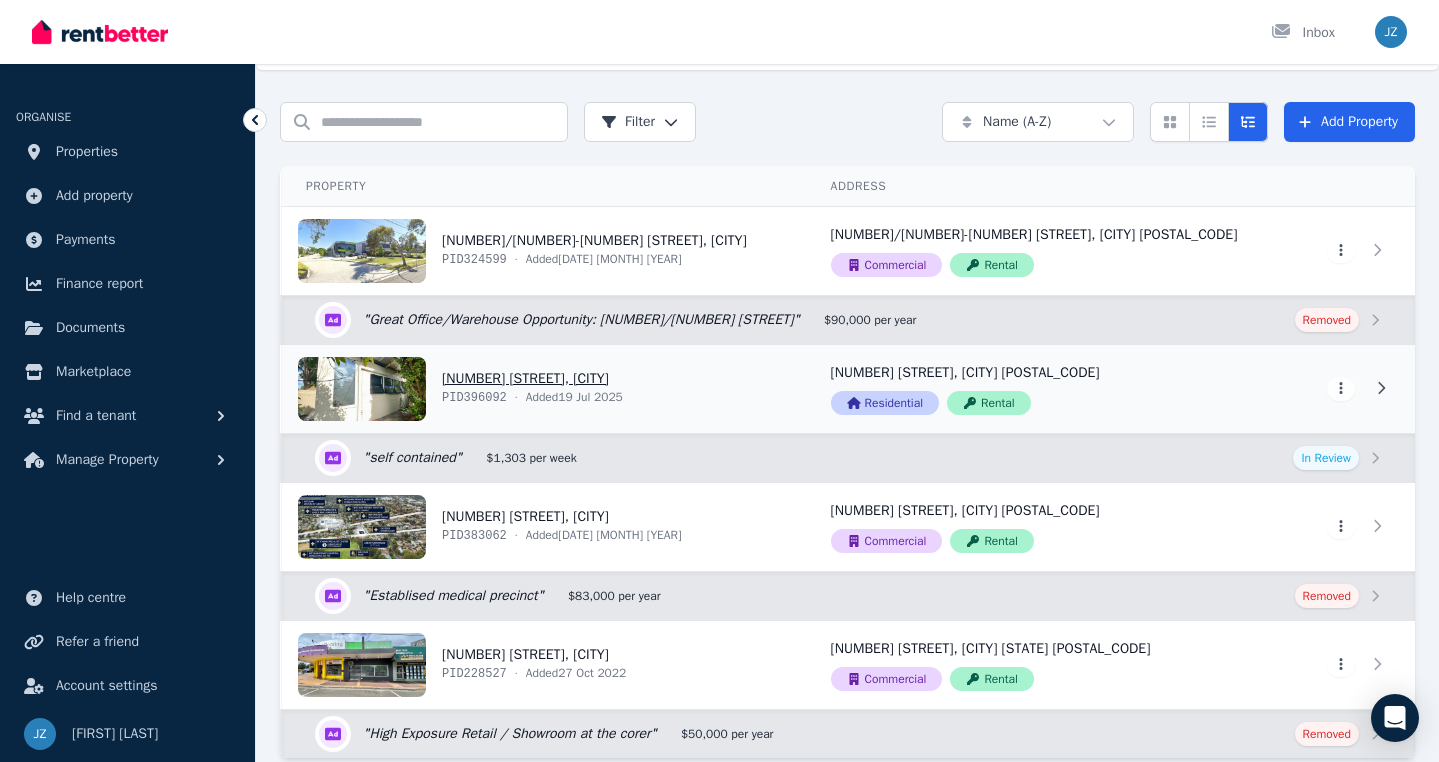 click on "View property details" at bounding box center (544, 389) 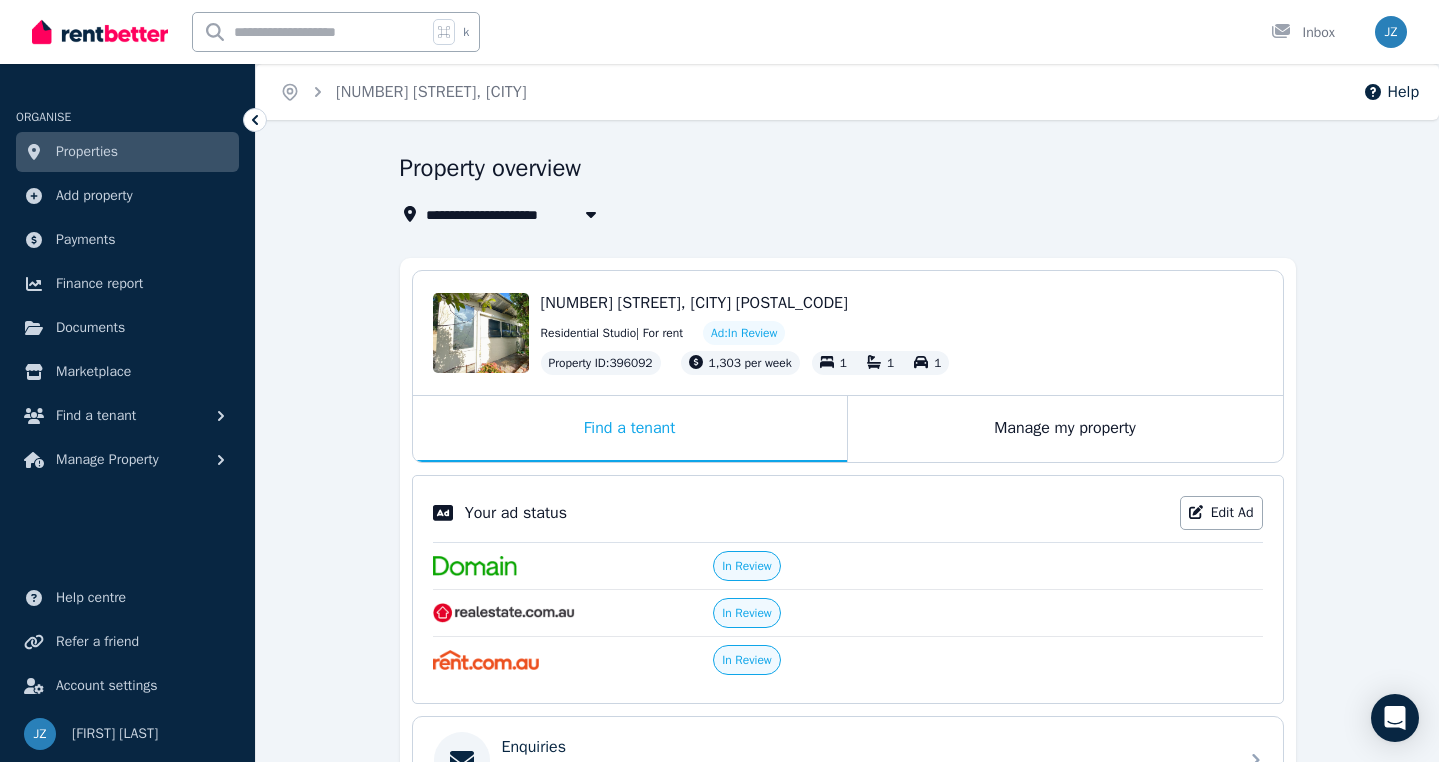 scroll, scrollTop: 0, scrollLeft: 0, axis: both 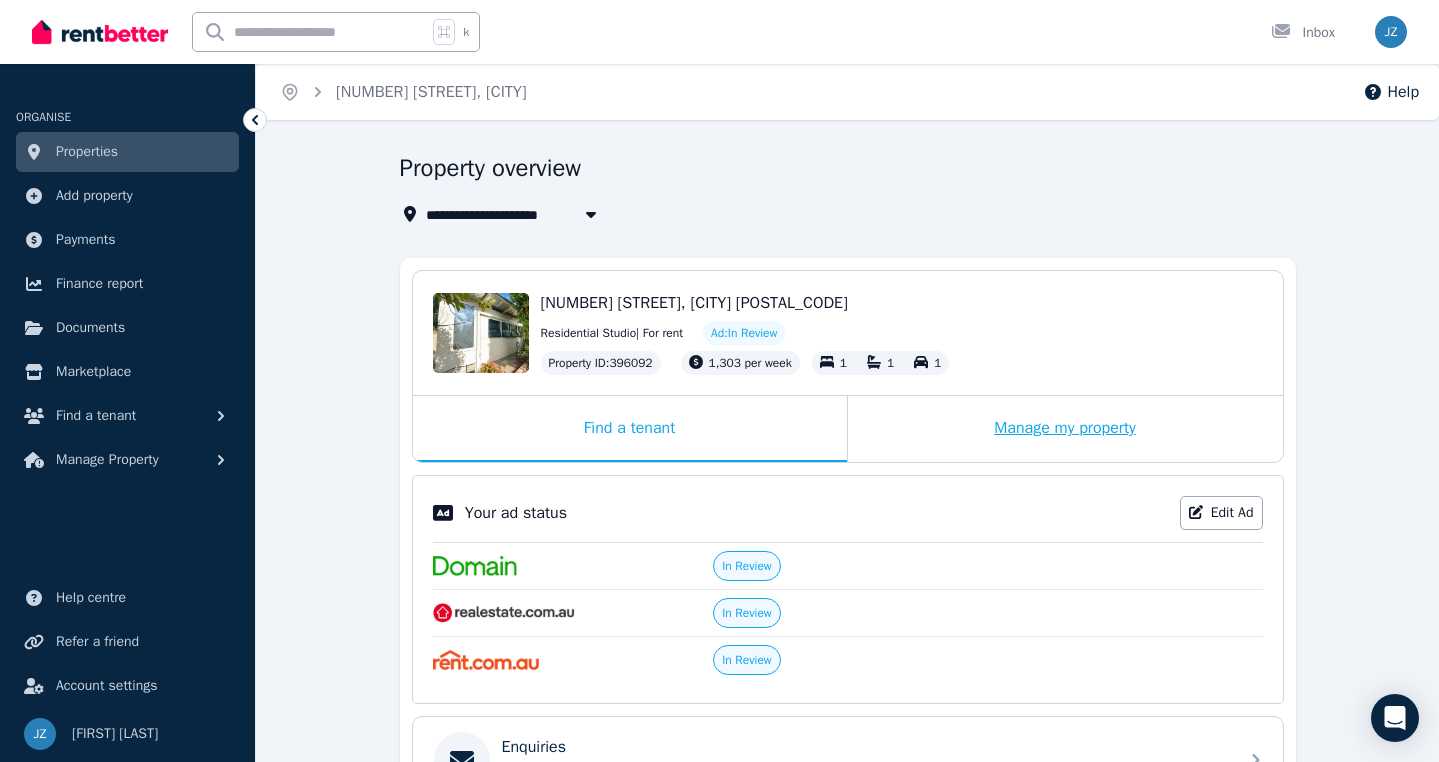 click on "Manage my property" at bounding box center [1065, 429] 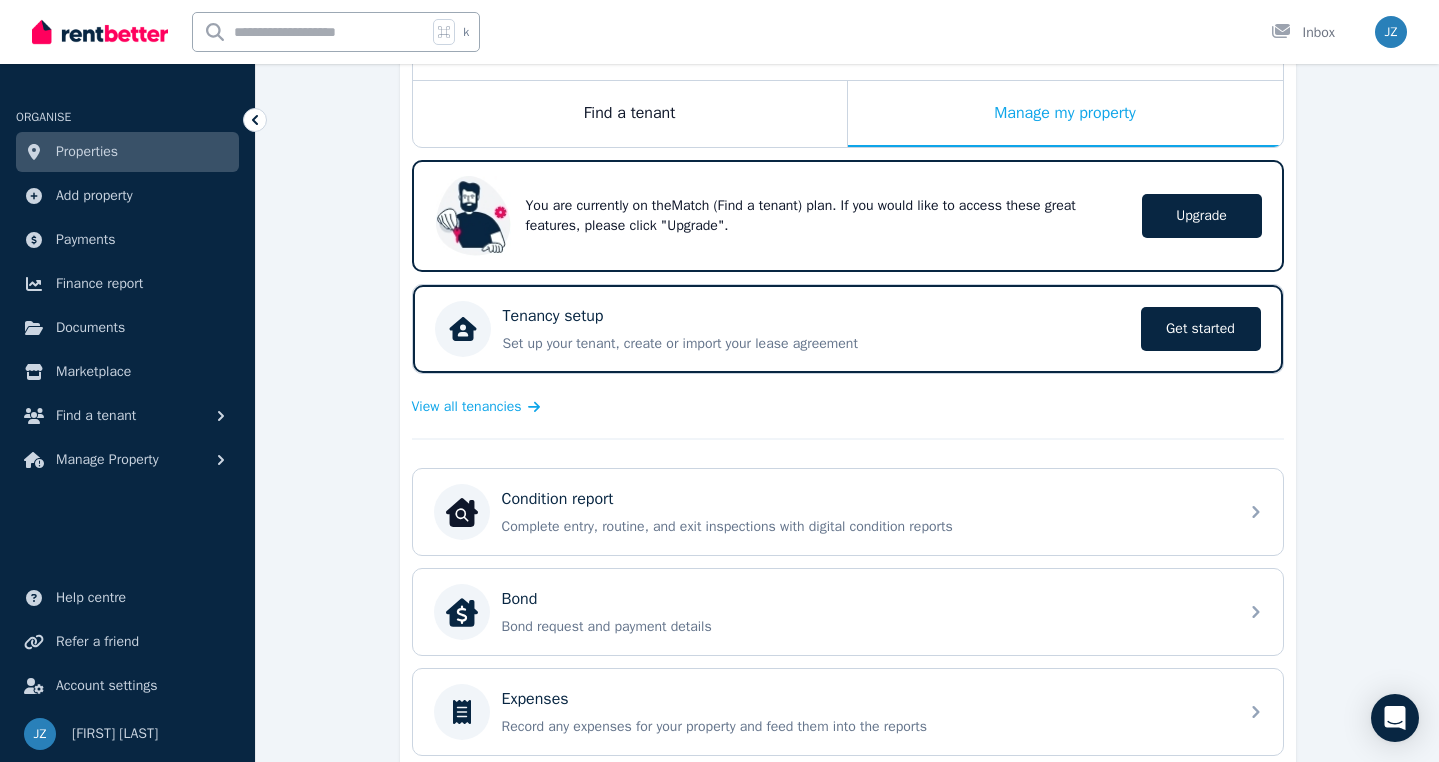 scroll, scrollTop: 454, scrollLeft: 0, axis: vertical 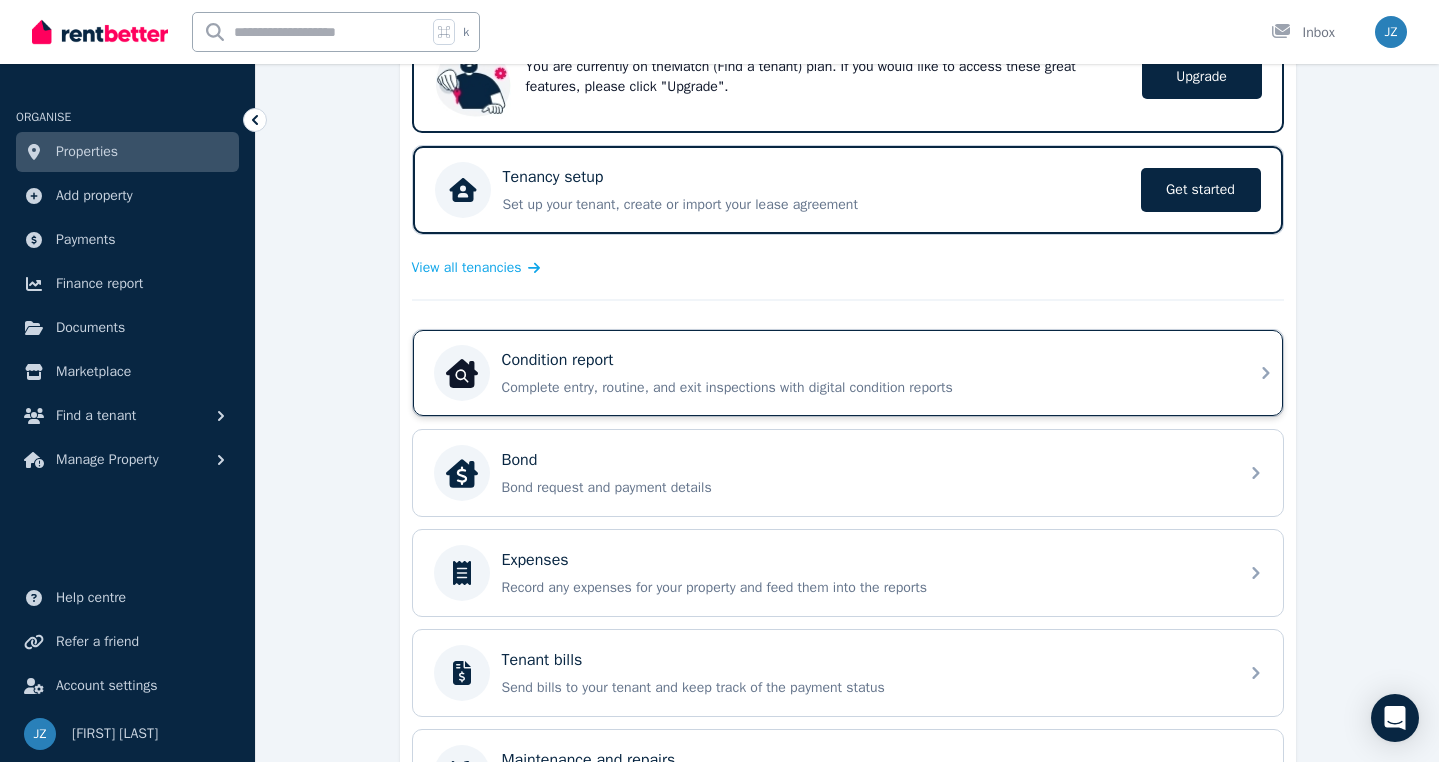 click on "Condition report" at bounding box center [864, 360] 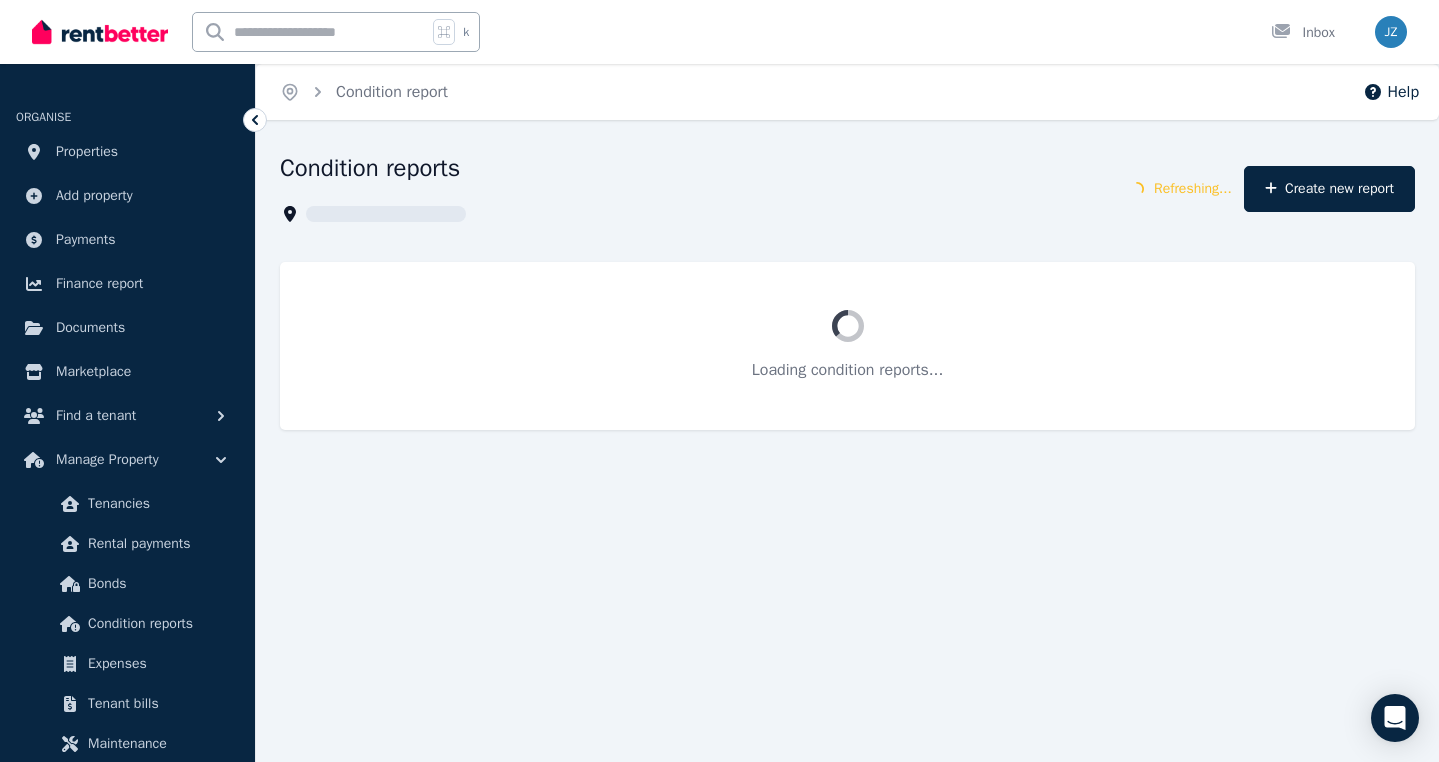 scroll, scrollTop: 0, scrollLeft: 0, axis: both 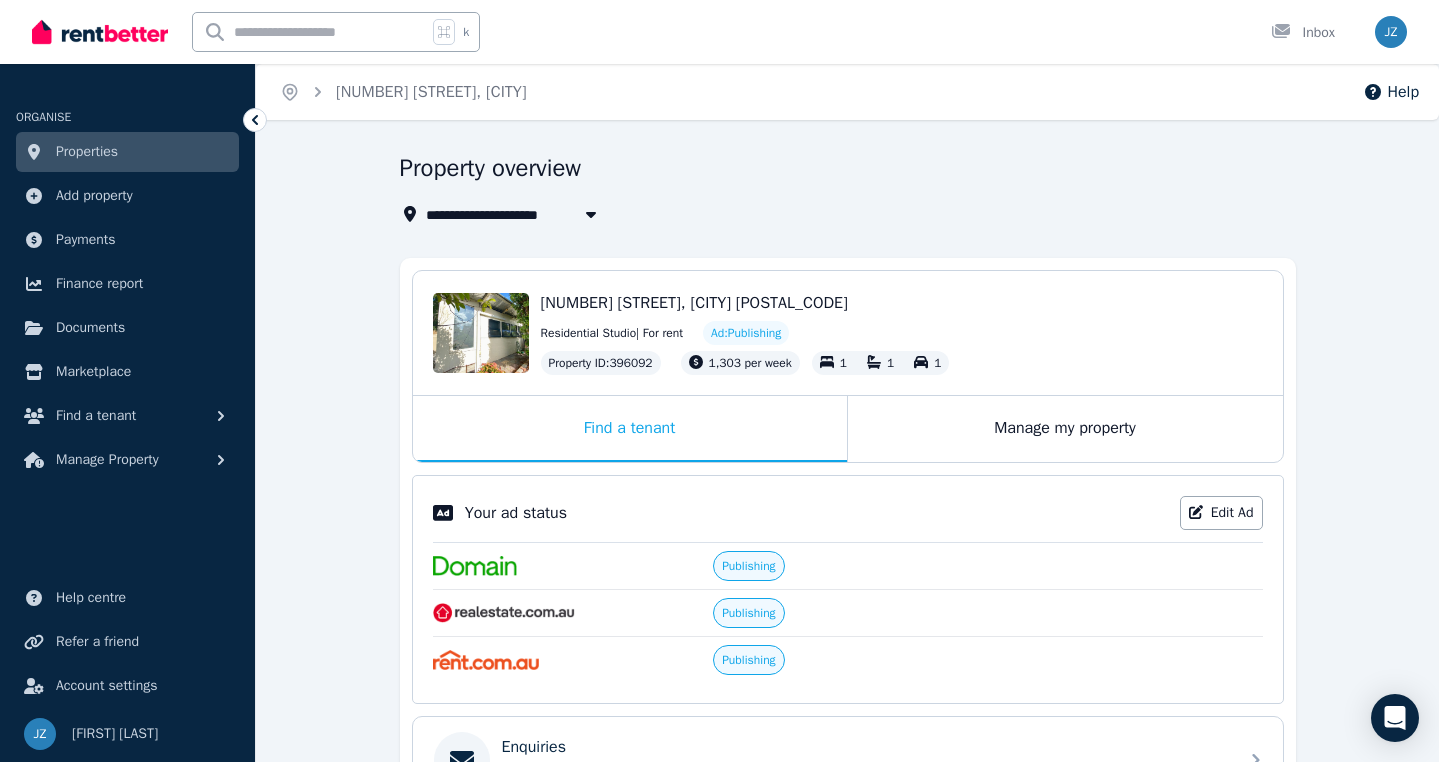 click on "Your ad status Edit Ad Publishing Publishing Publishing" at bounding box center [848, 589] 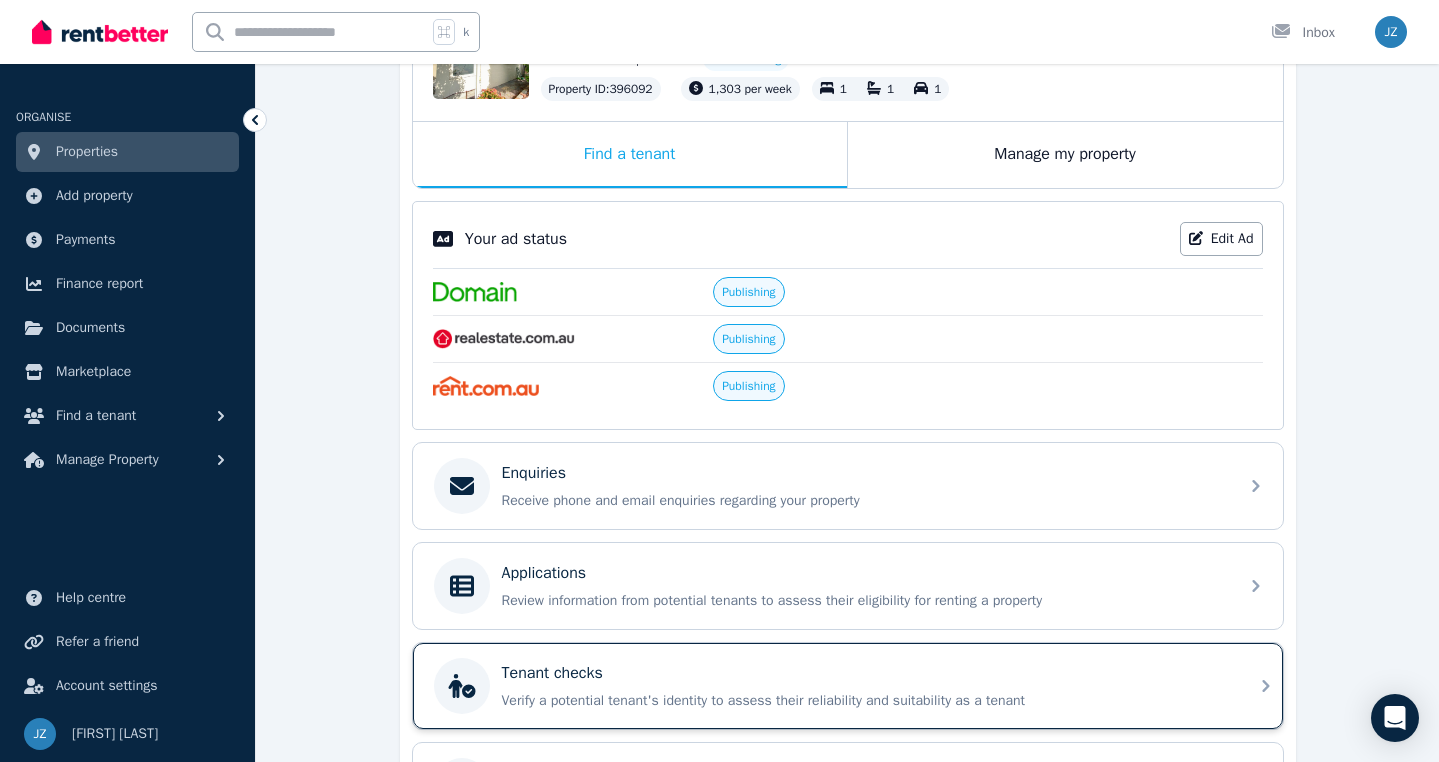 scroll, scrollTop: 225, scrollLeft: 0, axis: vertical 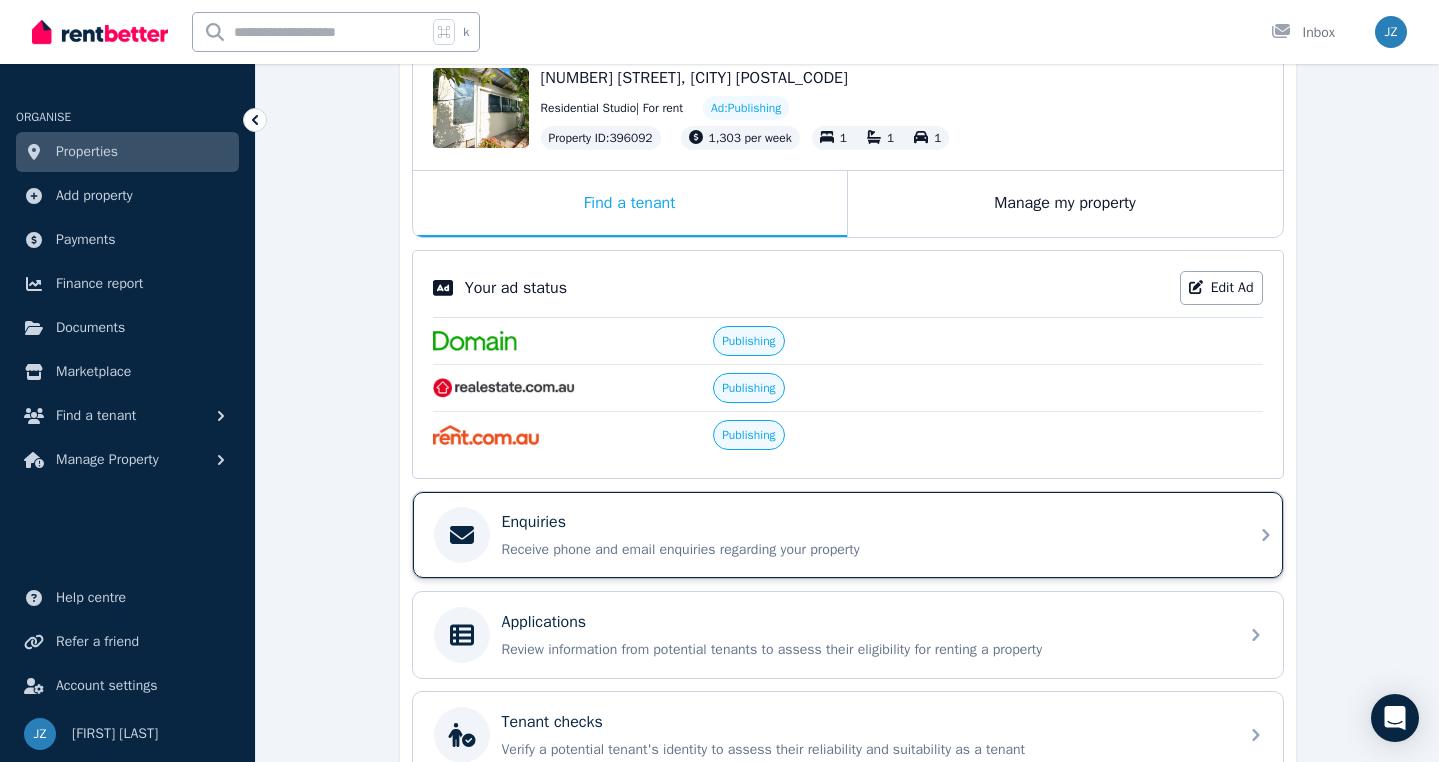 click on "Enquiries" at bounding box center (864, 522) 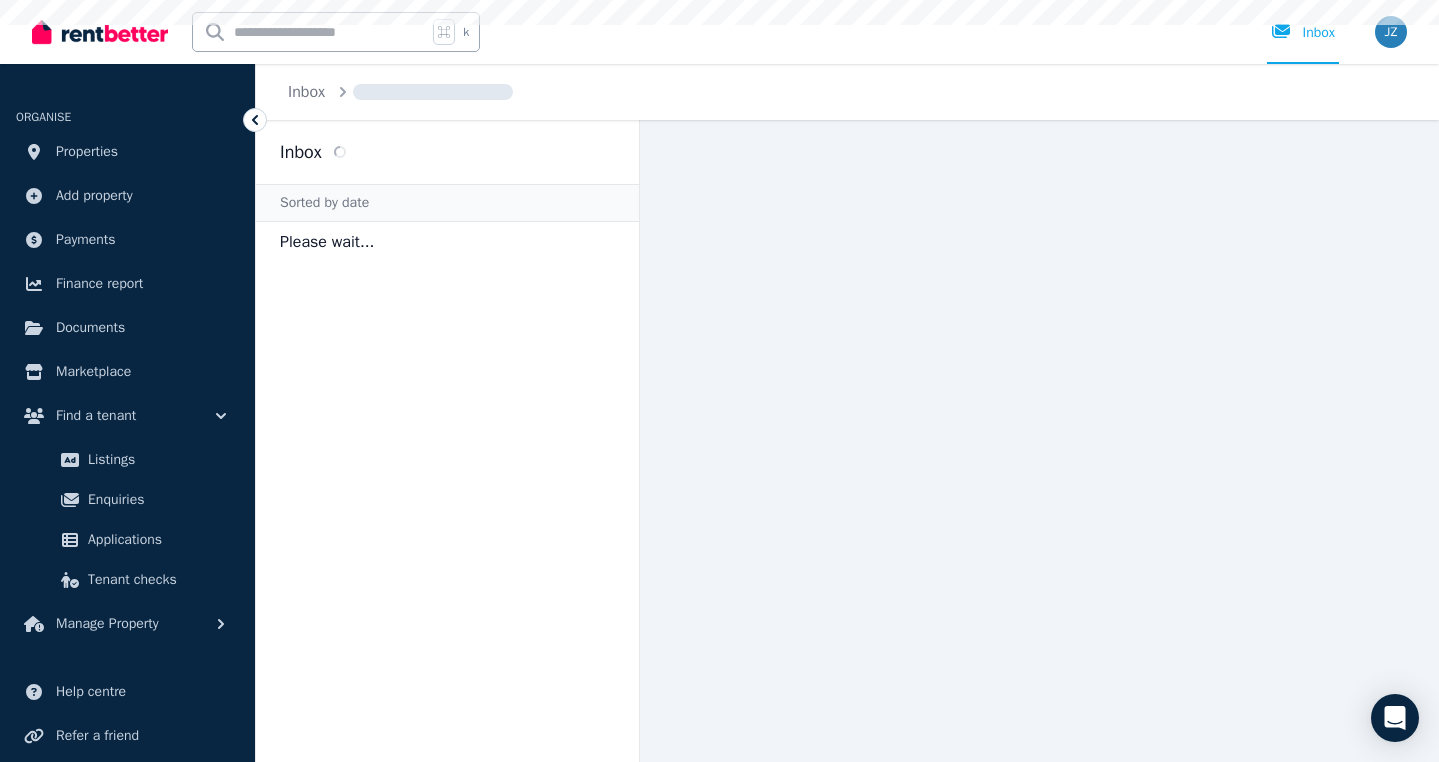 scroll, scrollTop: 0, scrollLeft: 0, axis: both 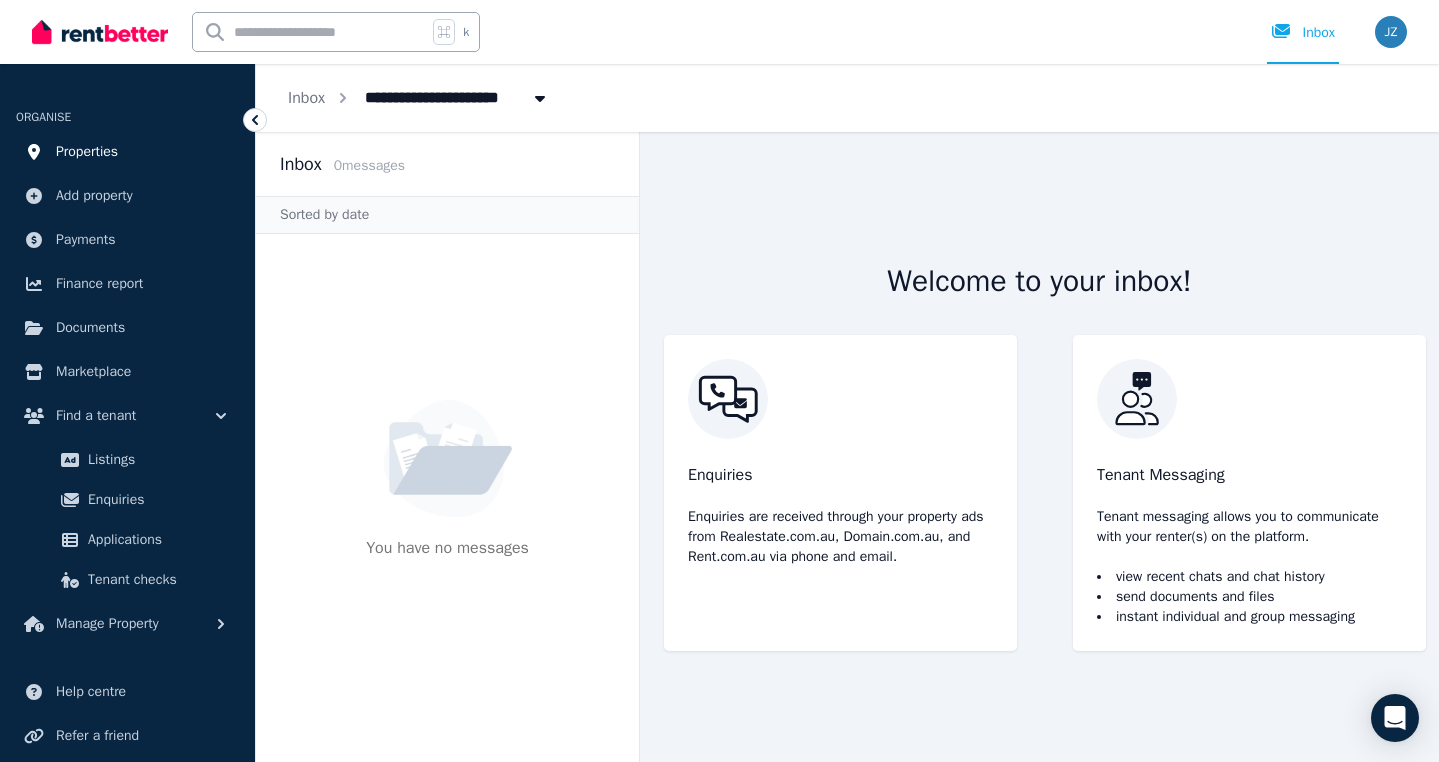 click on "Properties" at bounding box center [87, 152] 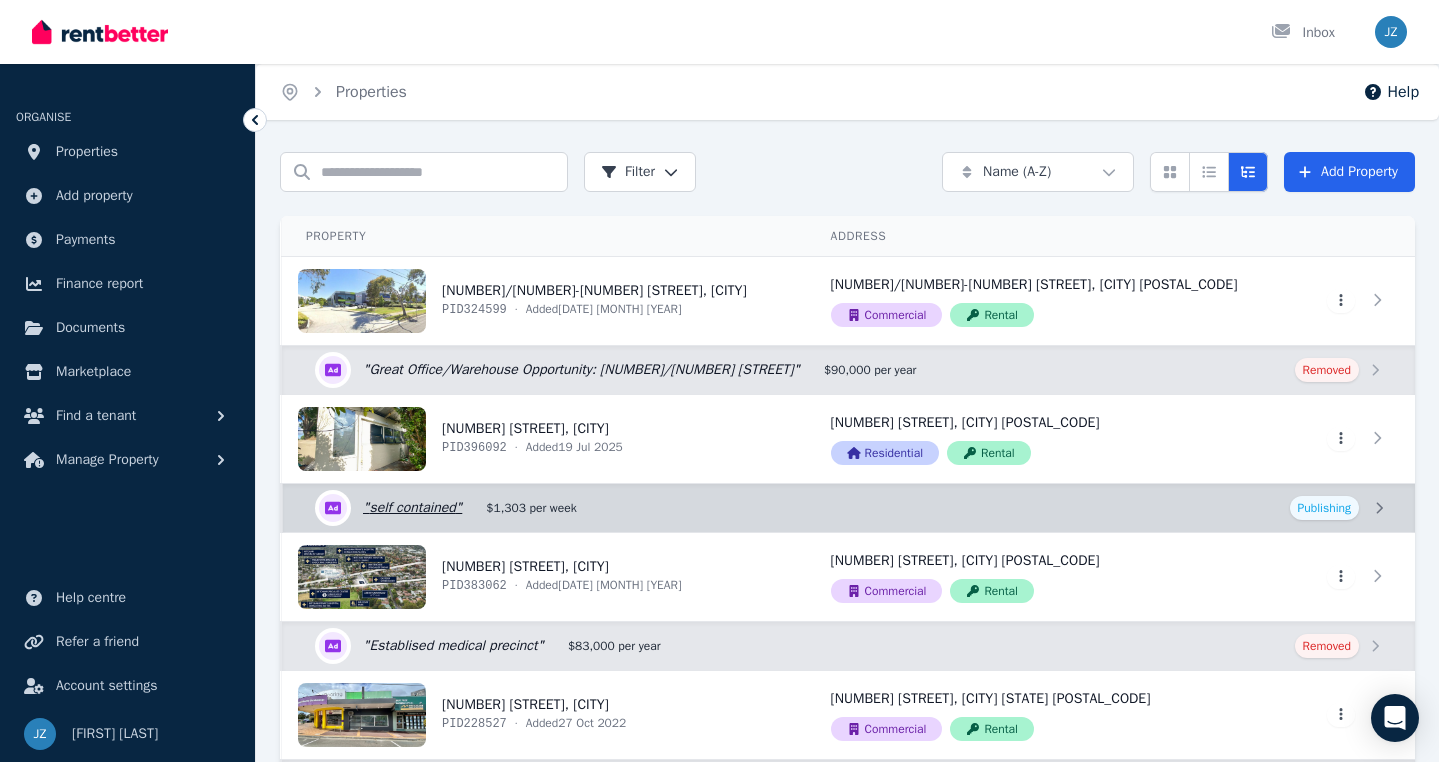 click on "Edit listing:  self contained" at bounding box center (849, 508) 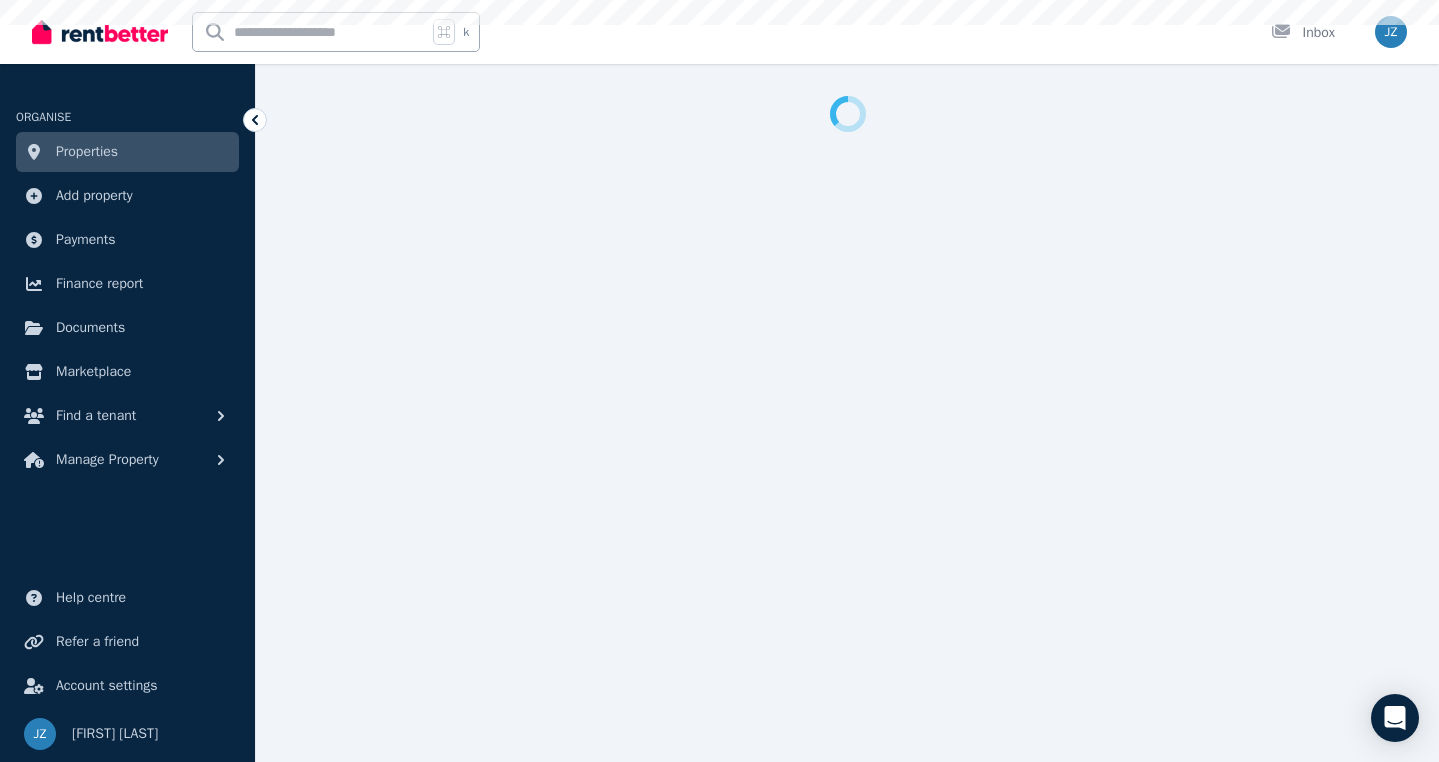select on "***" 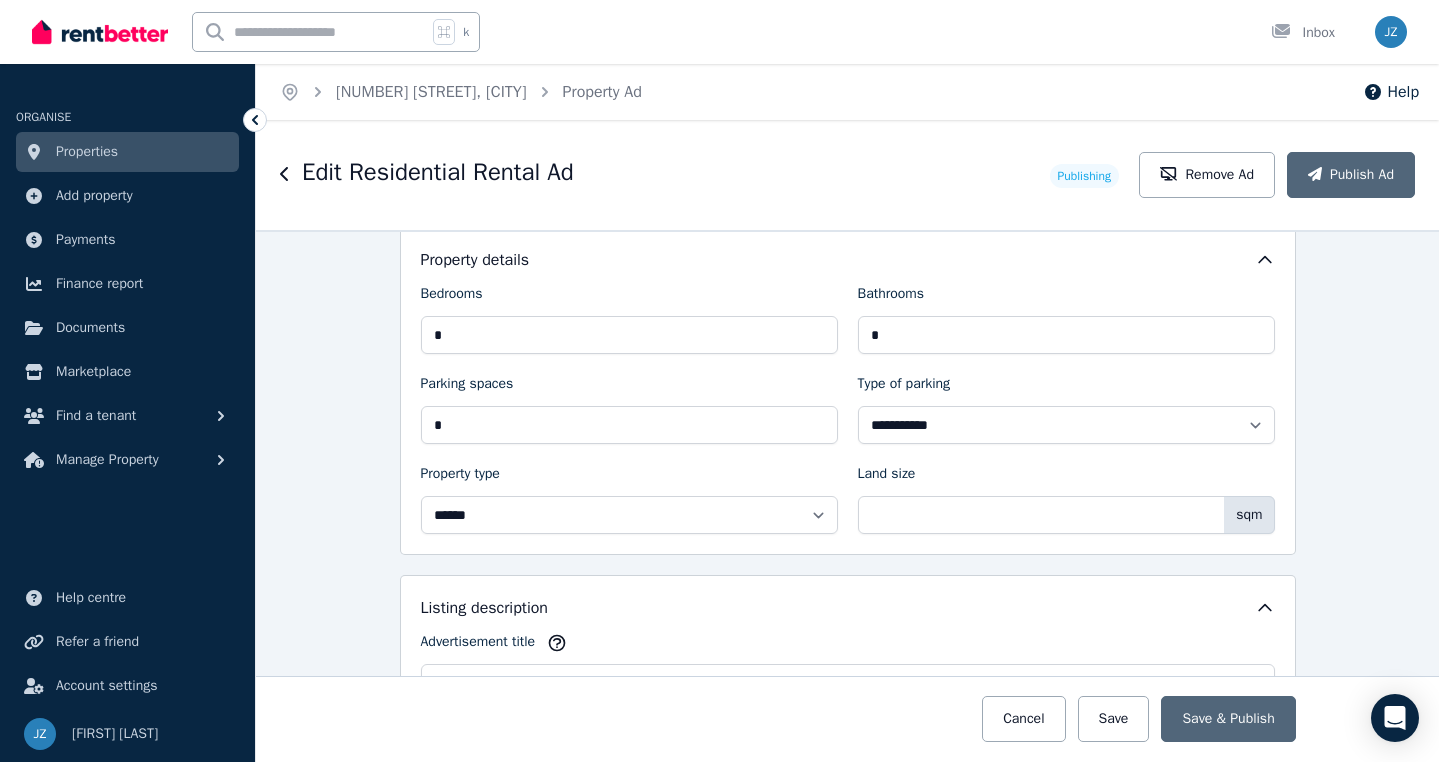 scroll, scrollTop: 1185, scrollLeft: 0, axis: vertical 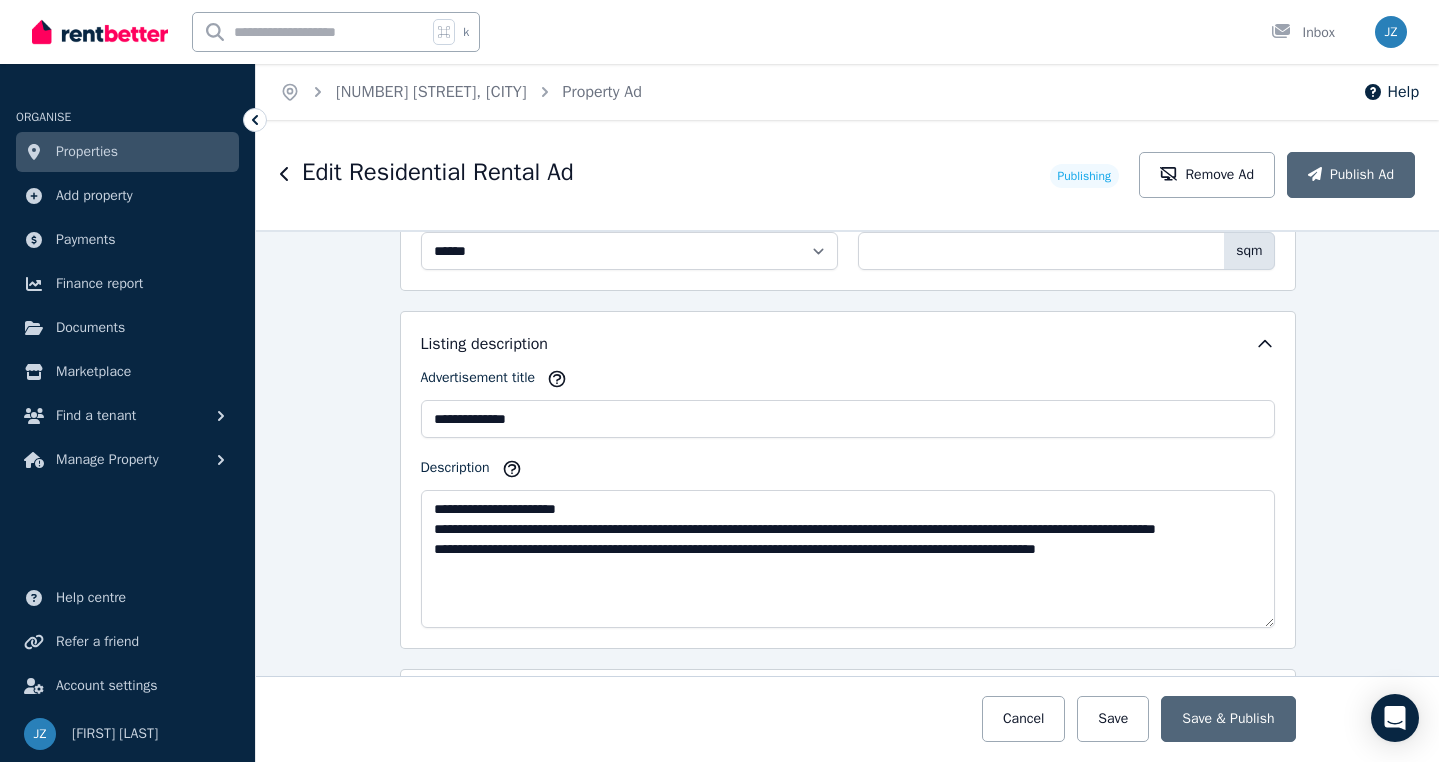 click on "**********" at bounding box center (848, 498) 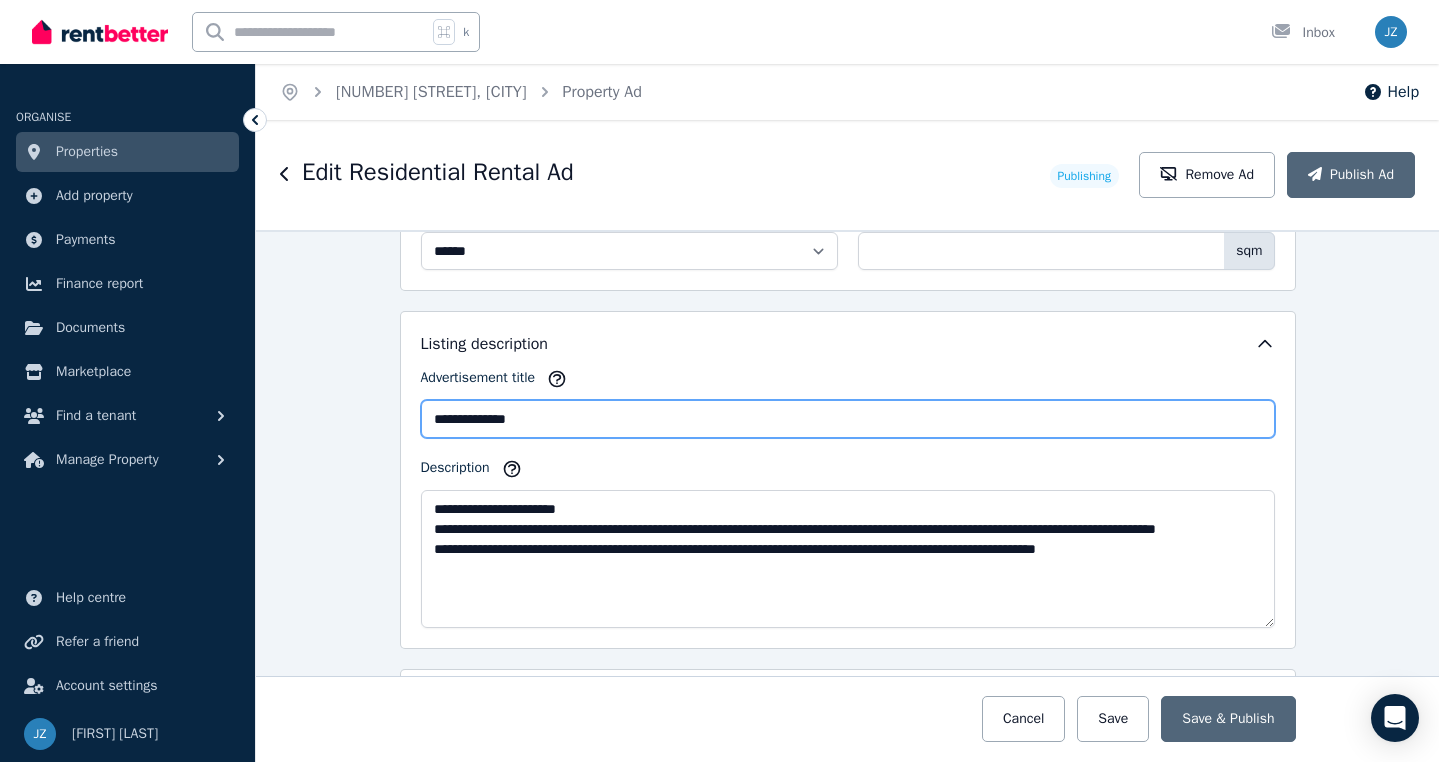 click on "**********" at bounding box center [848, 419] 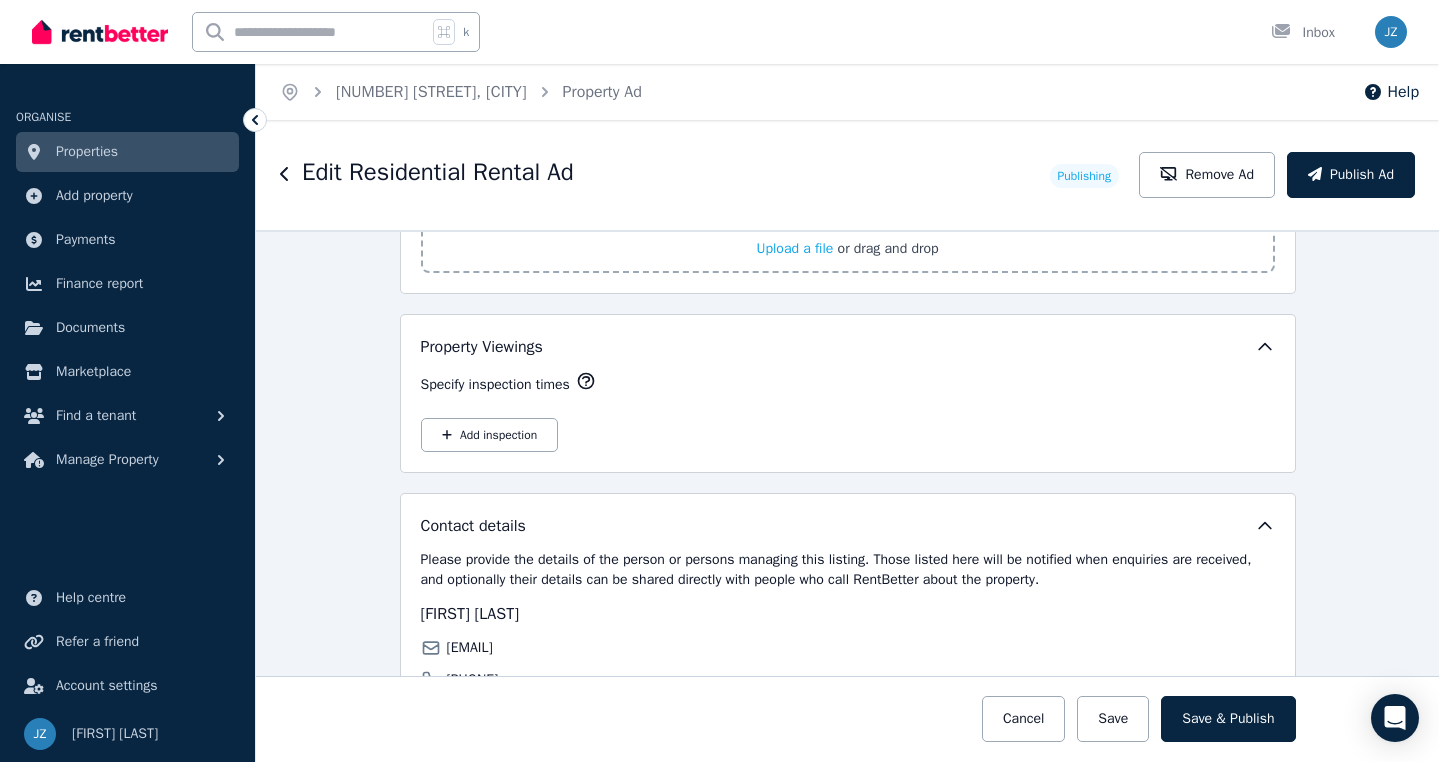 scroll, scrollTop: 3228, scrollLeft: 0, axis: vertical 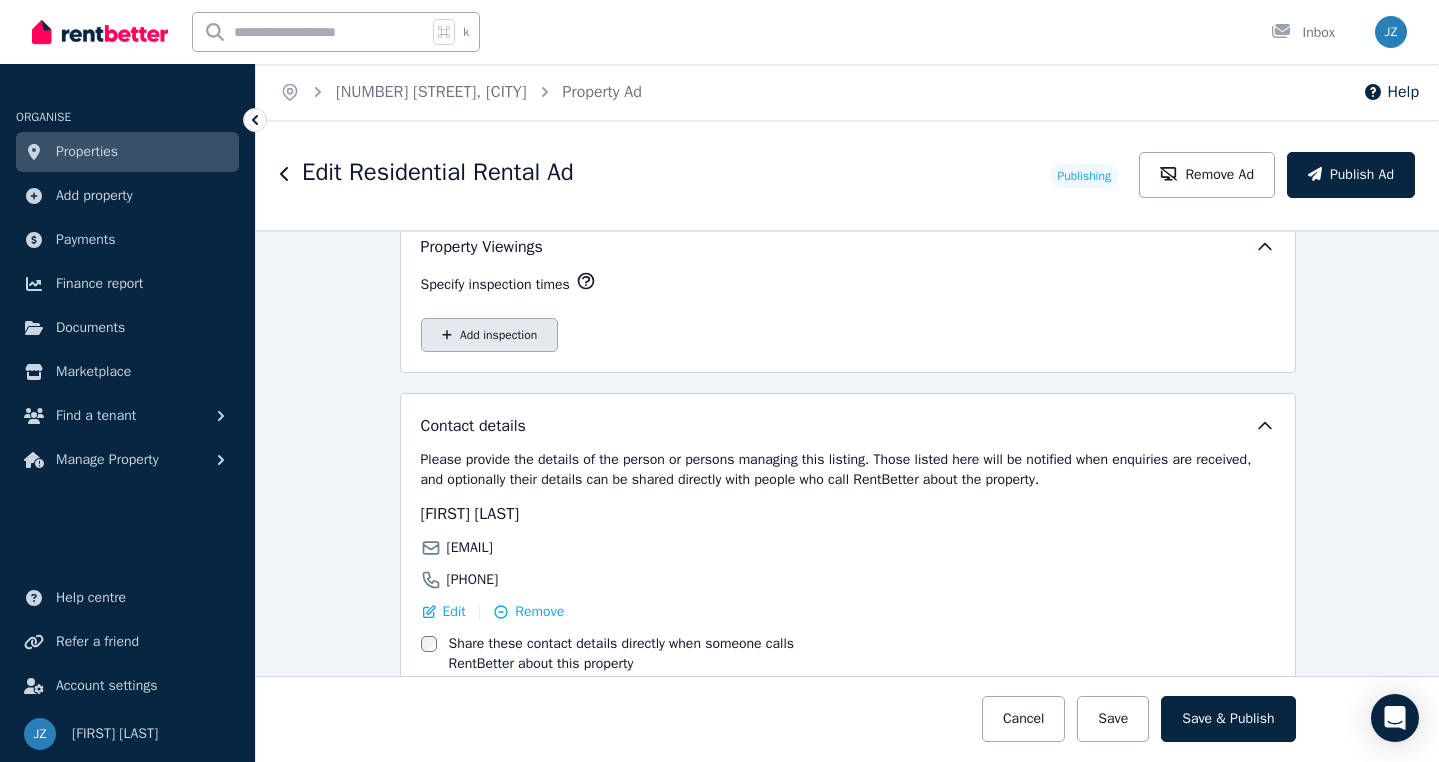 type on "**********" 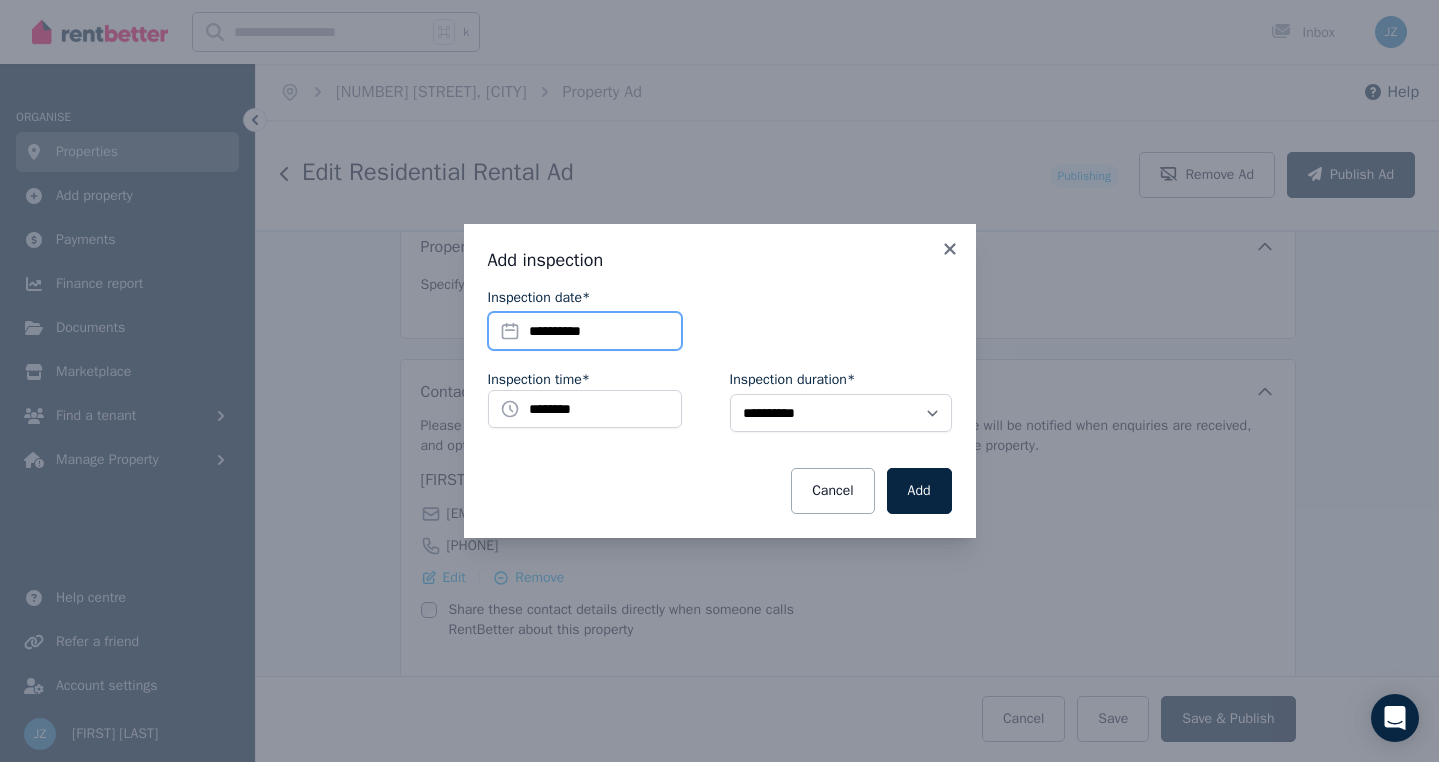 click on "**********" at bounding box center (585, 331) 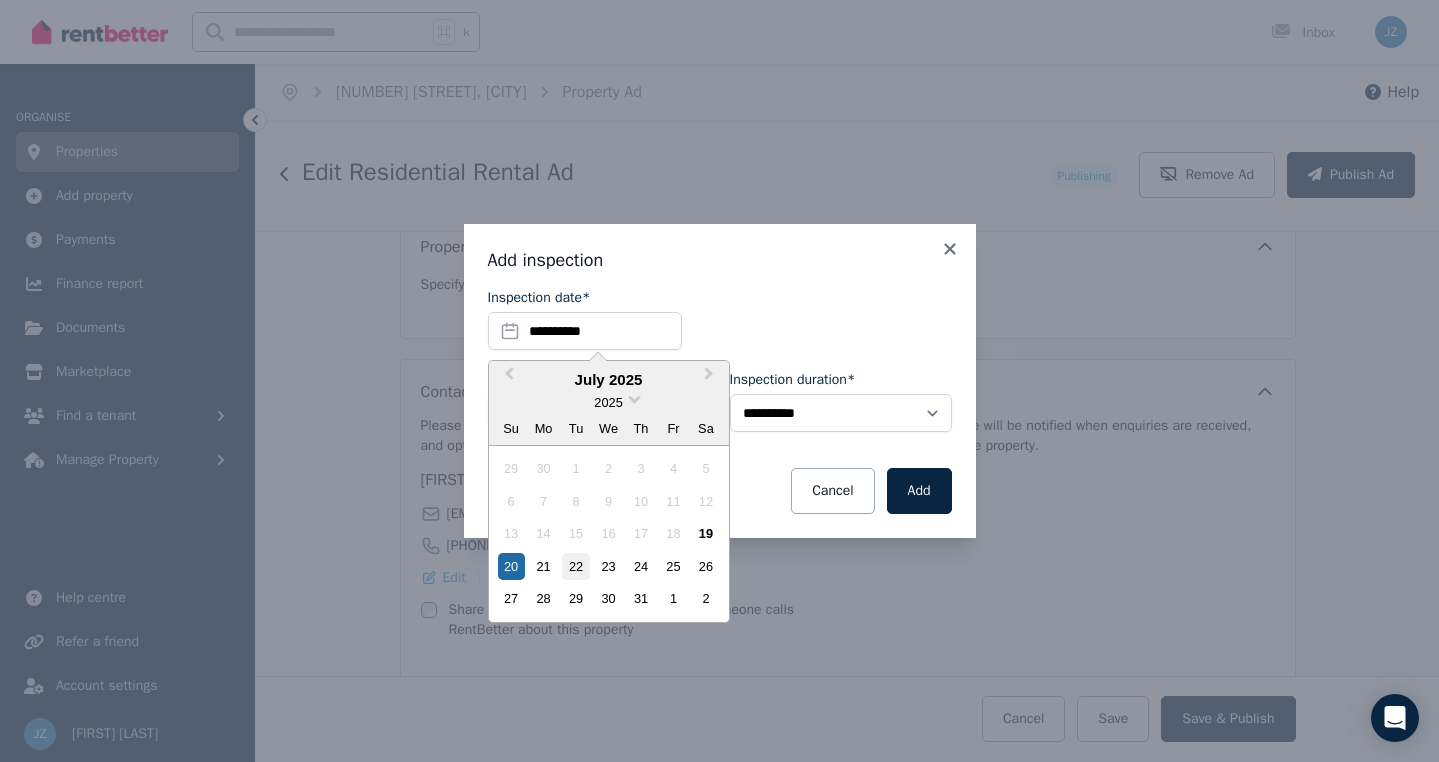 click on "22" at bounding box center (575, 566) 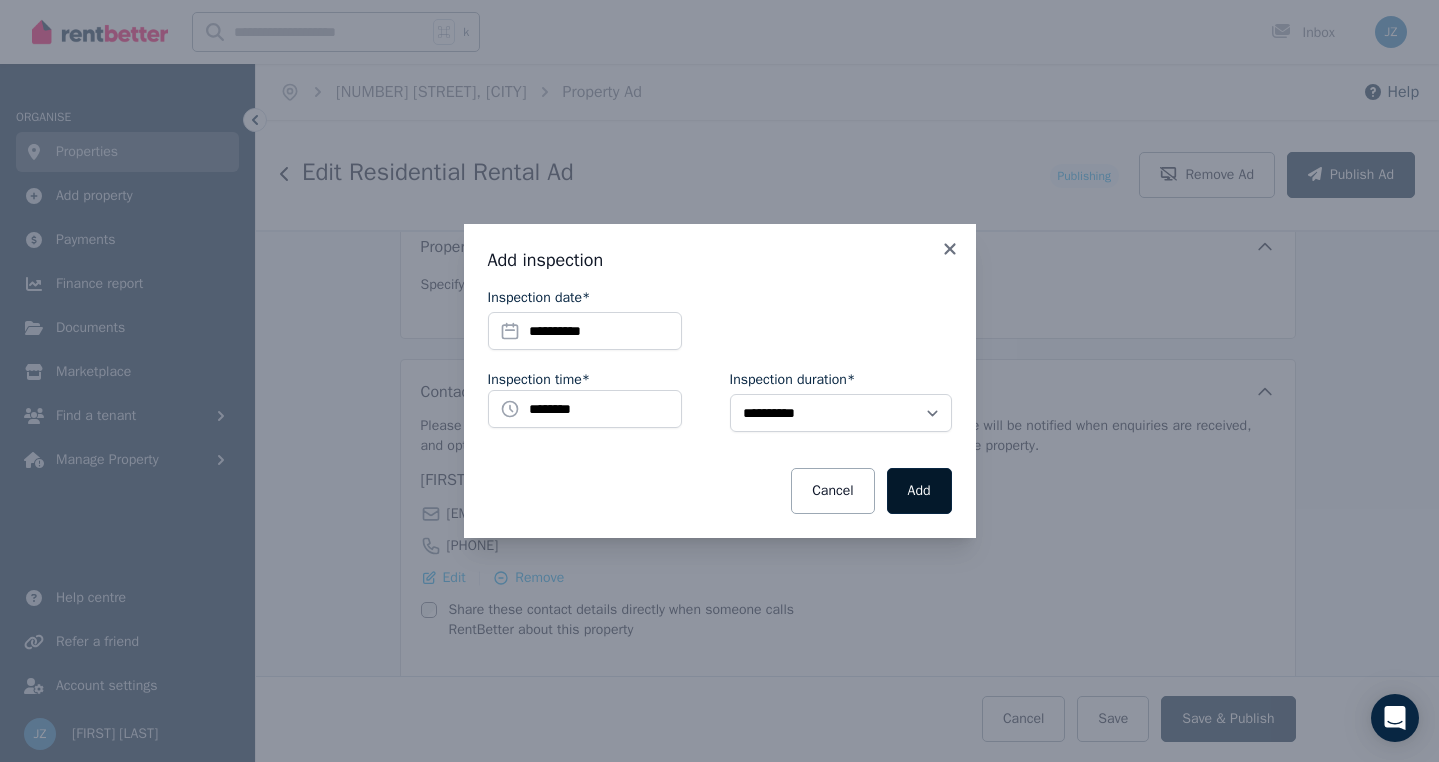 click on "Add" at bounding box center [919, 491] 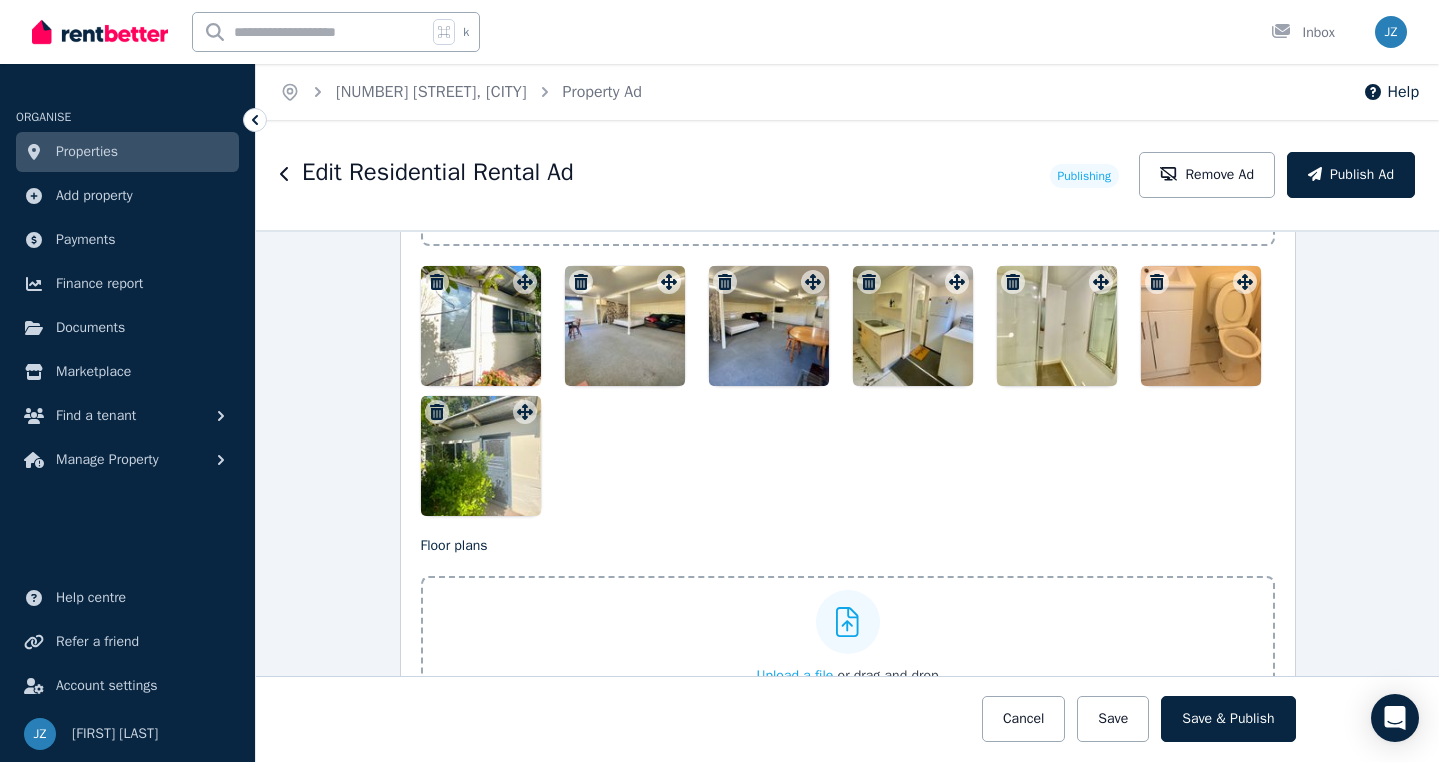 scroll, scrollTop: 2677, scrollLeft: 0, axis: vertical 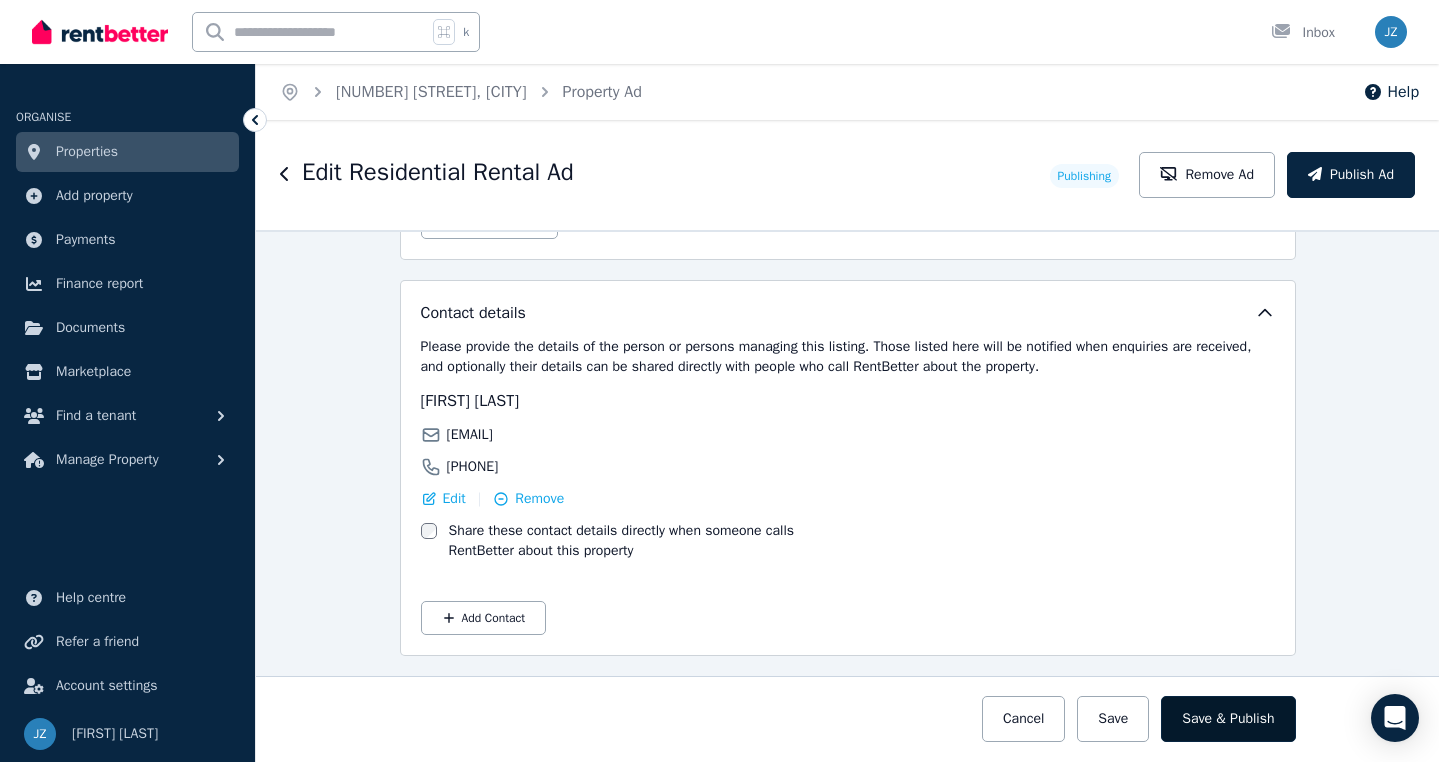 click on "Save & Publish" at bounding box center [1228, 719] 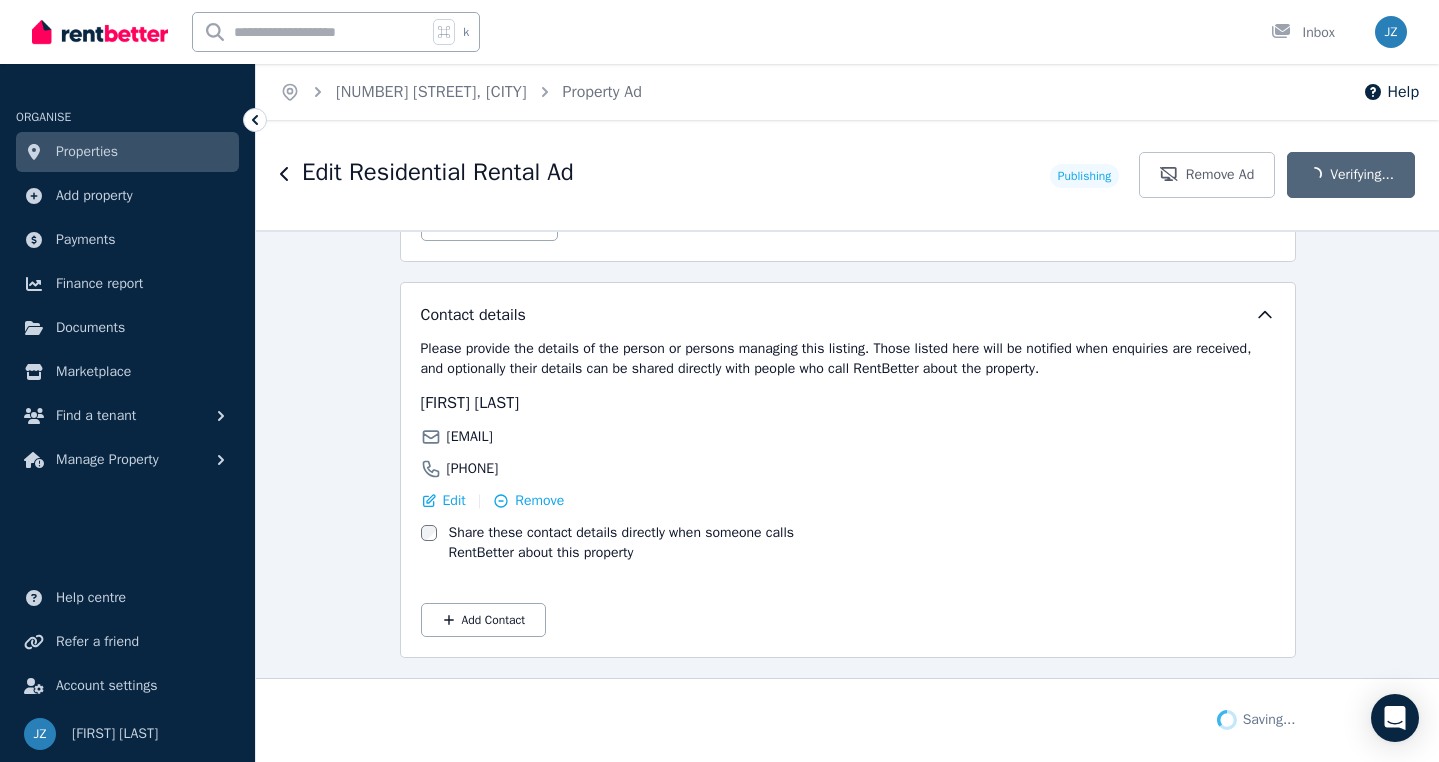 scroll, scrollTop: 3473, scrollLeft: 0, axis: vertical 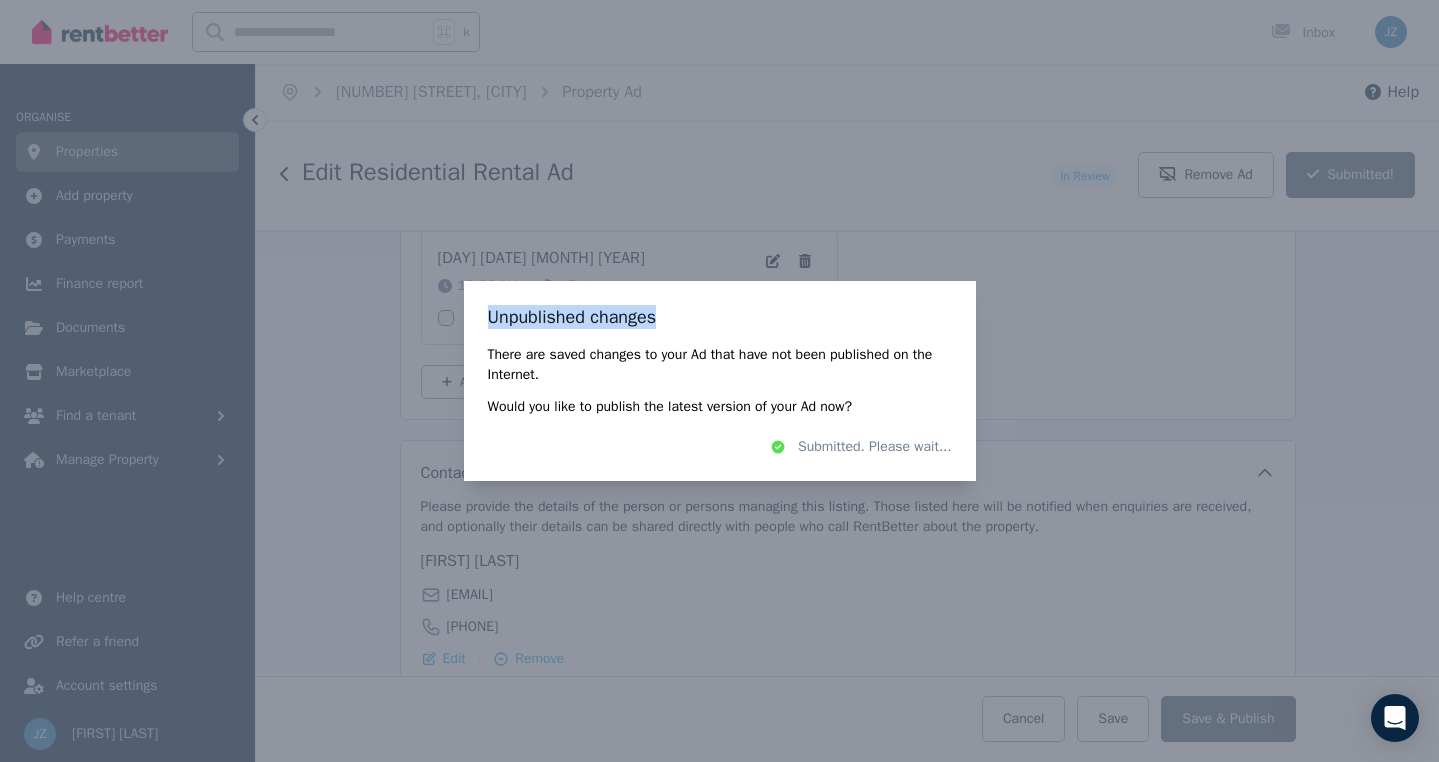 drag, startPoint x: 765, startPoint y: 305, endPoint x: 957, endPoint y: 229, distance: 206.49455 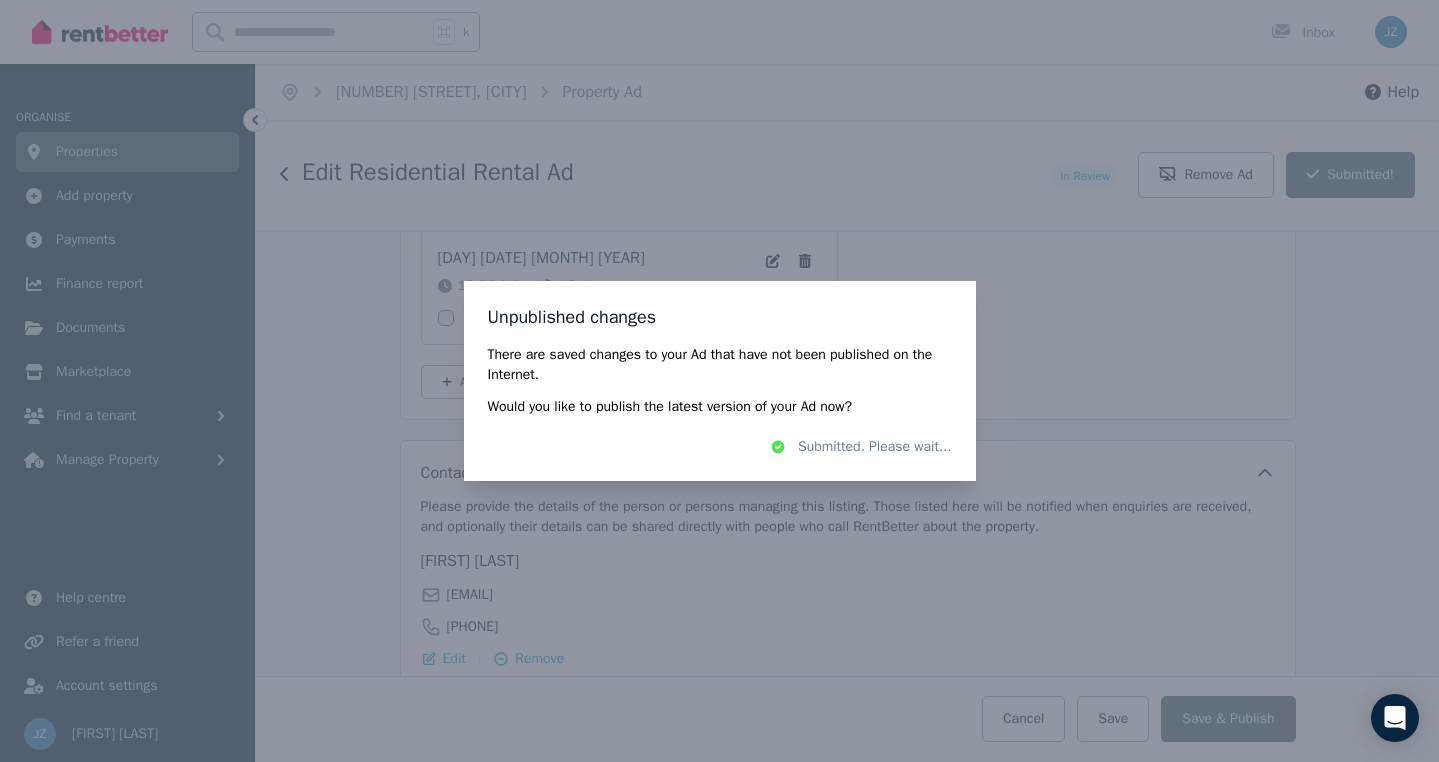click on "Unpublished changes There are saved changes to your Ad that have not been published on the Internet. Would you like to publish the latest version of your Ad now? Submitted. Please wait..." at bounding box center [719, 381] 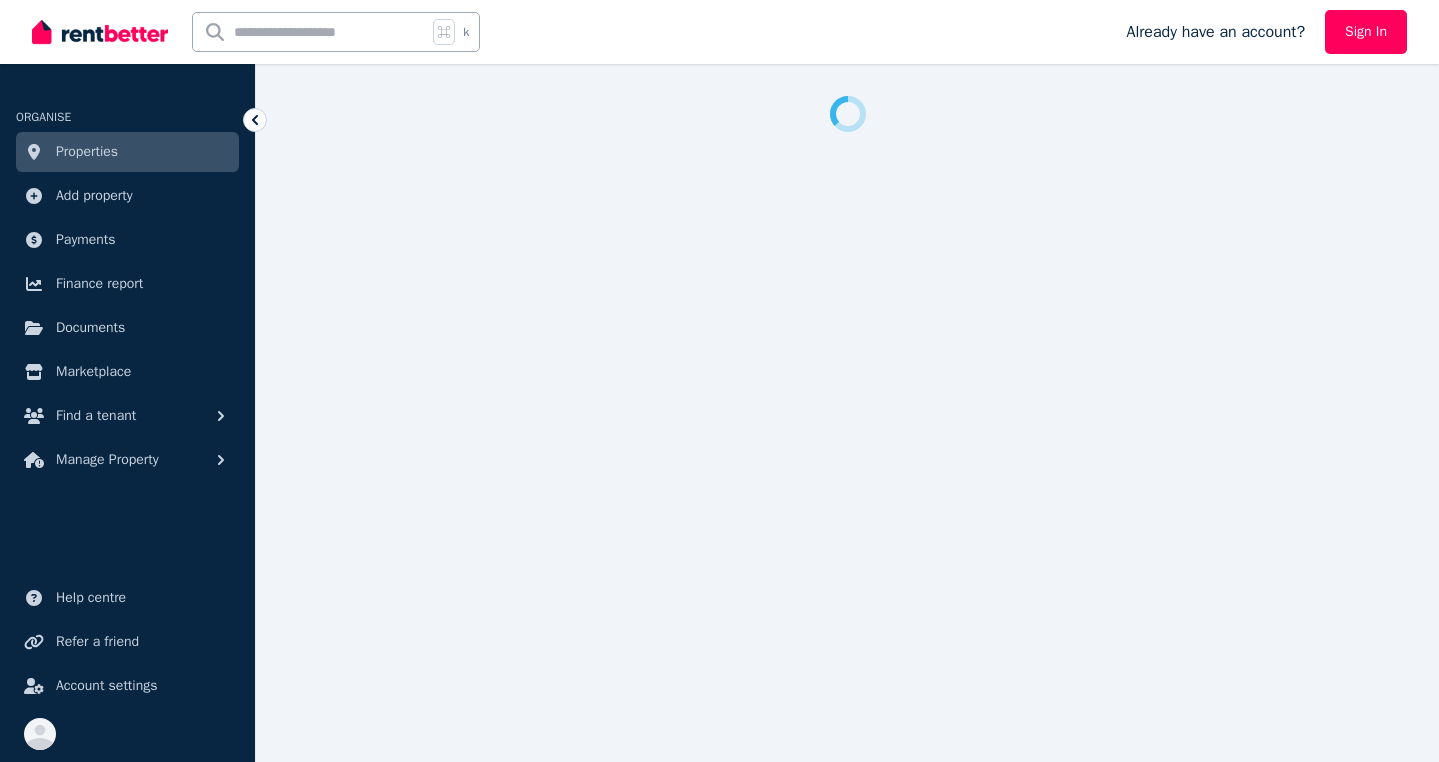 scroll, scrollTop: 0, scrollLeft: 0, axis: both 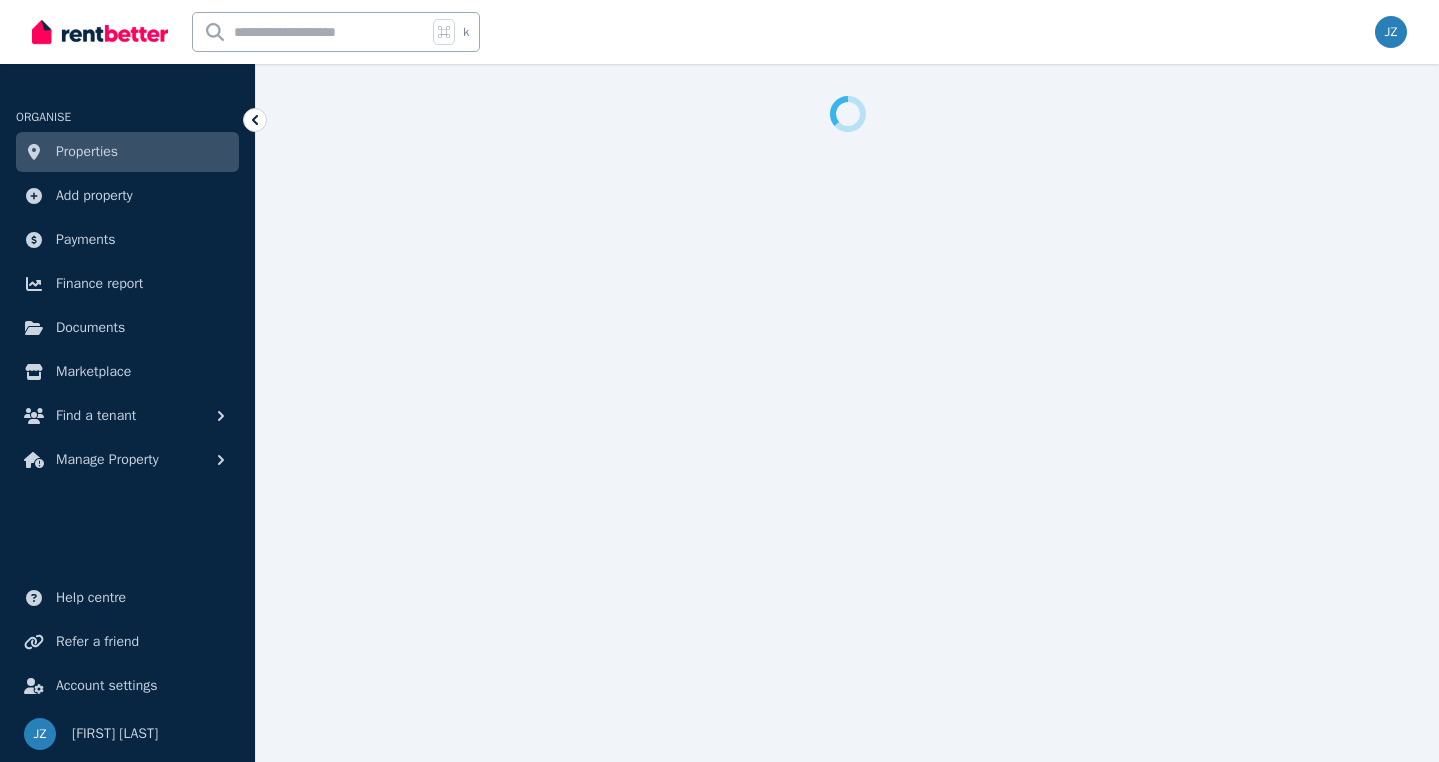 select on "***" 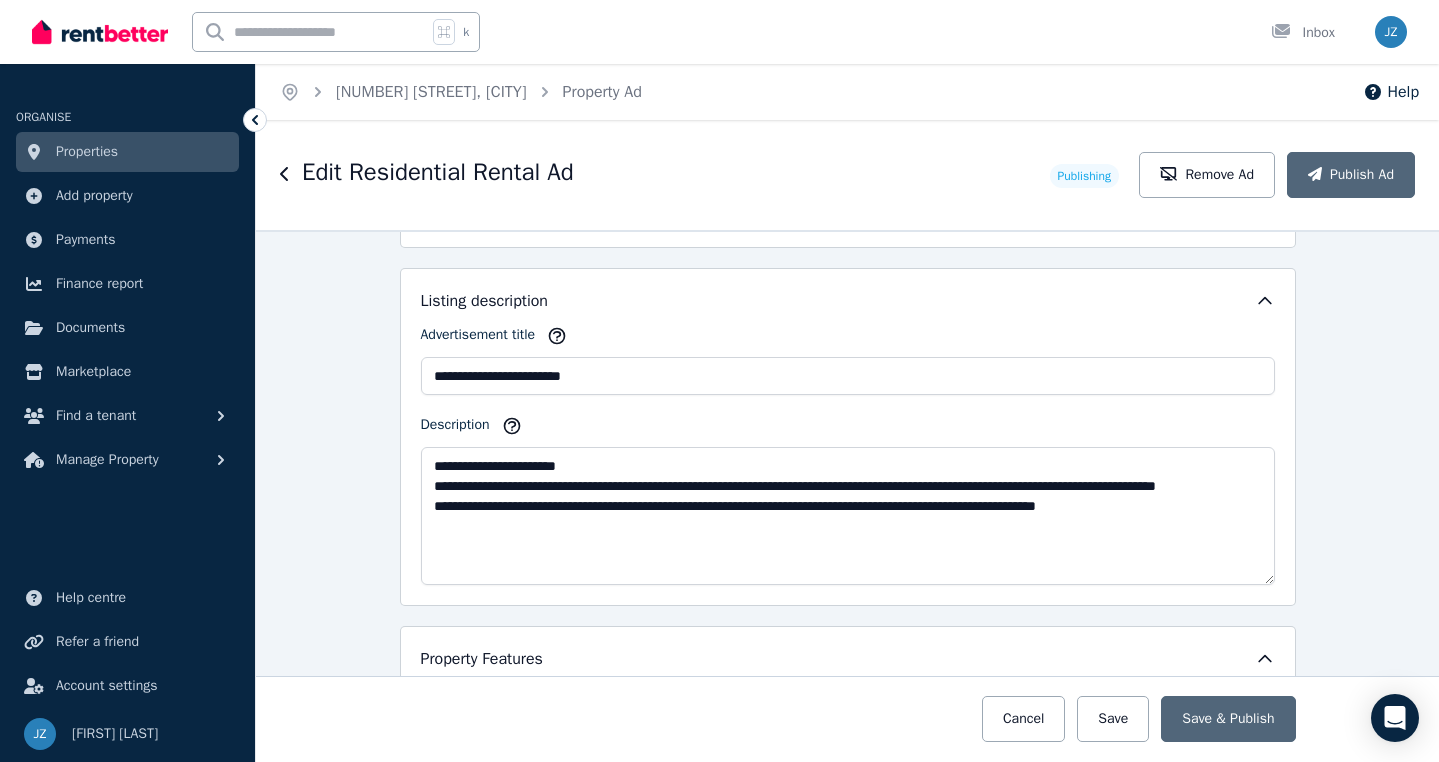scroll, scrollTop: 1195, scrollLeft: 0, axis: vertical 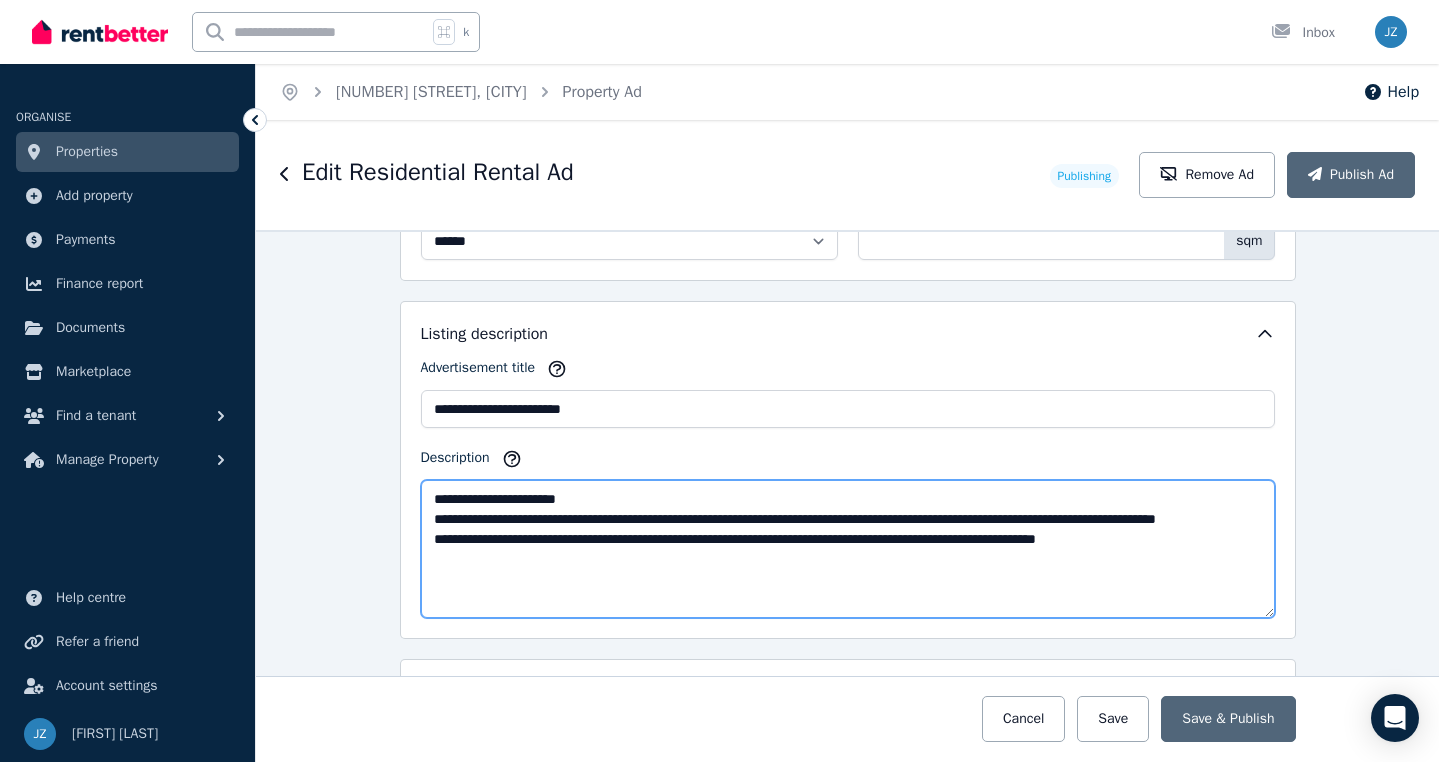 click on "**********" at bounding box center [848, 549] 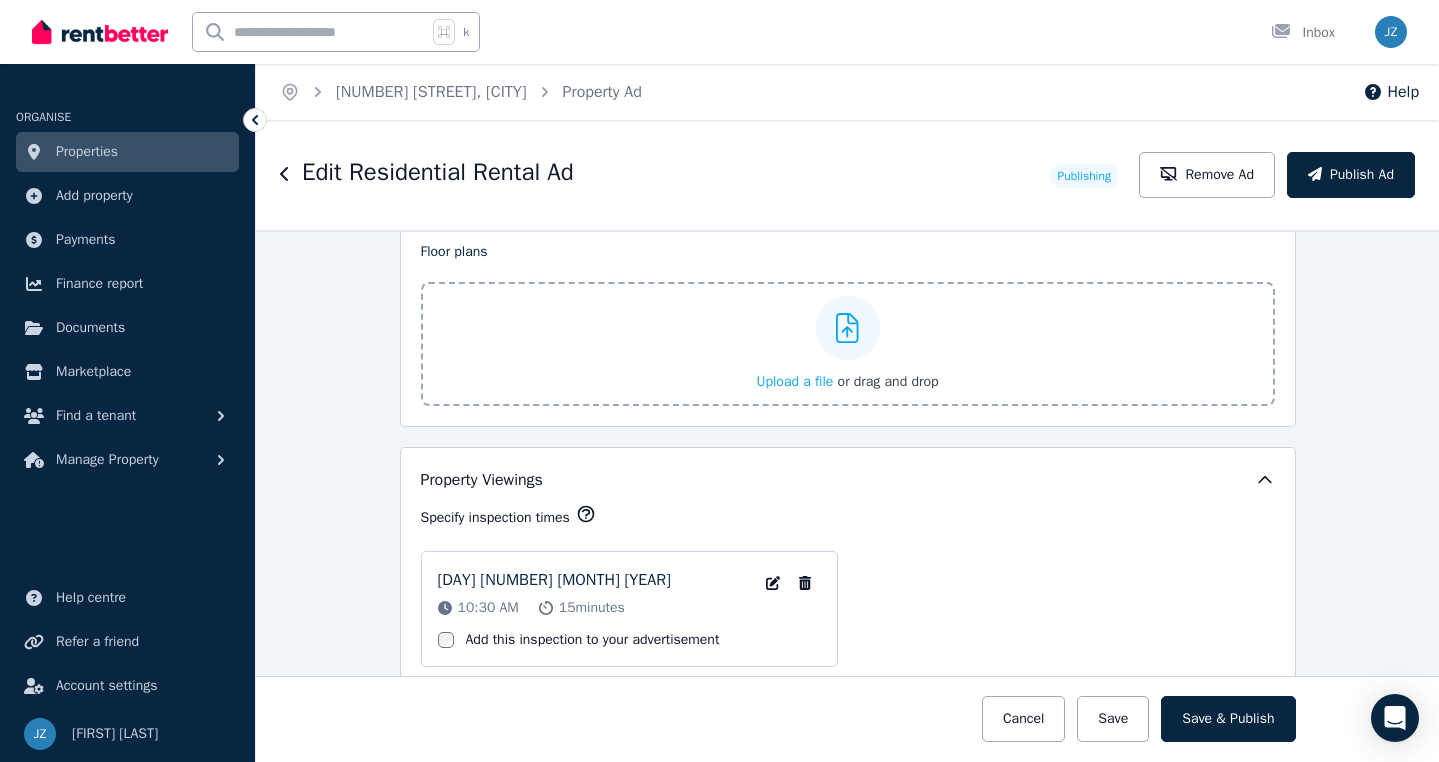 scroll, scrollTop: 3118, scrollLeft: 0, axis: vertical 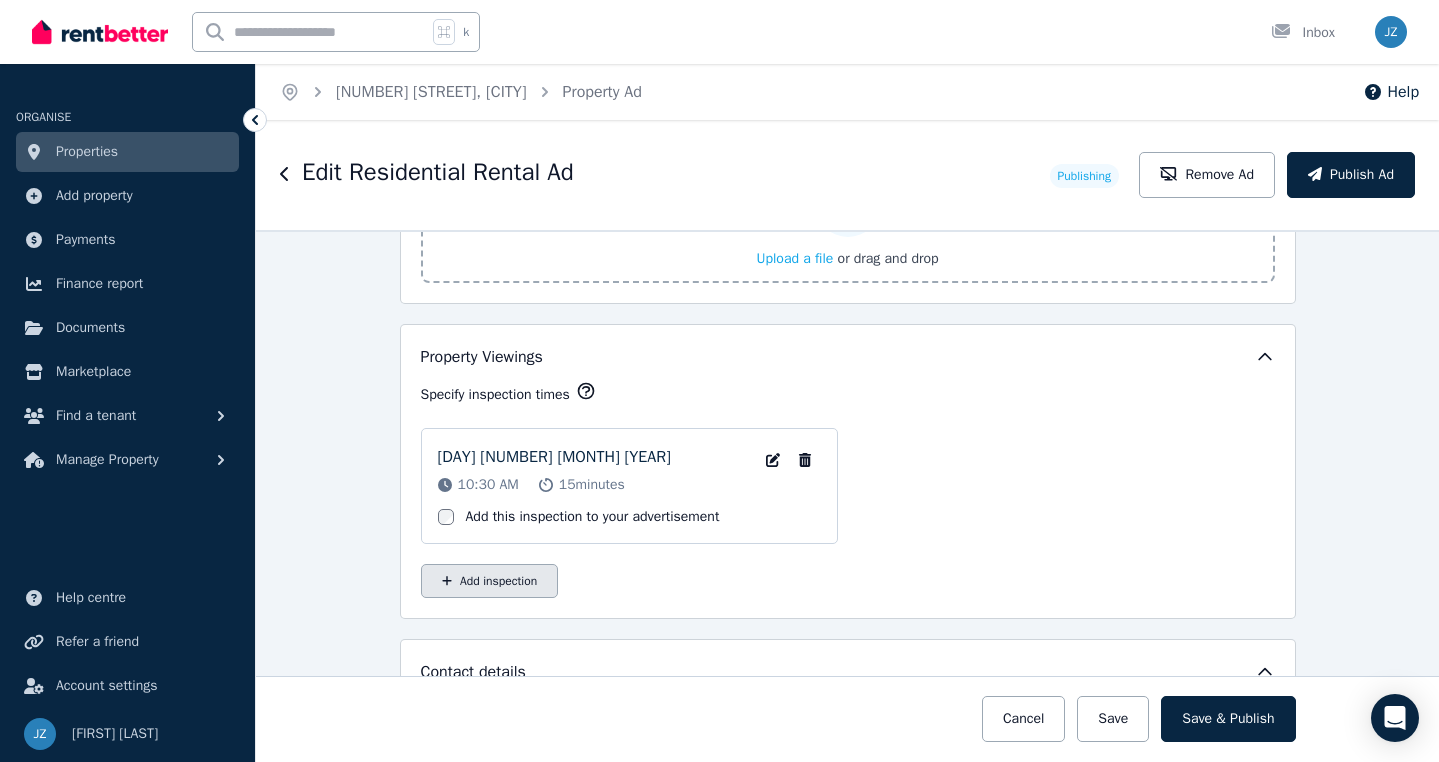 type on "**********" 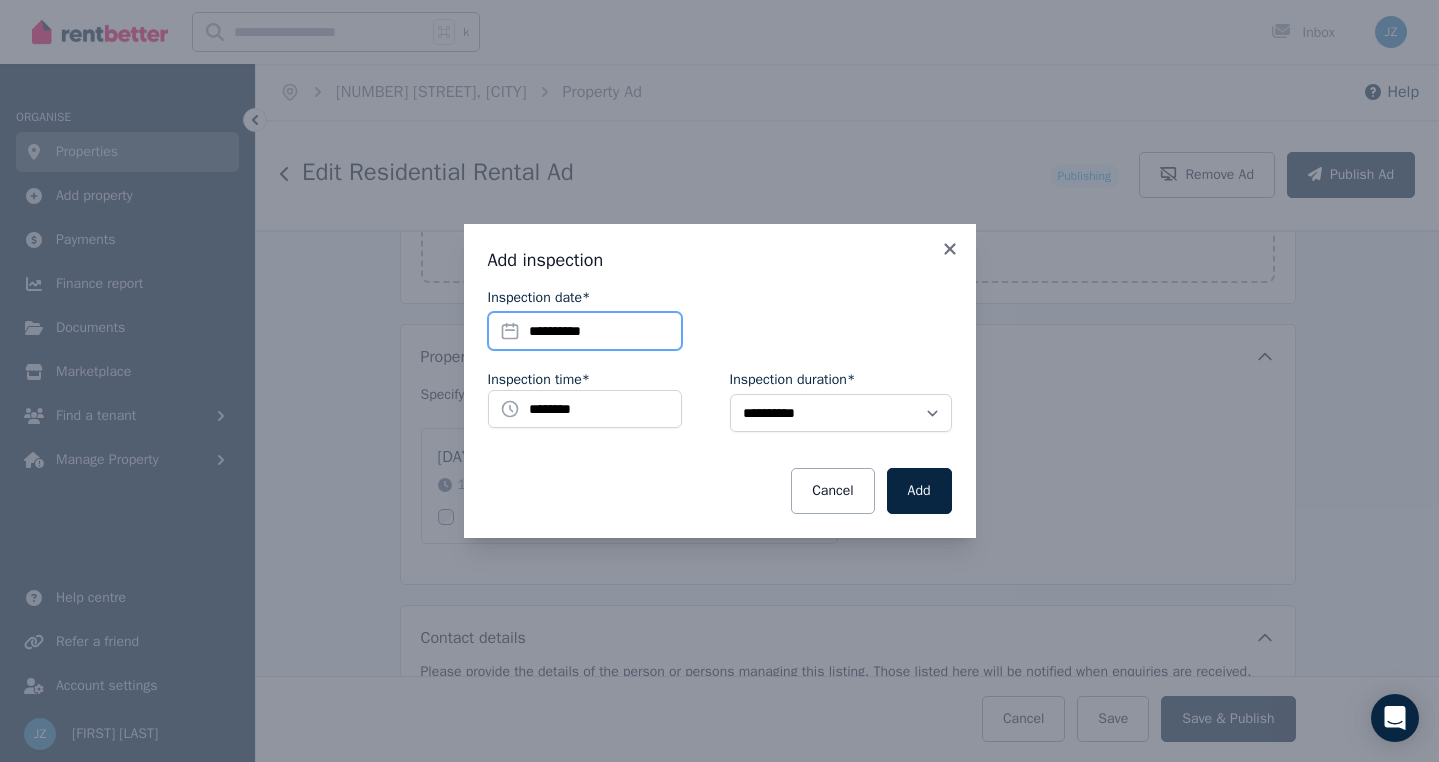 click on "**********" at bounding box center [585, 331] 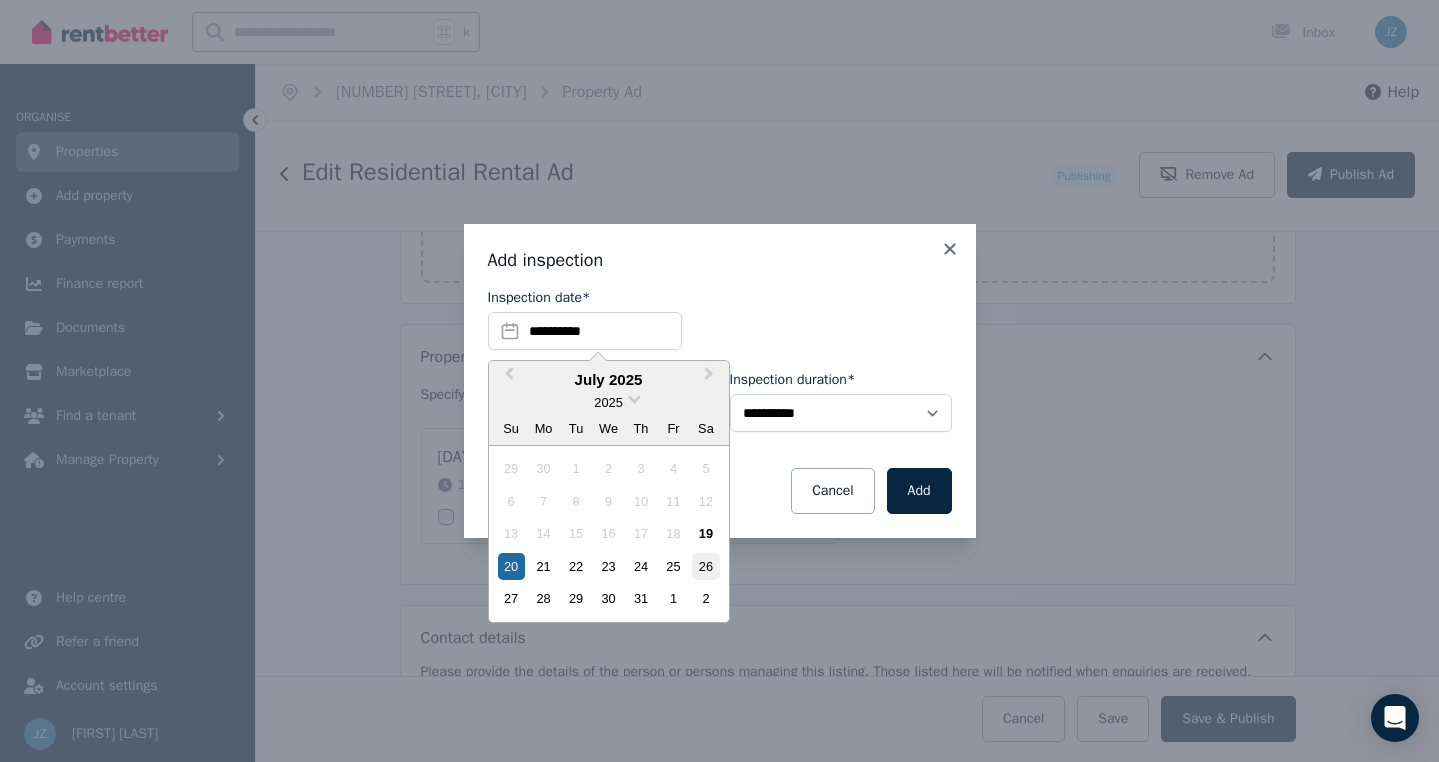 click on "26" at bounding box center (705, 566) 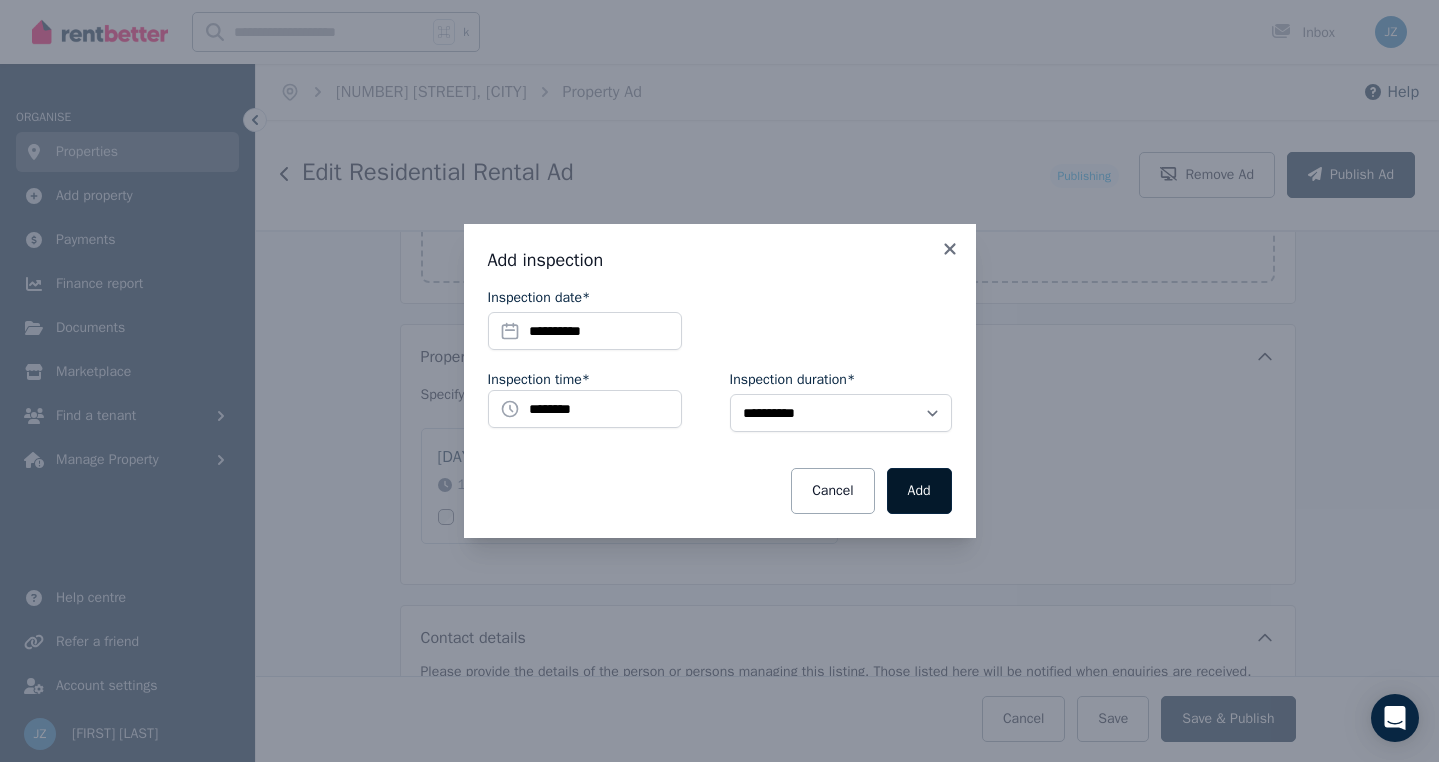 click on "Add" at bounding box center [919, 491] 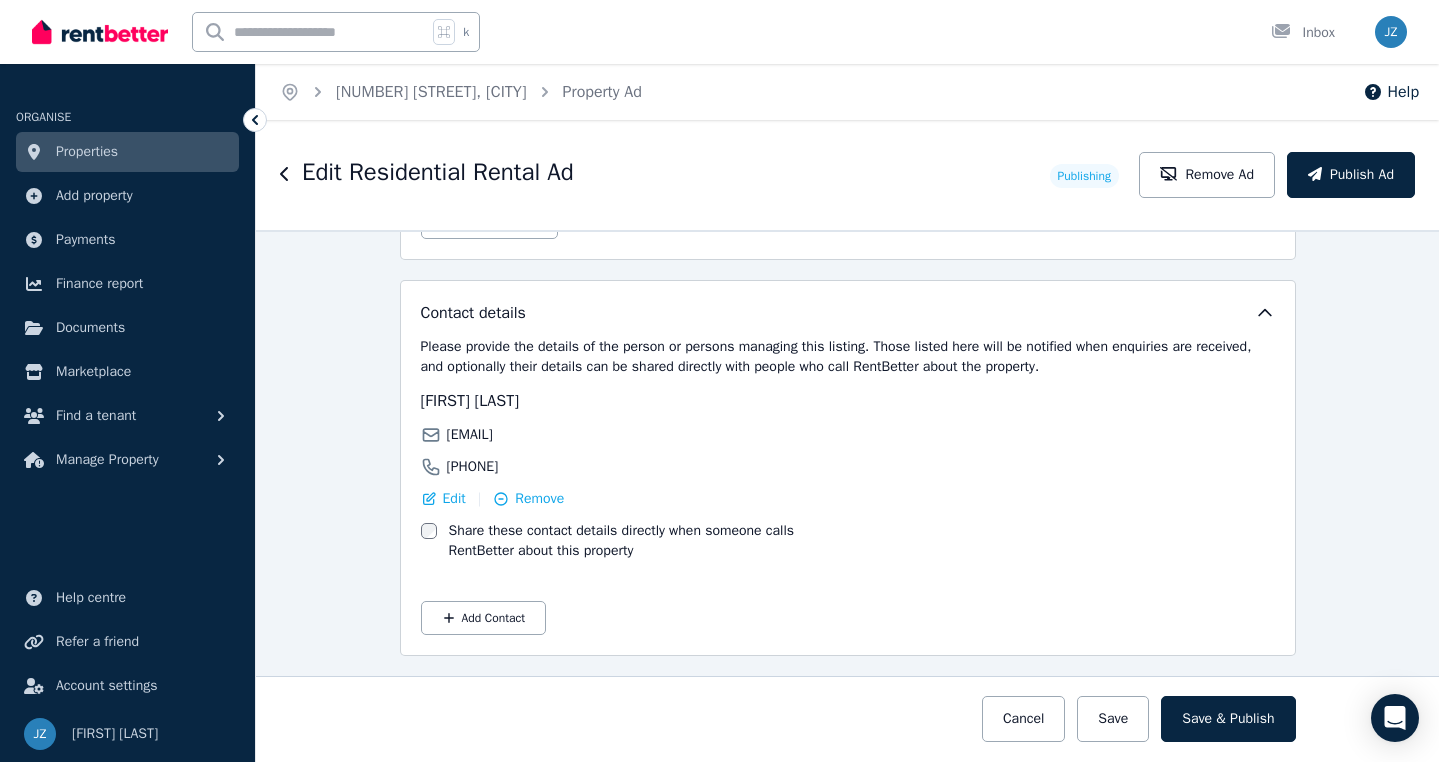 scroll, scrollTop: 3475, scrollLeft: 0, axis: vertical 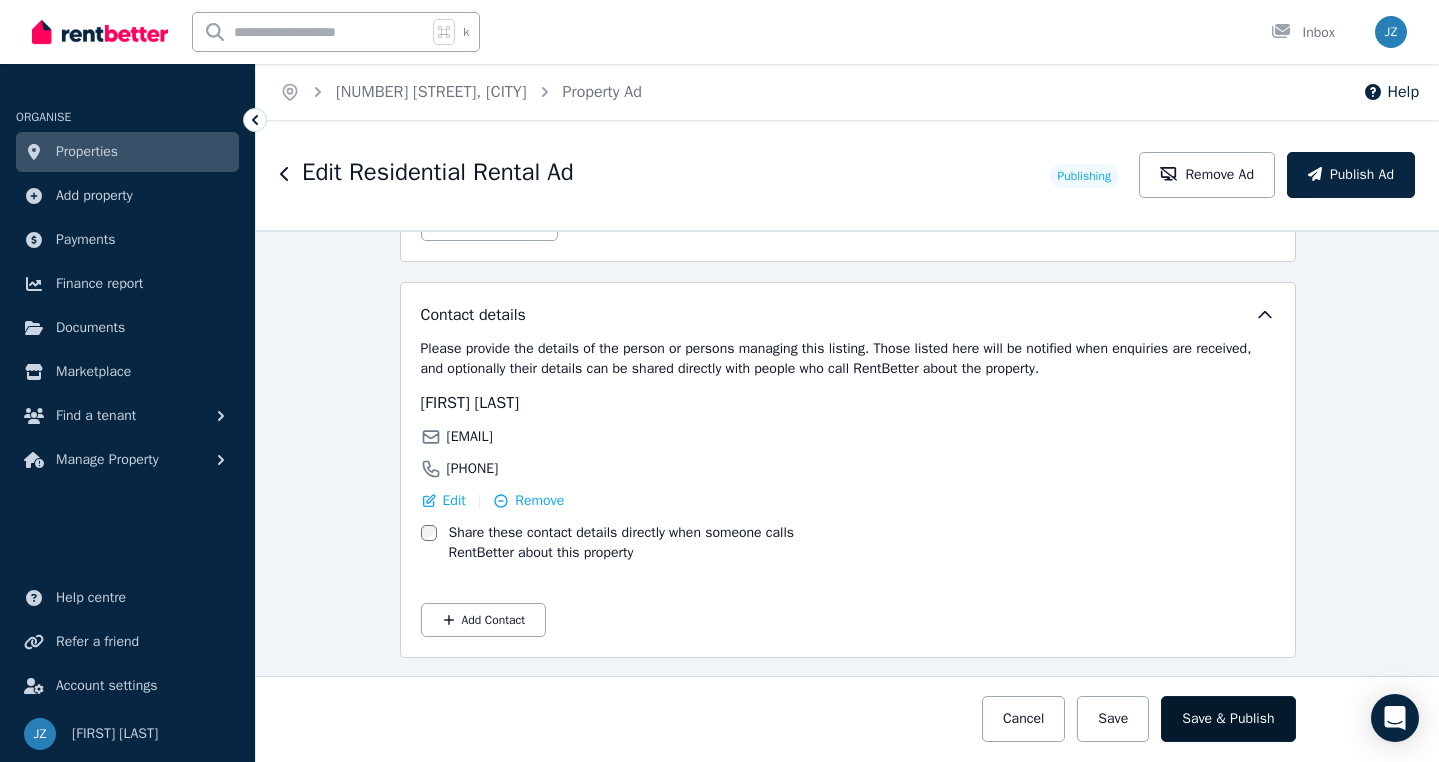 click on "Save & Publish" at bounding box center (1228, 719) 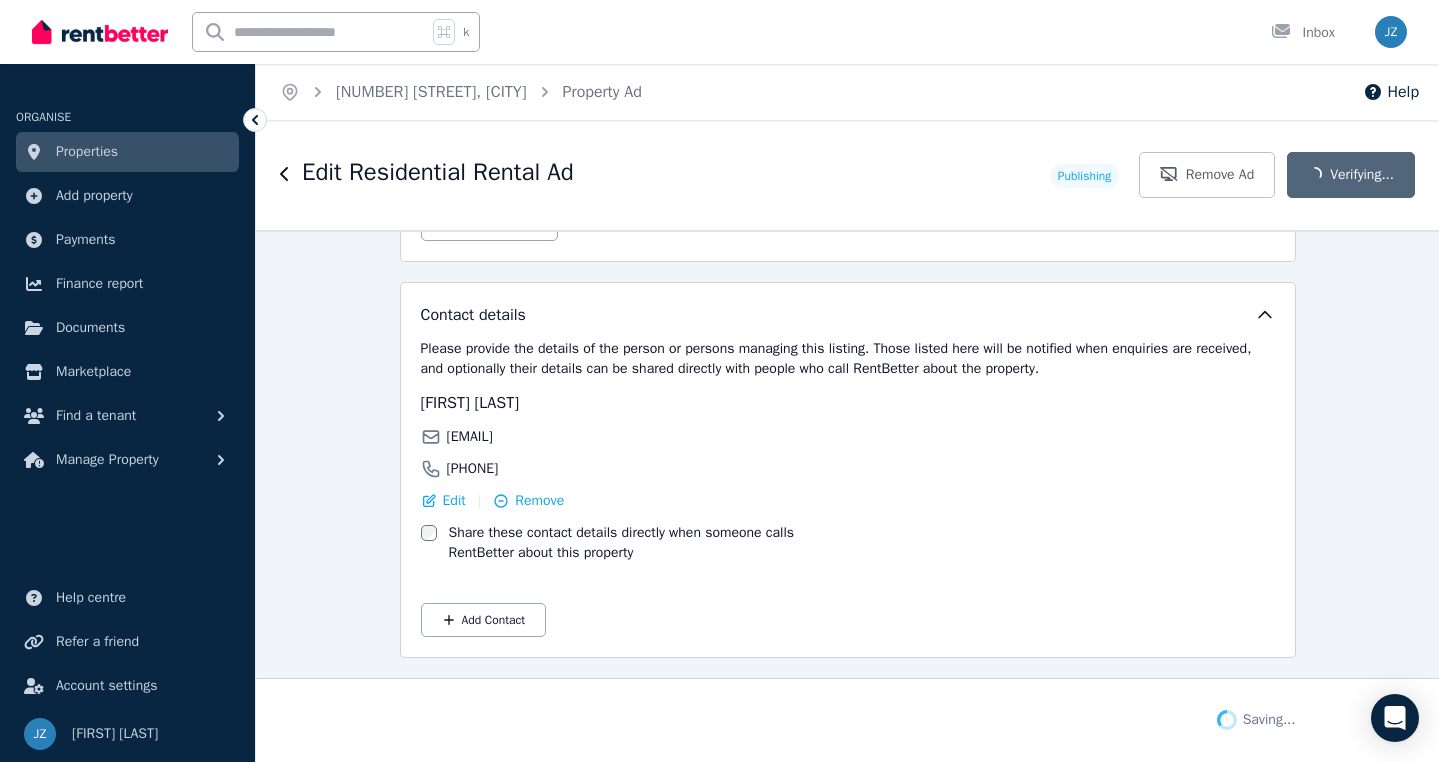 scroll, scrollTop: 3473, scrollLeft: 0, axis: vertical 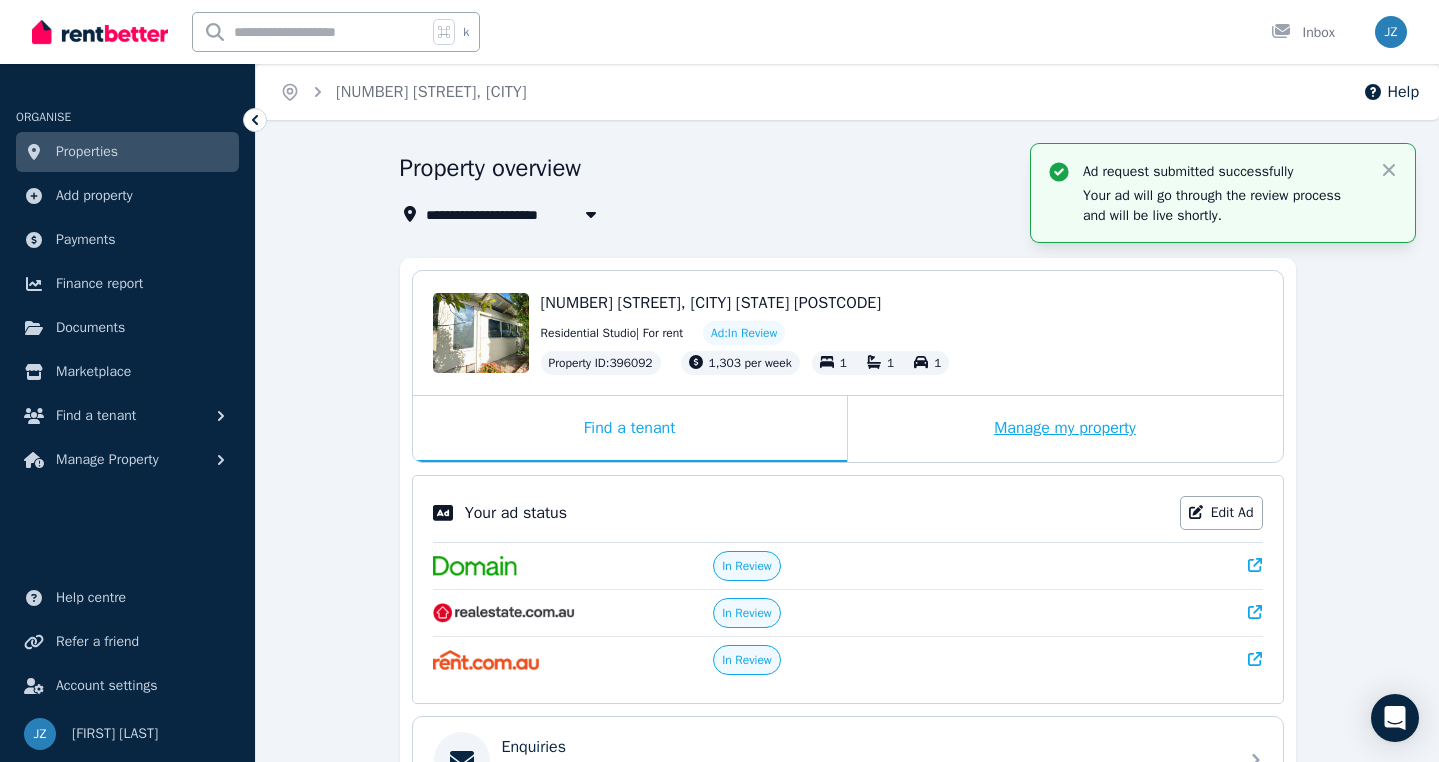 click on "Manage my property" at bounding box center (1065, 429) 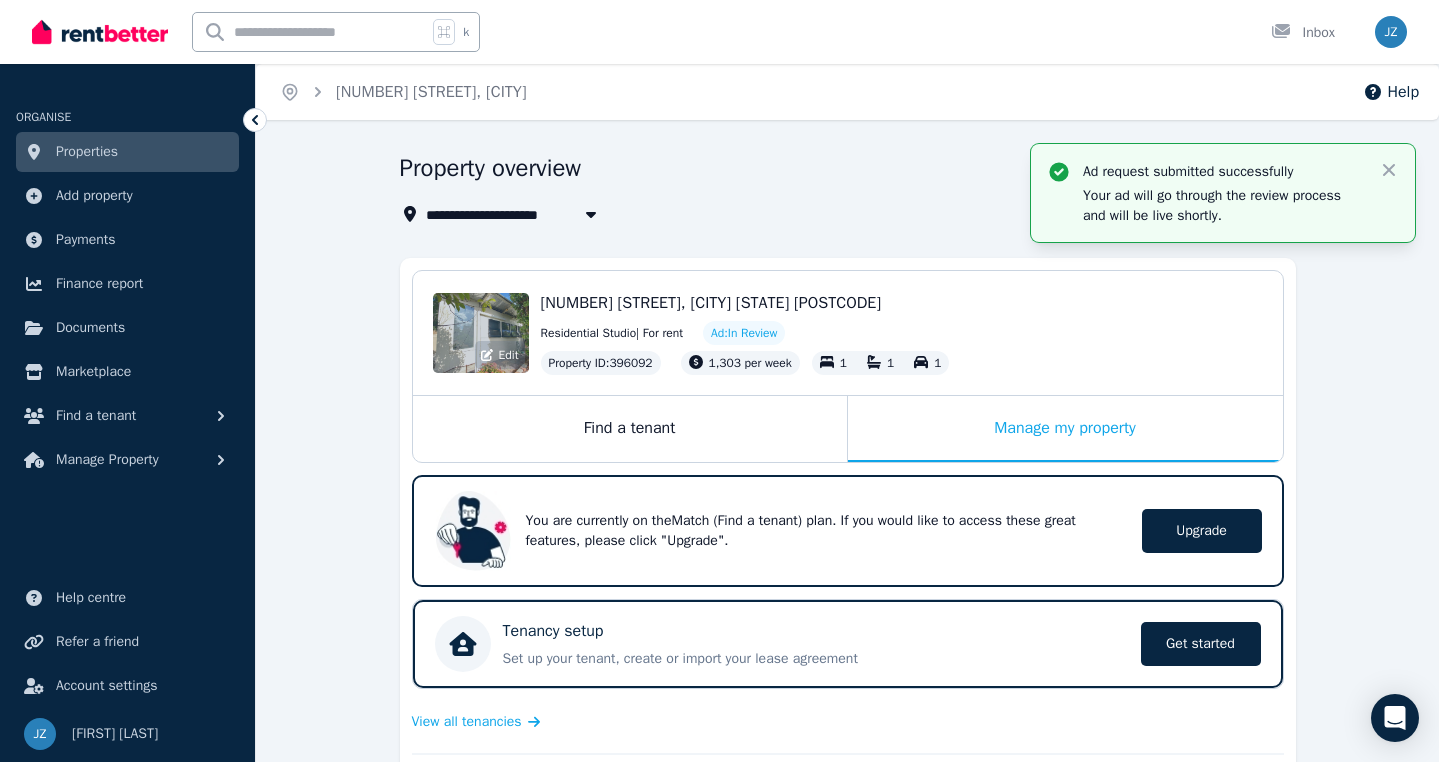 scroll, scrollTop: 0, scrollLeft: 0, axis: both 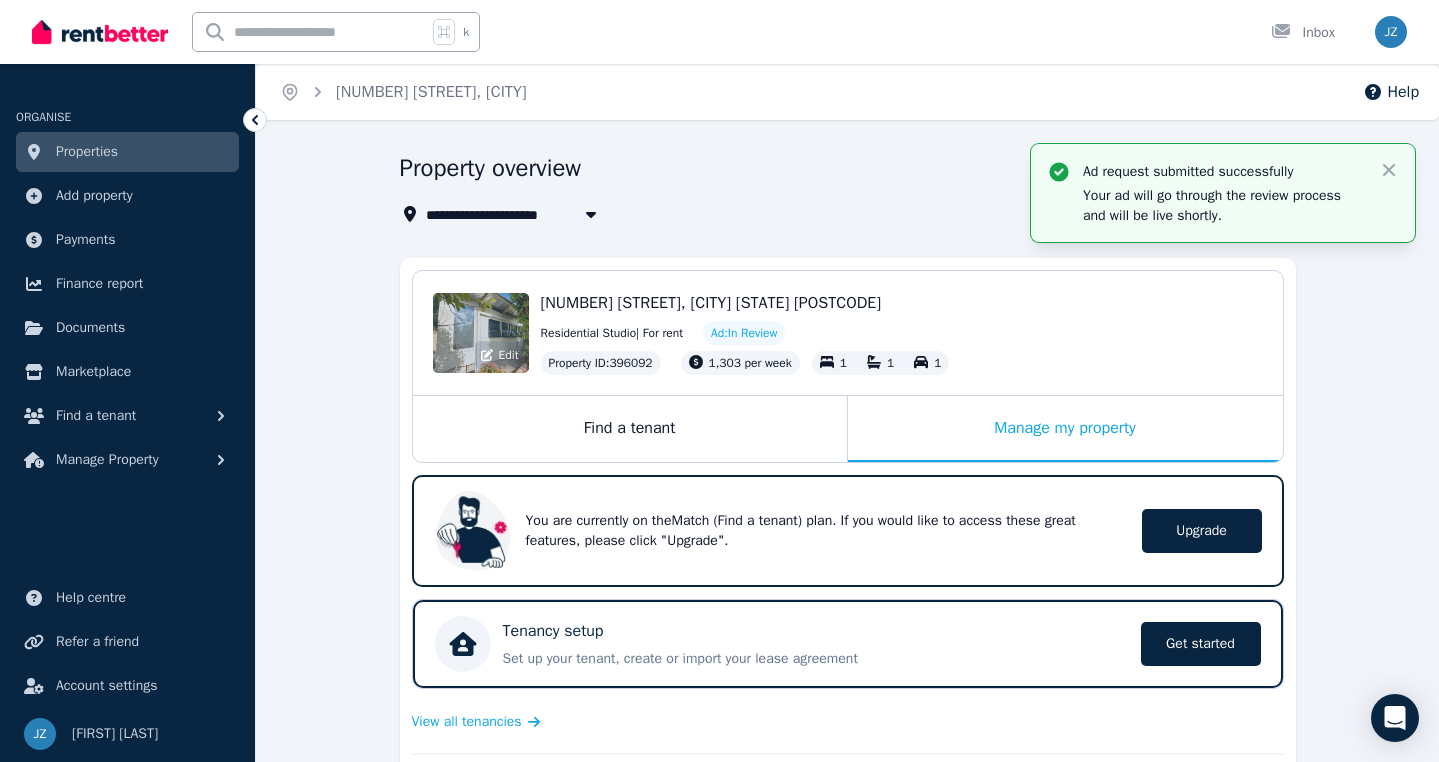 click on "Edit" at bounding box center (481, 333) 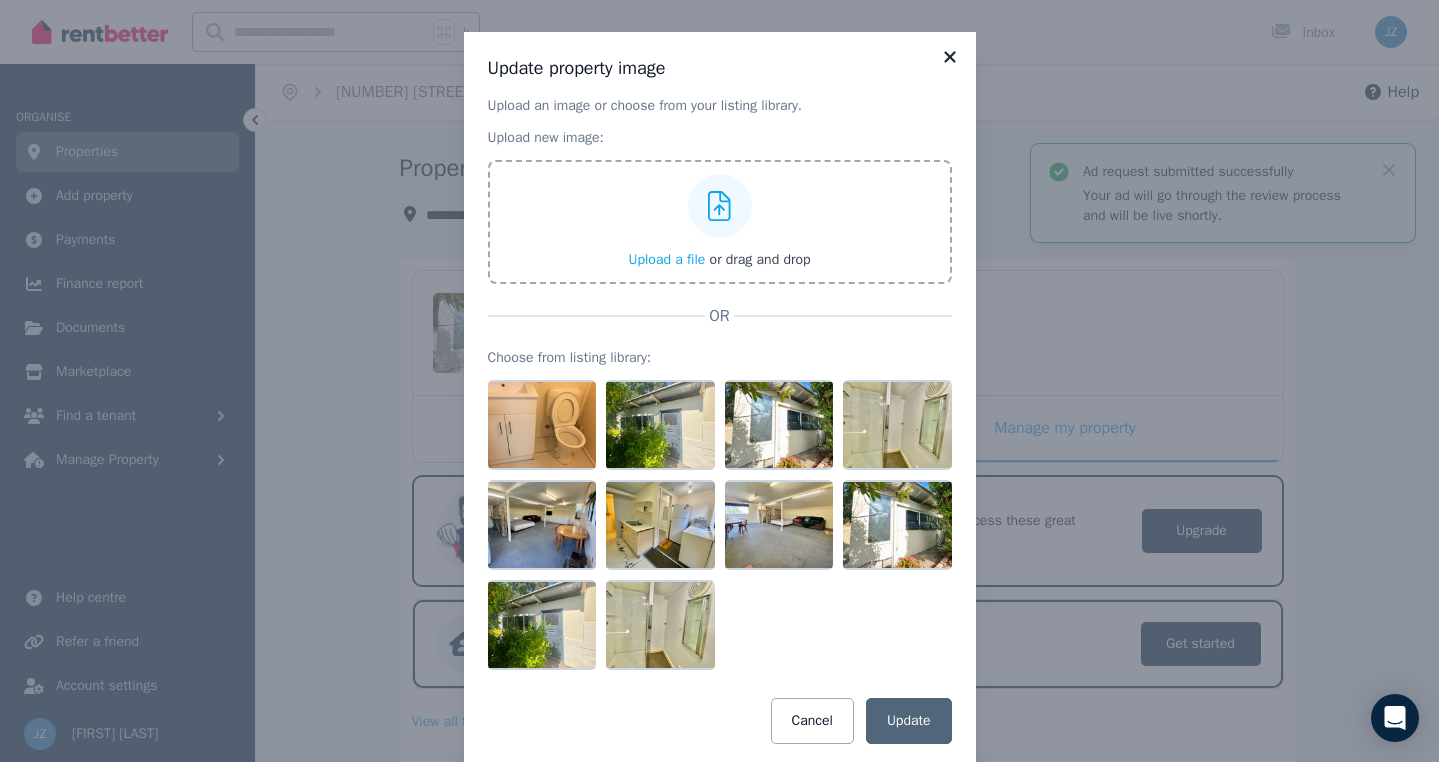 click 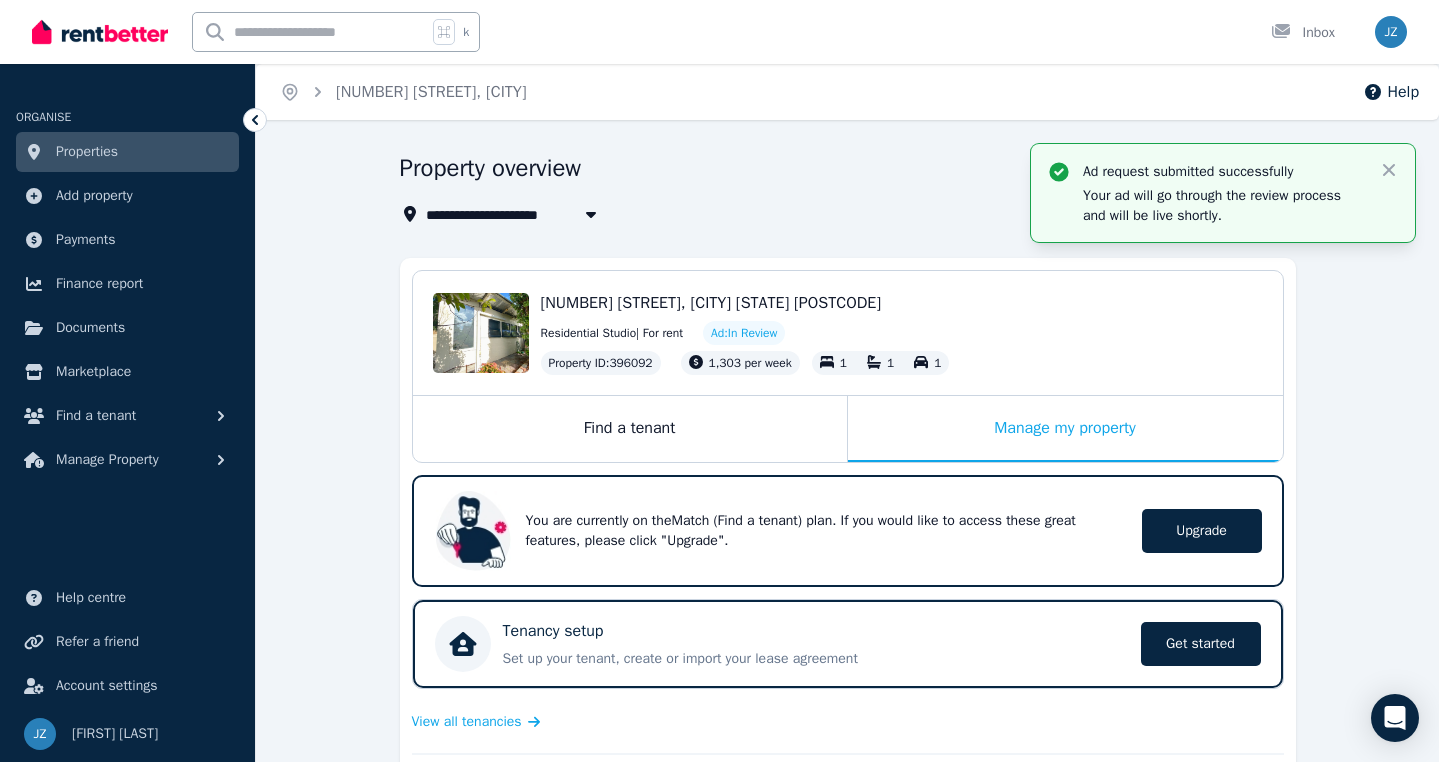 scroll, scrollTop: 0, scrollLeft: 0, axis: both 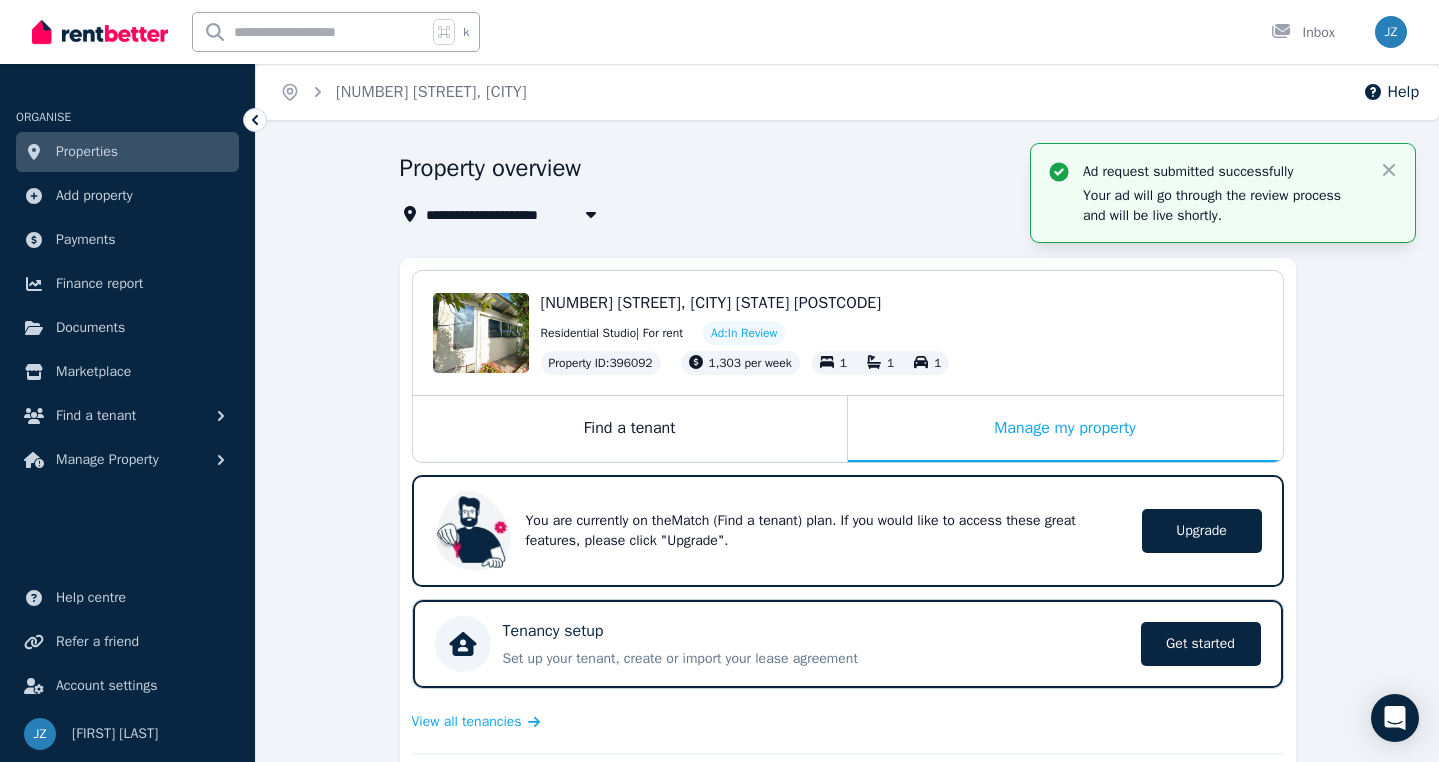 click on "1,303 per week" at bounding box center [750, 363] 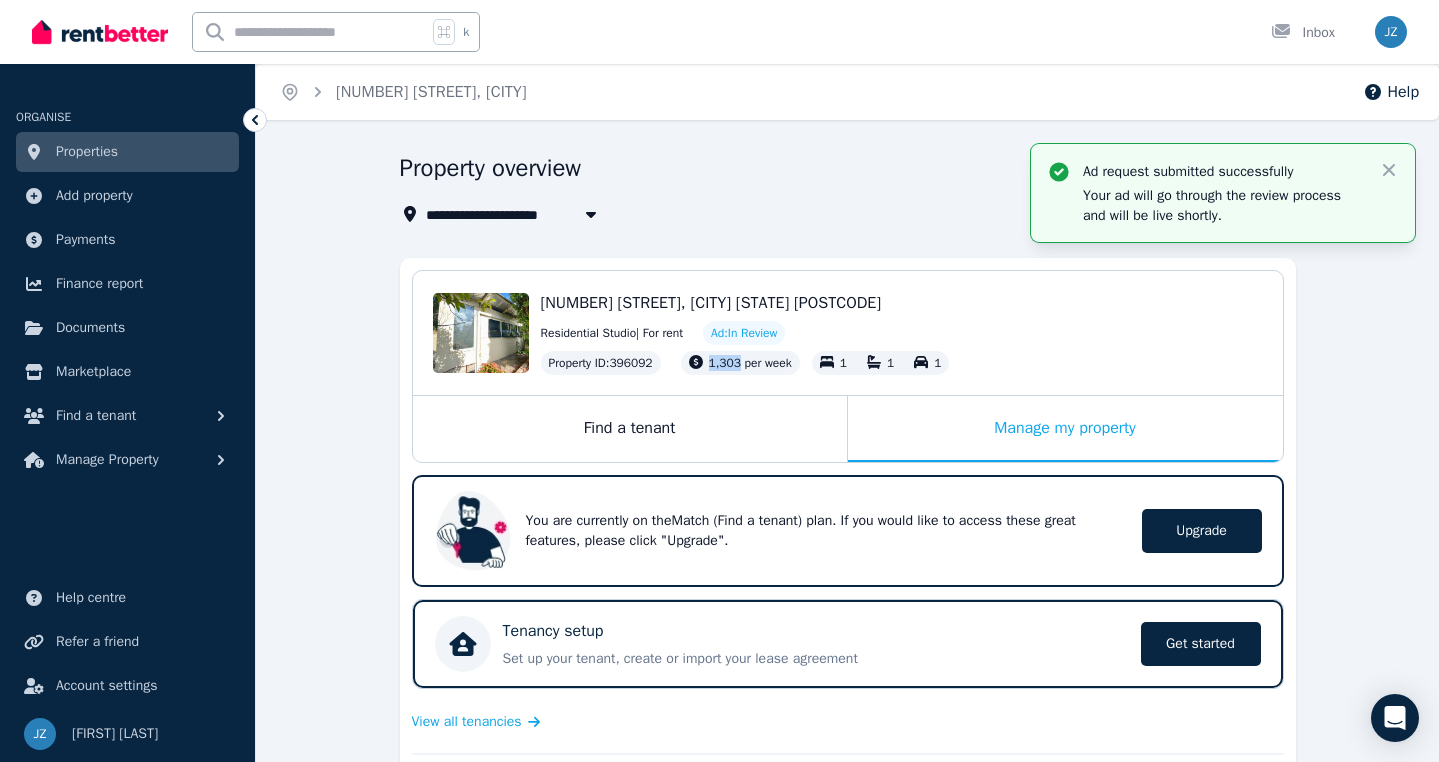 click on "1,303 per week" at bounding box center [750, 363] 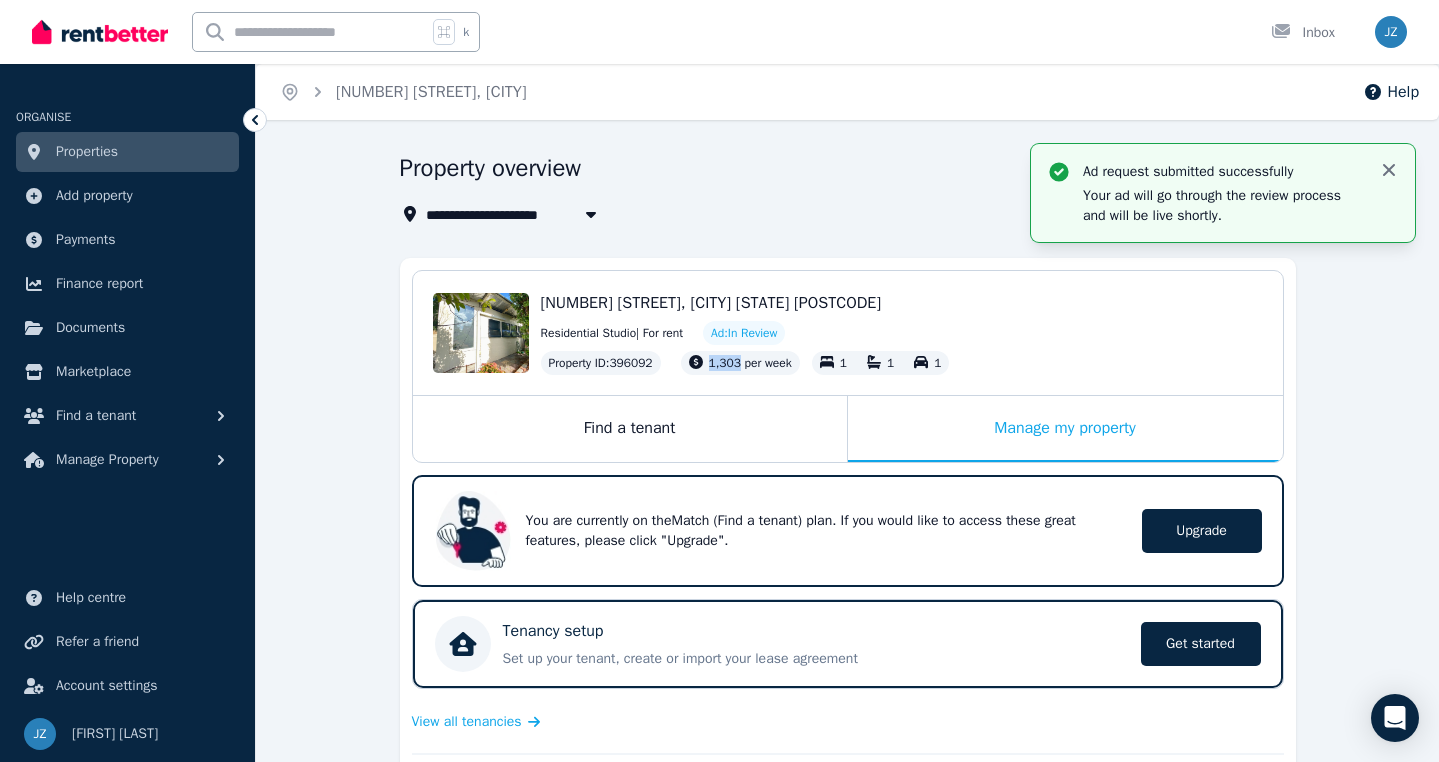 click 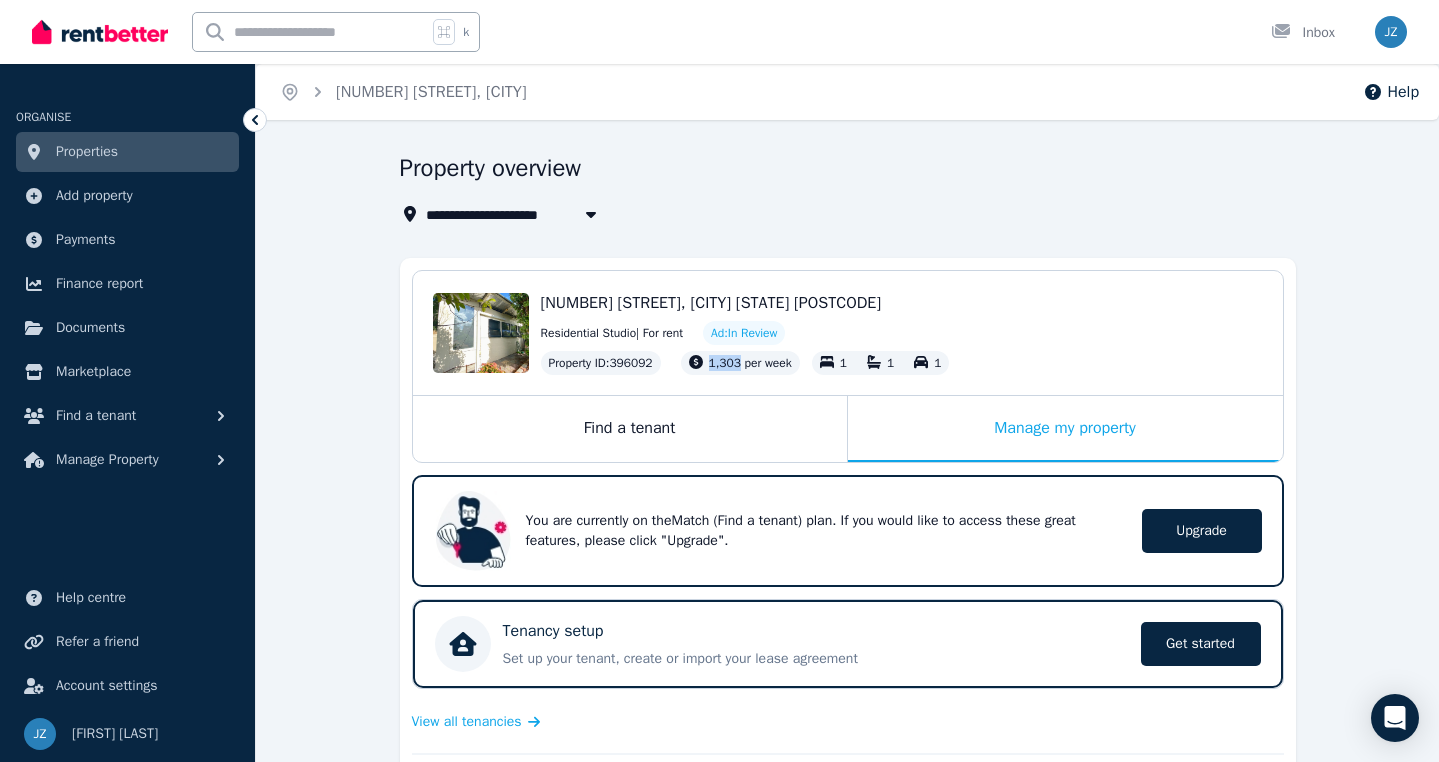 click on "Properties" at bounding box center (87, 152) 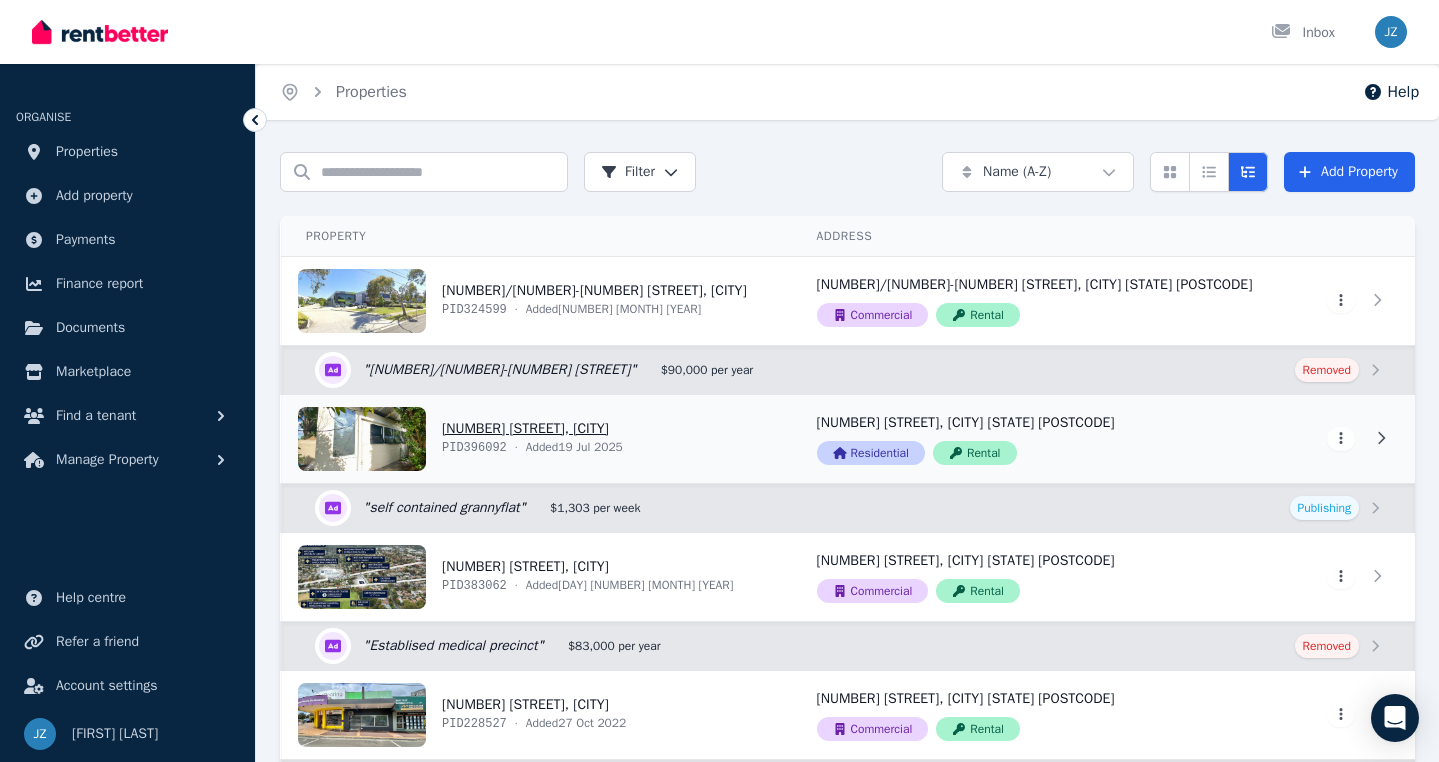 click on "View property details" at bounding box center [537, 439] 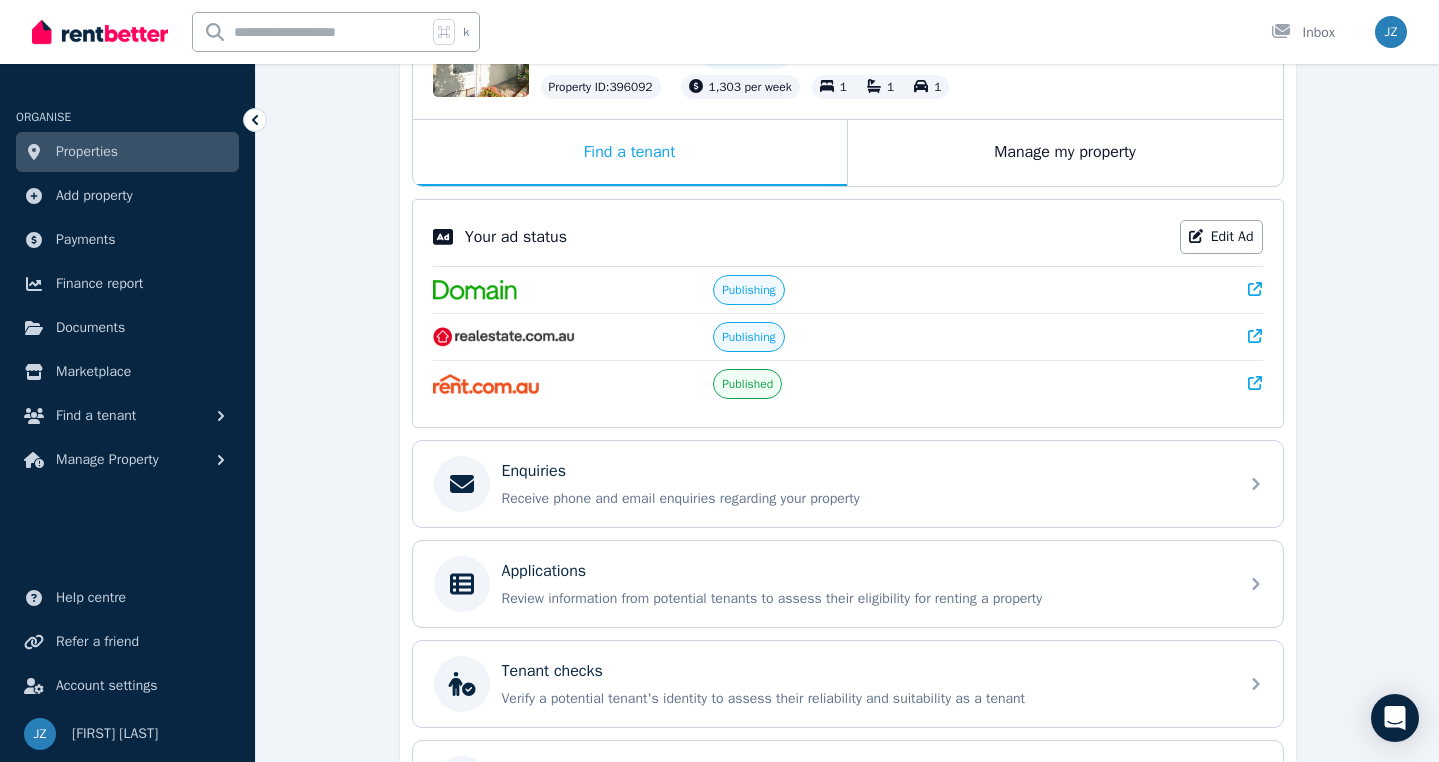scroll, scrollTop: 70, scrollLeft: 0, axis: vertical 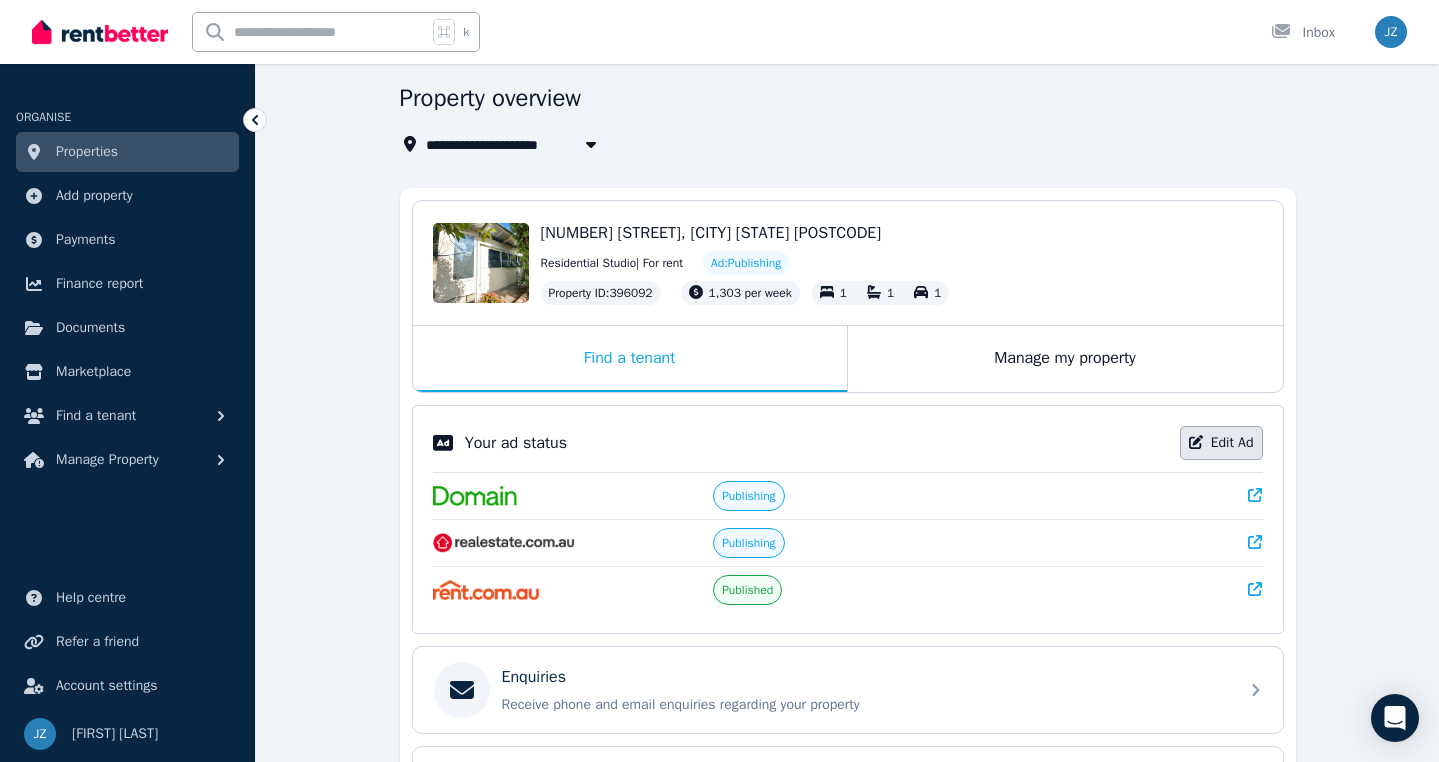 click on "Edit Ad" at bounding box center (1221, 443) 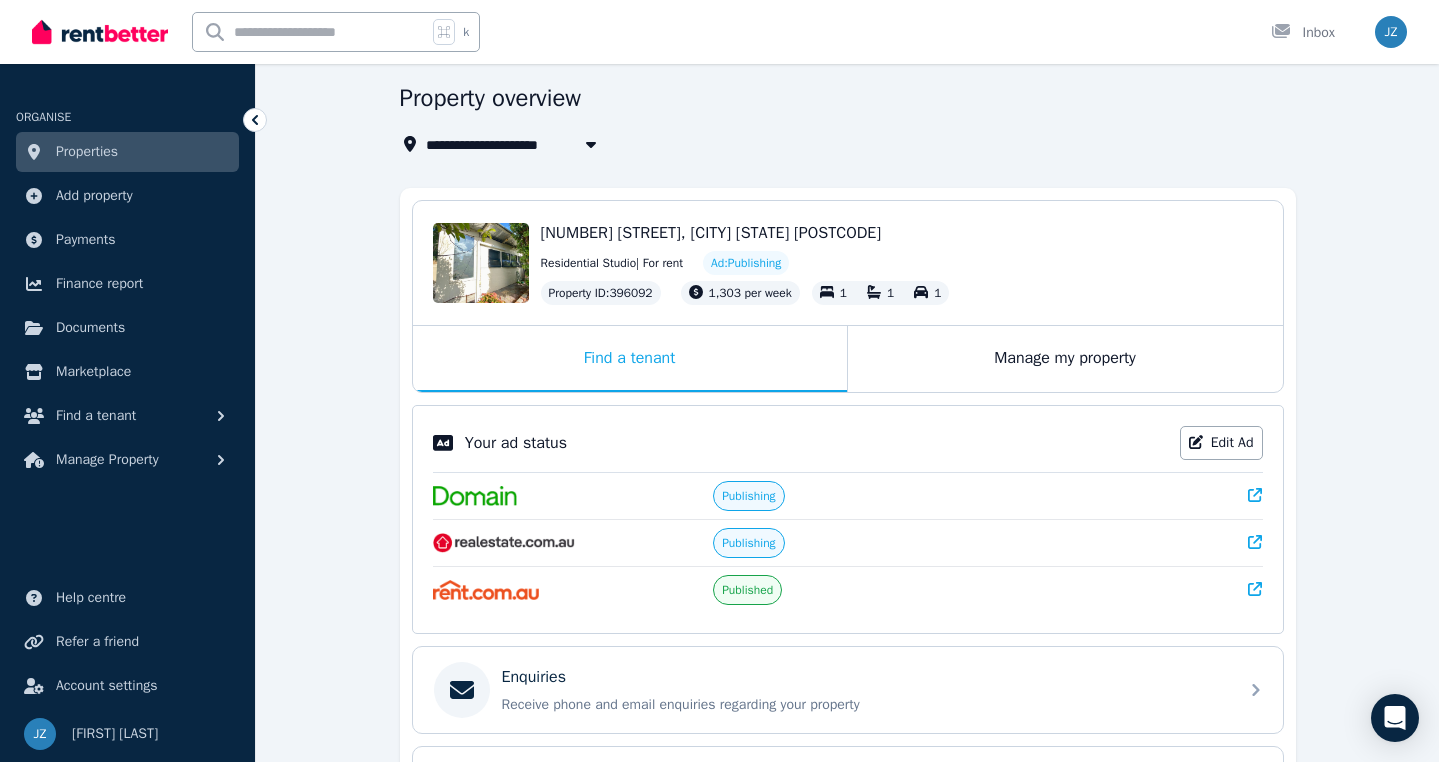 select on "***" 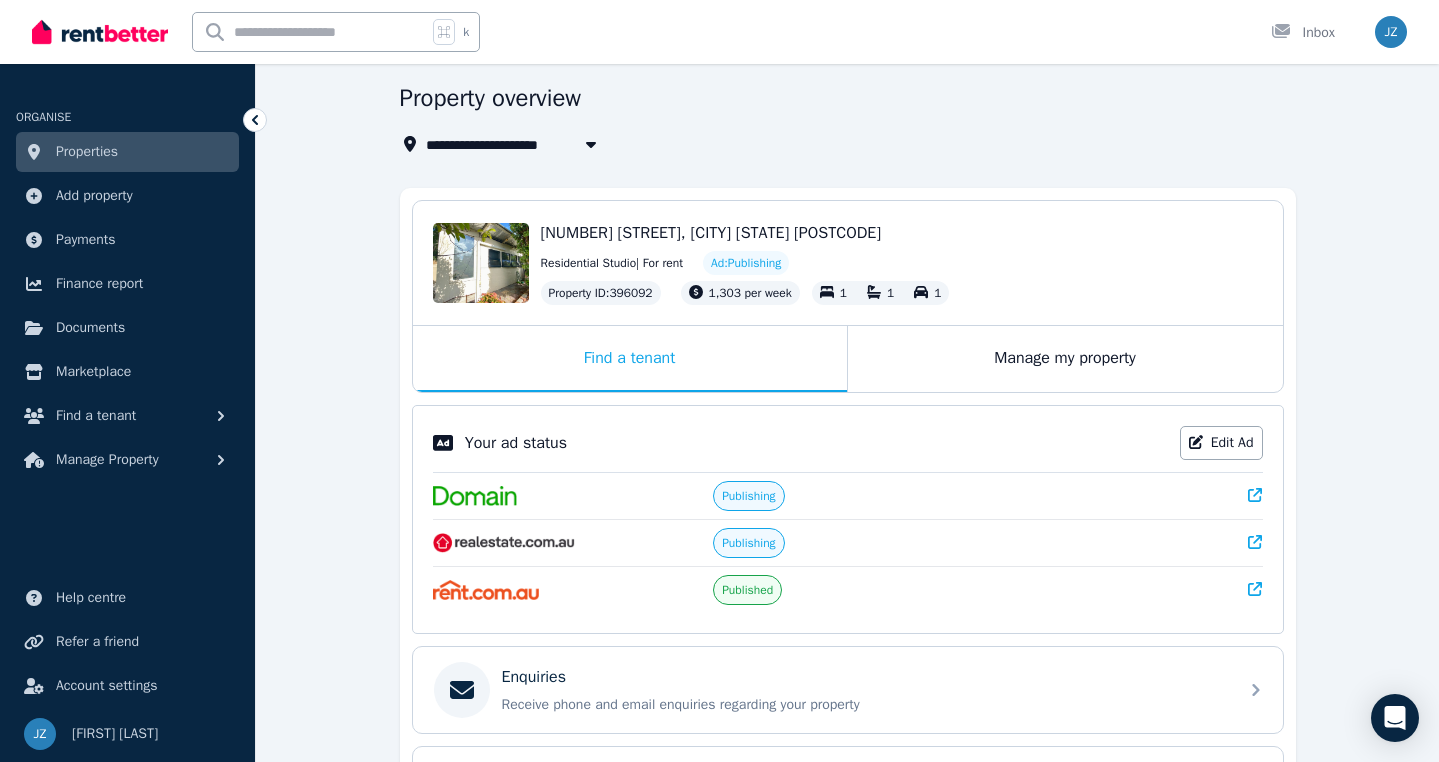 select on "**********" 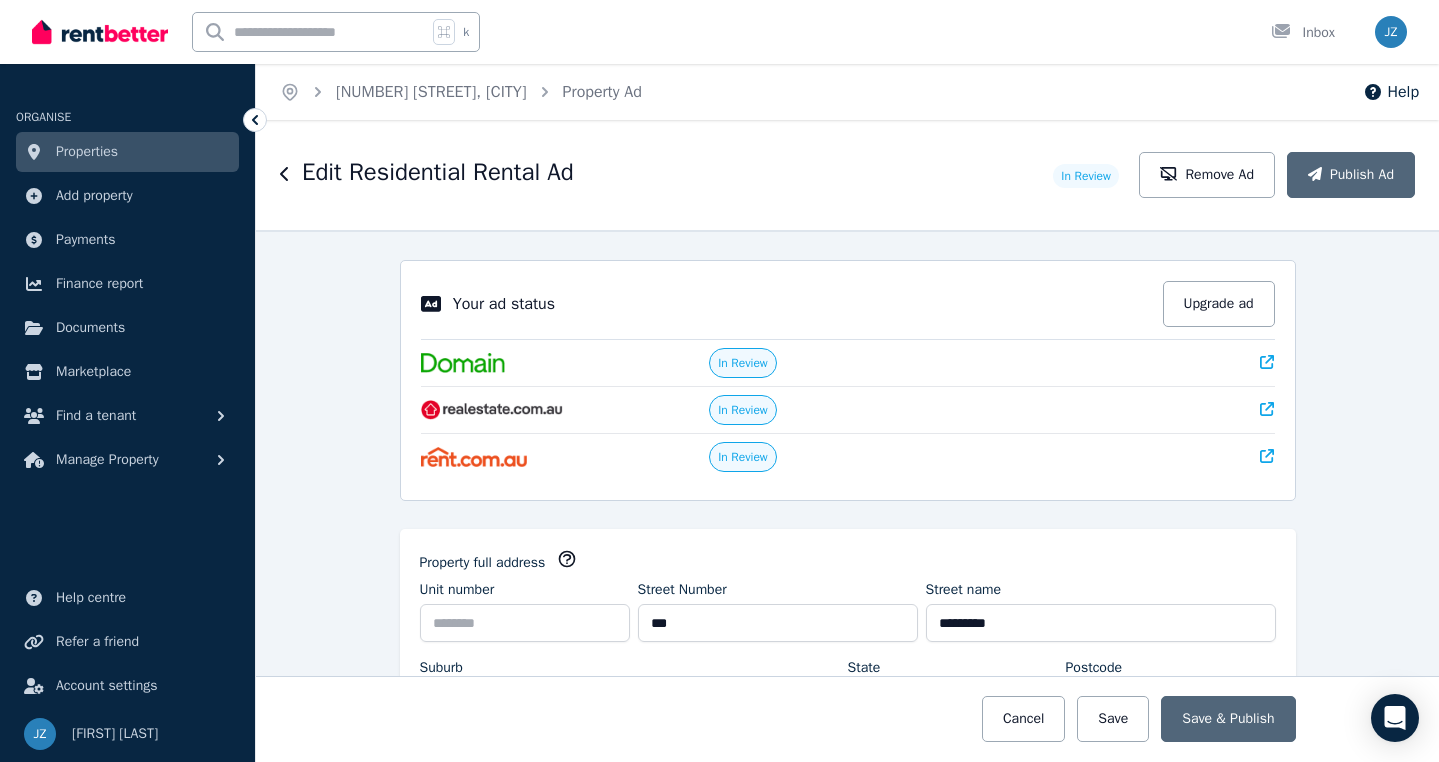 scroll, scrollTop: 0, scrollLeft: 0, axis: both 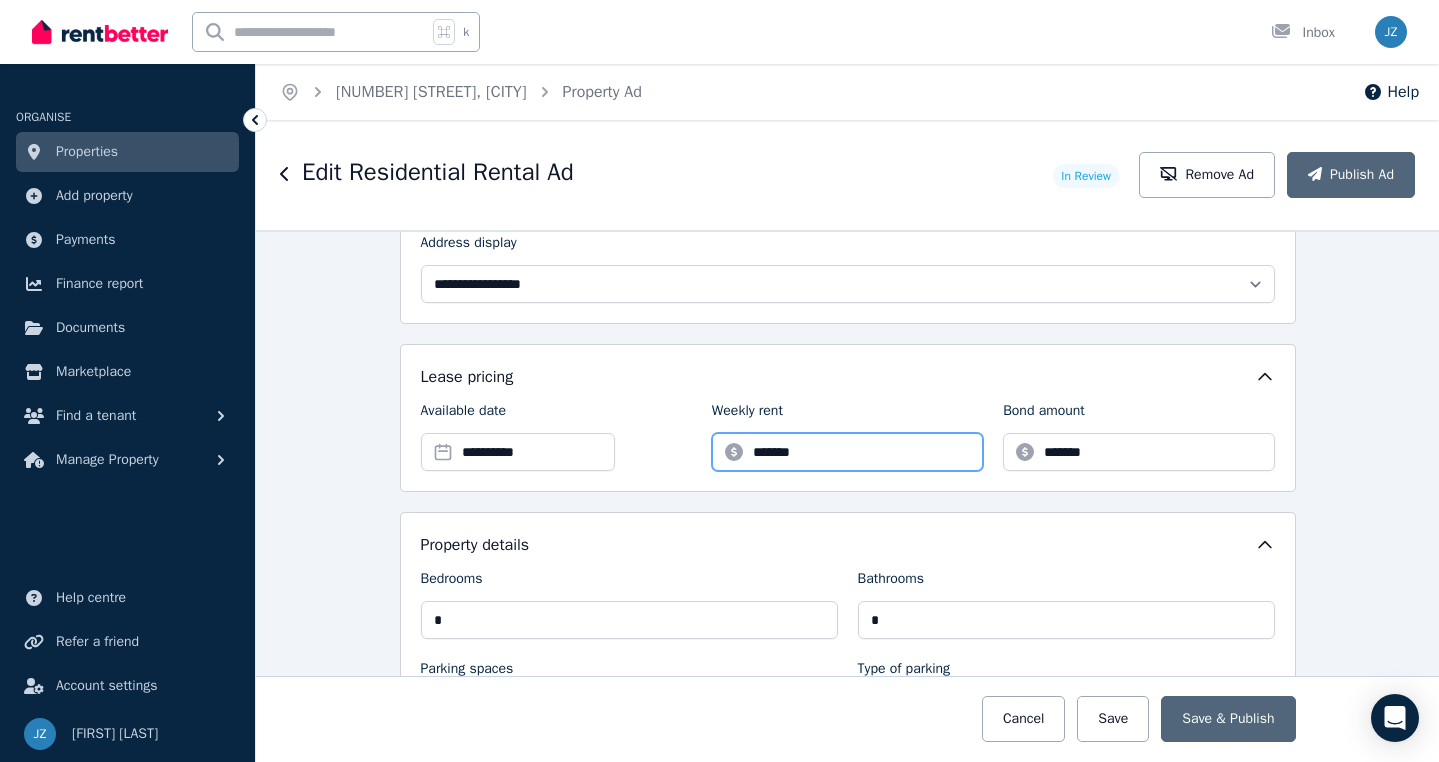 click on "*******" at bounding box center (847, 452) 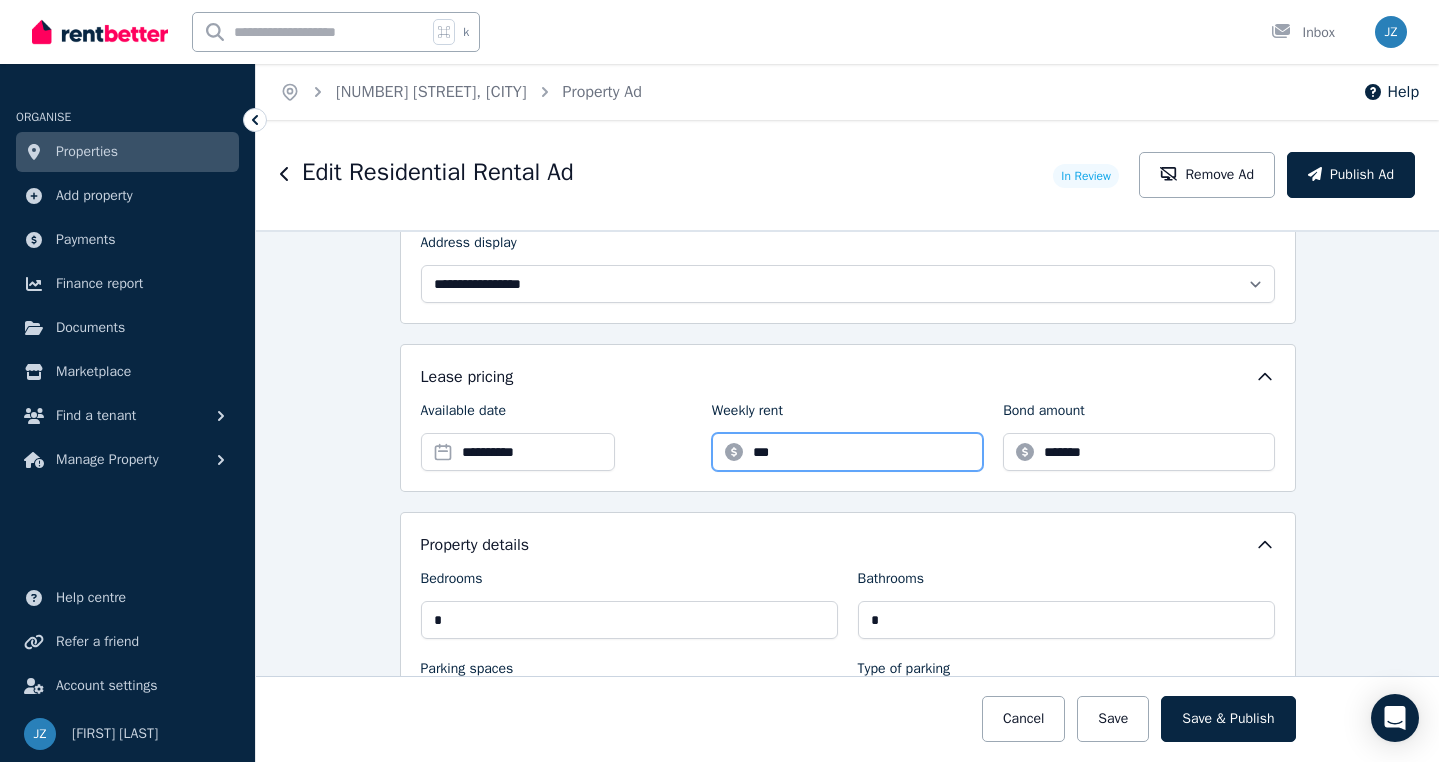 type on "***" 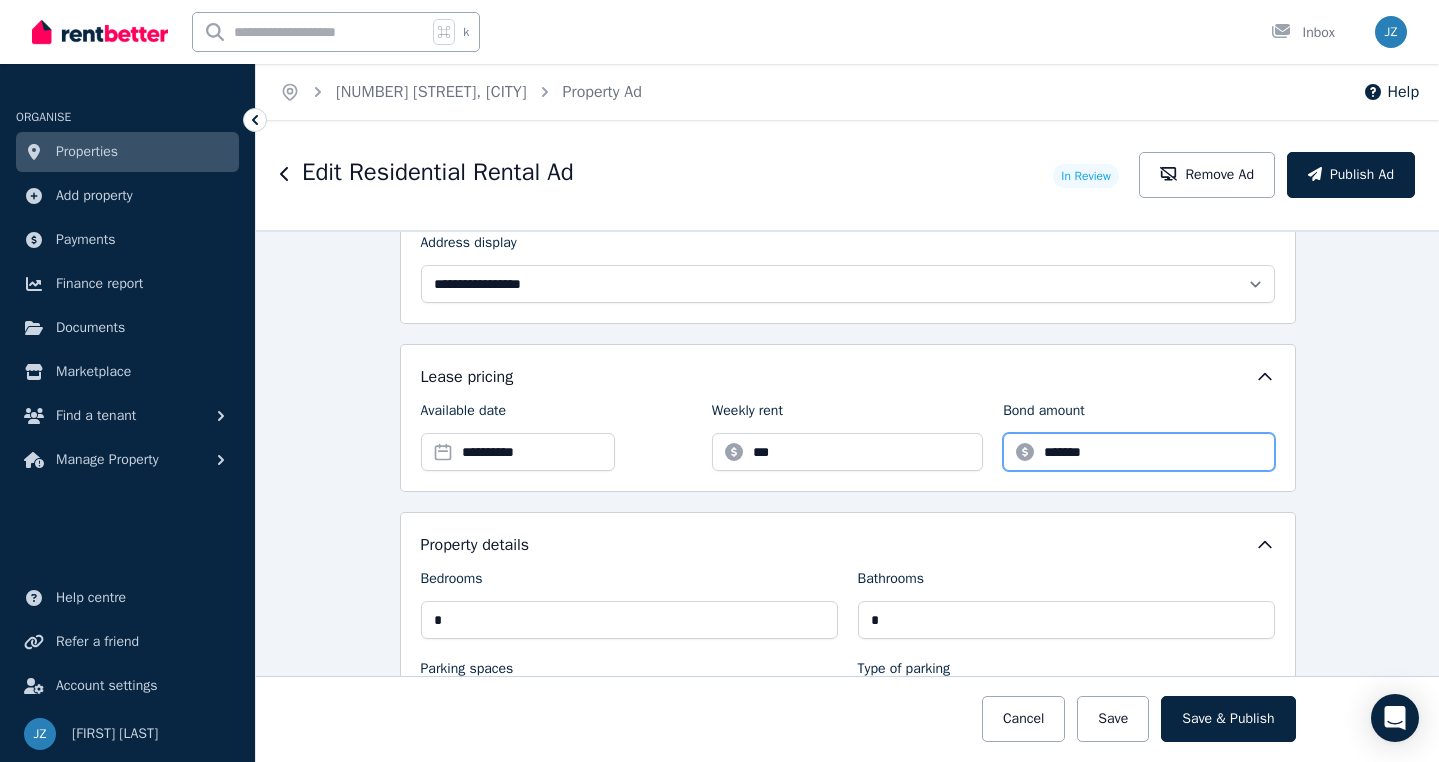 click on "*******" at bounding box center [1138, 452] 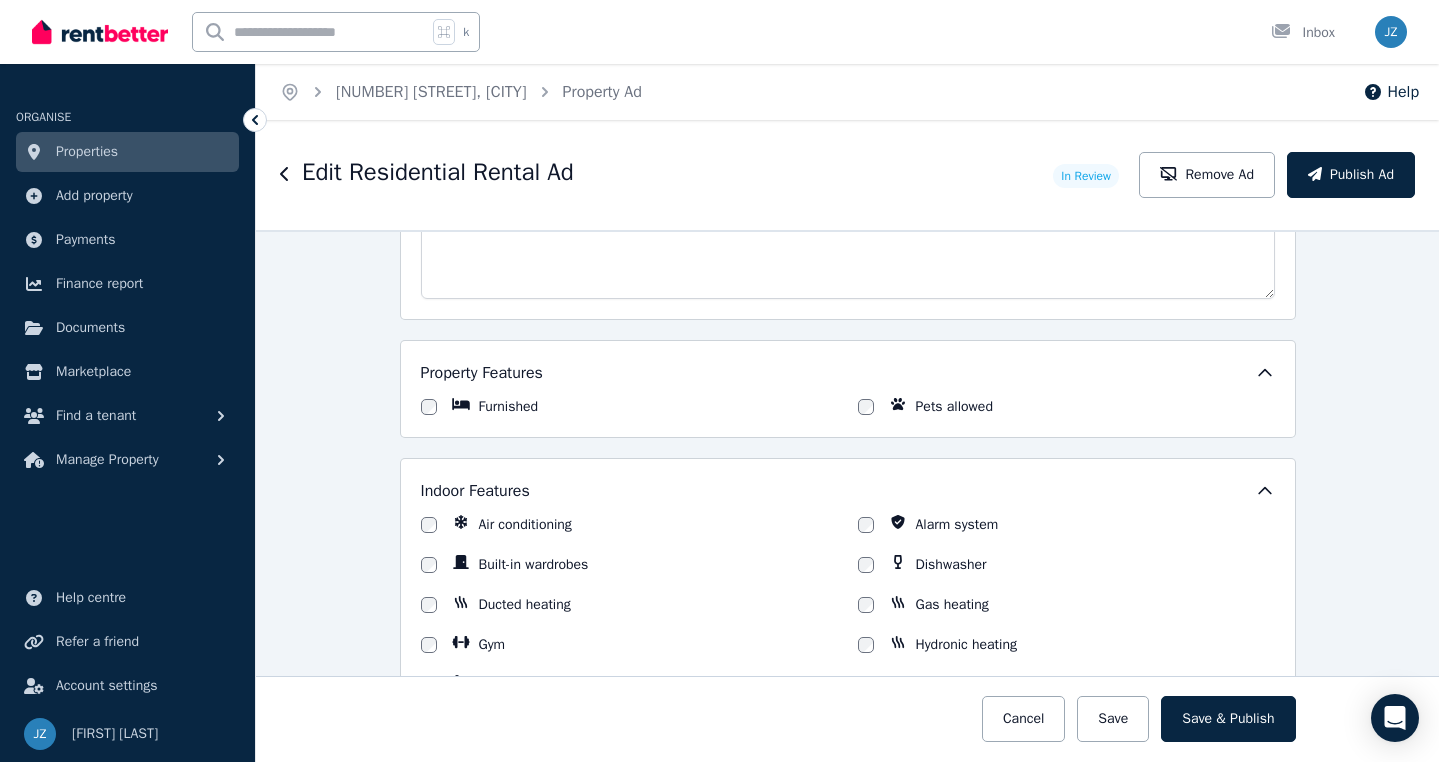 scroll, scrollTop: 2075, scrollLeft: 0, axis: vertical 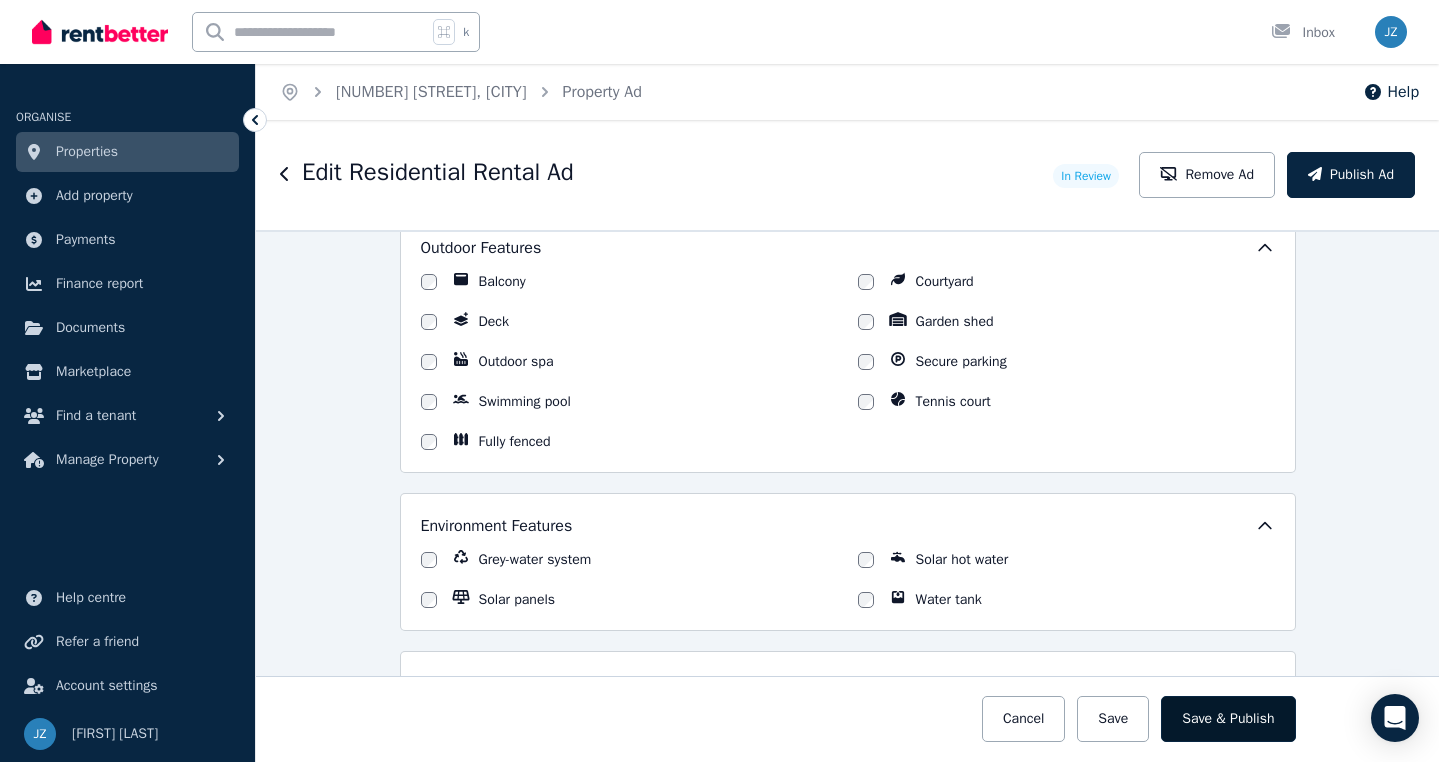 type on "***" 